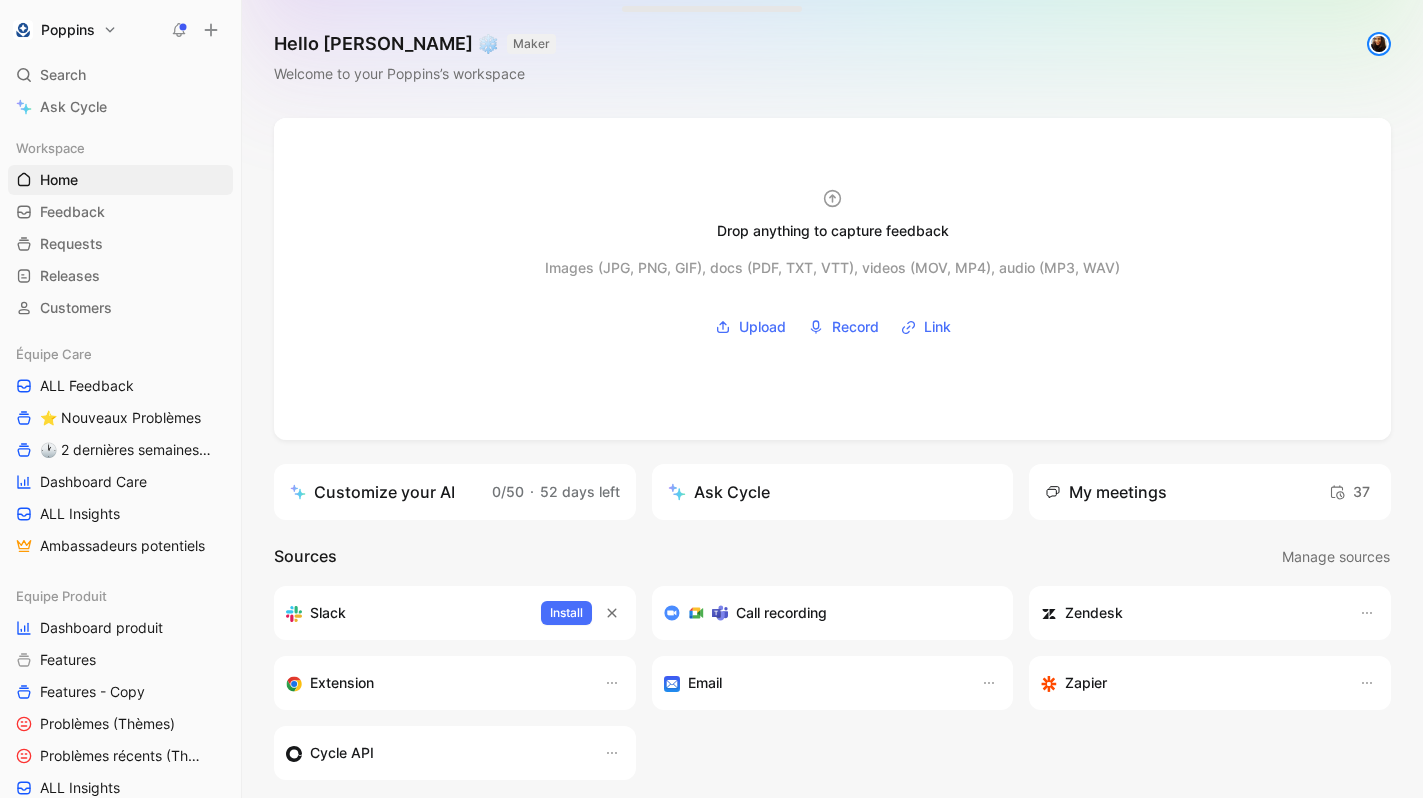 scroll, scrollTop: 0, scrollLeft: 0, axis: both 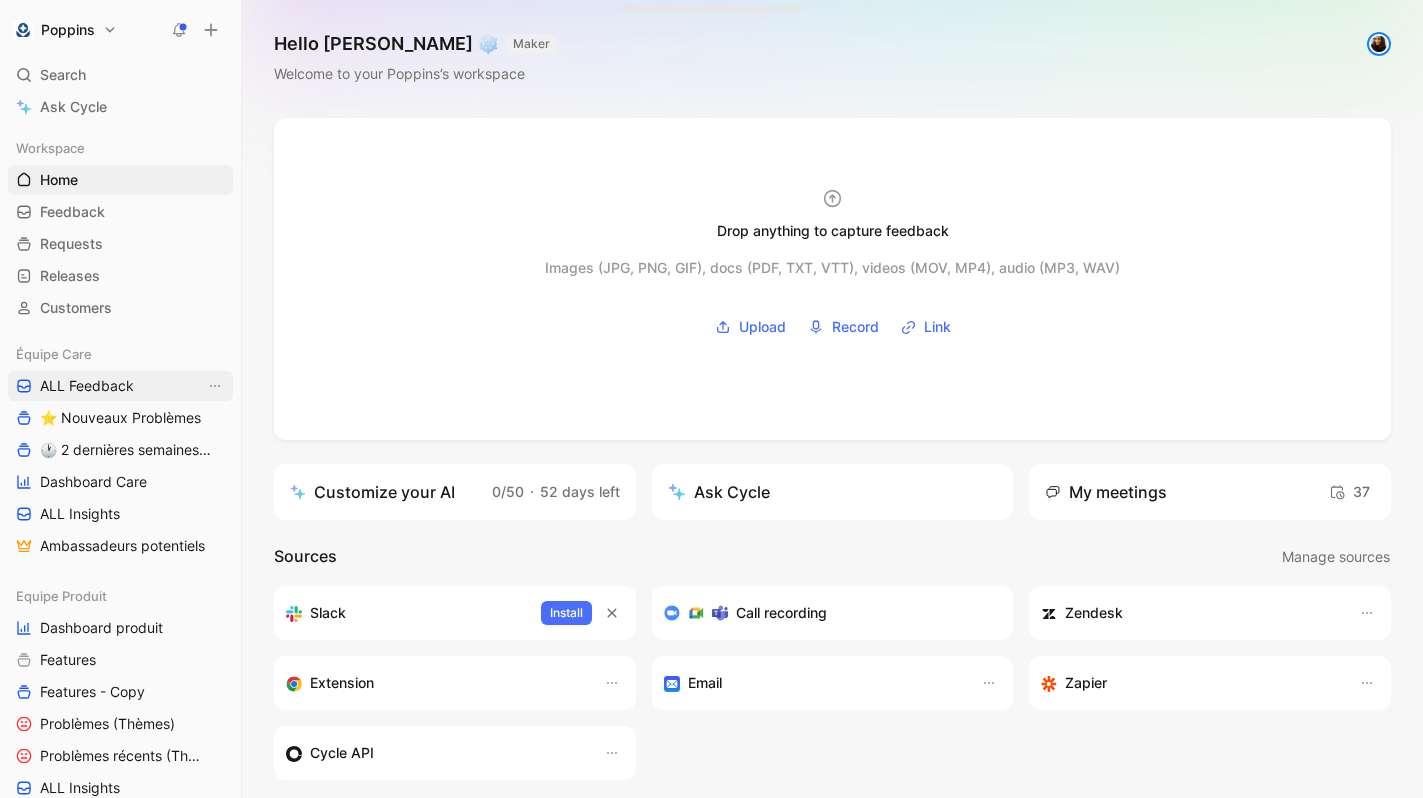 click on "ALL Feedback" at bounding box center [87, 386] 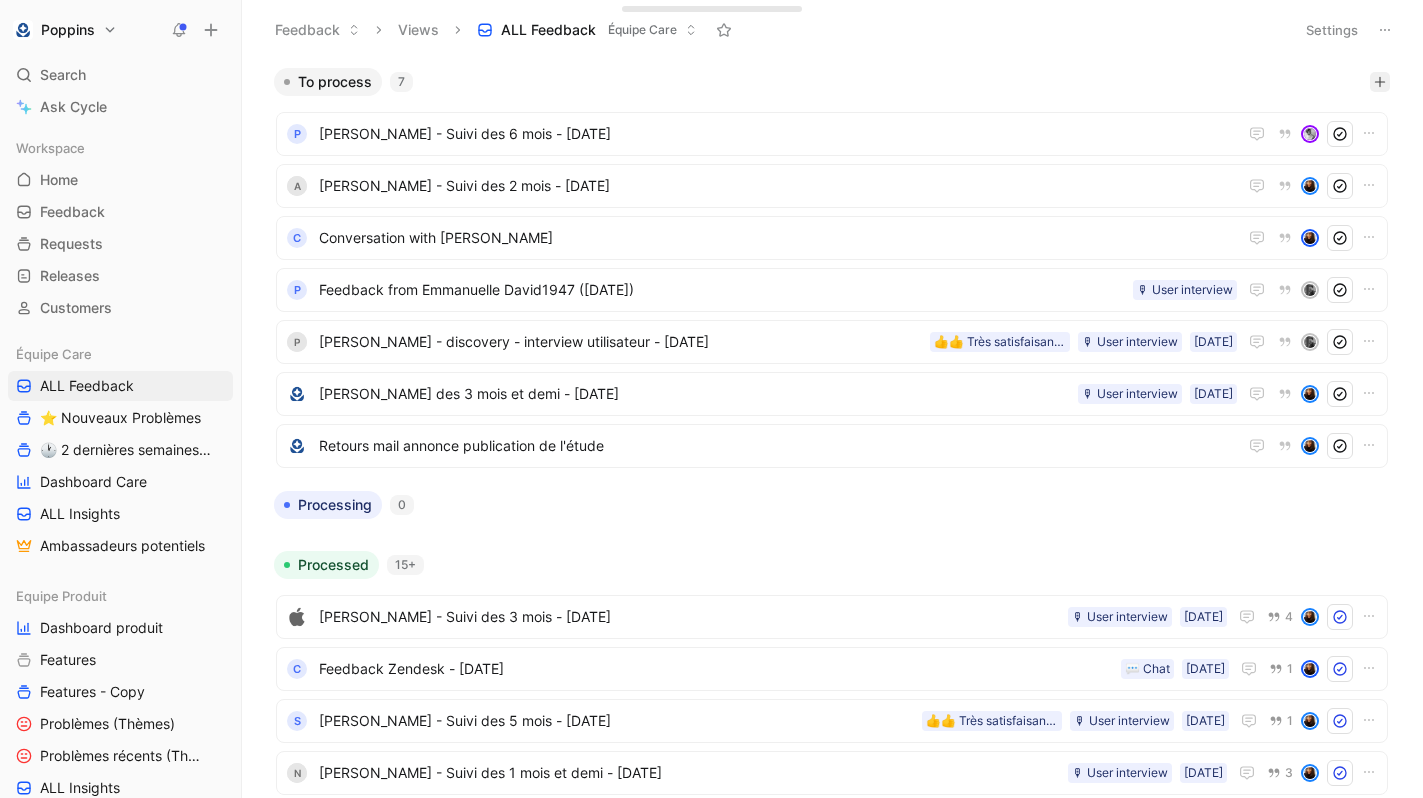 click 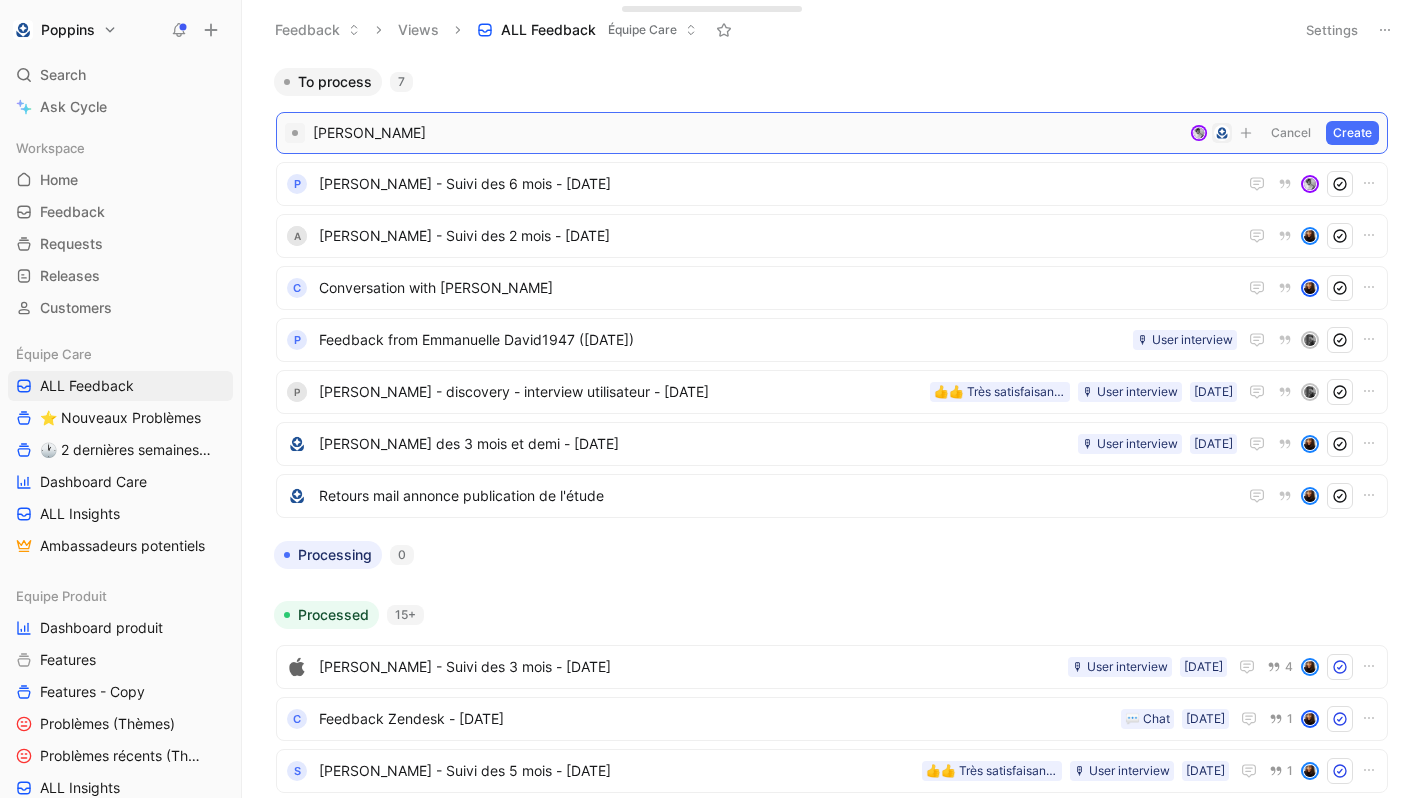type 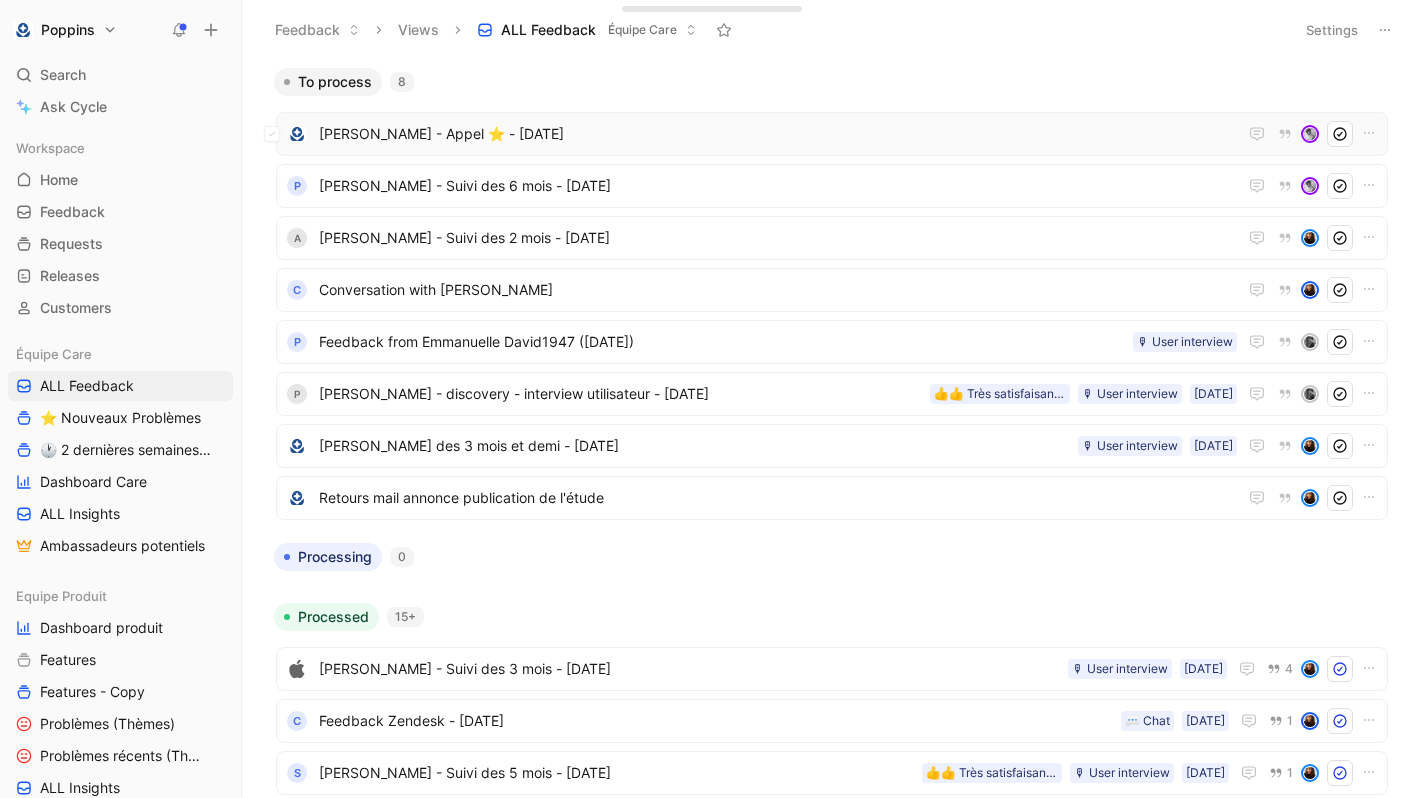 click on "[PERSON_NAME] - Appel ⭐️ - [DATE]" at bounding box center [778, 134] 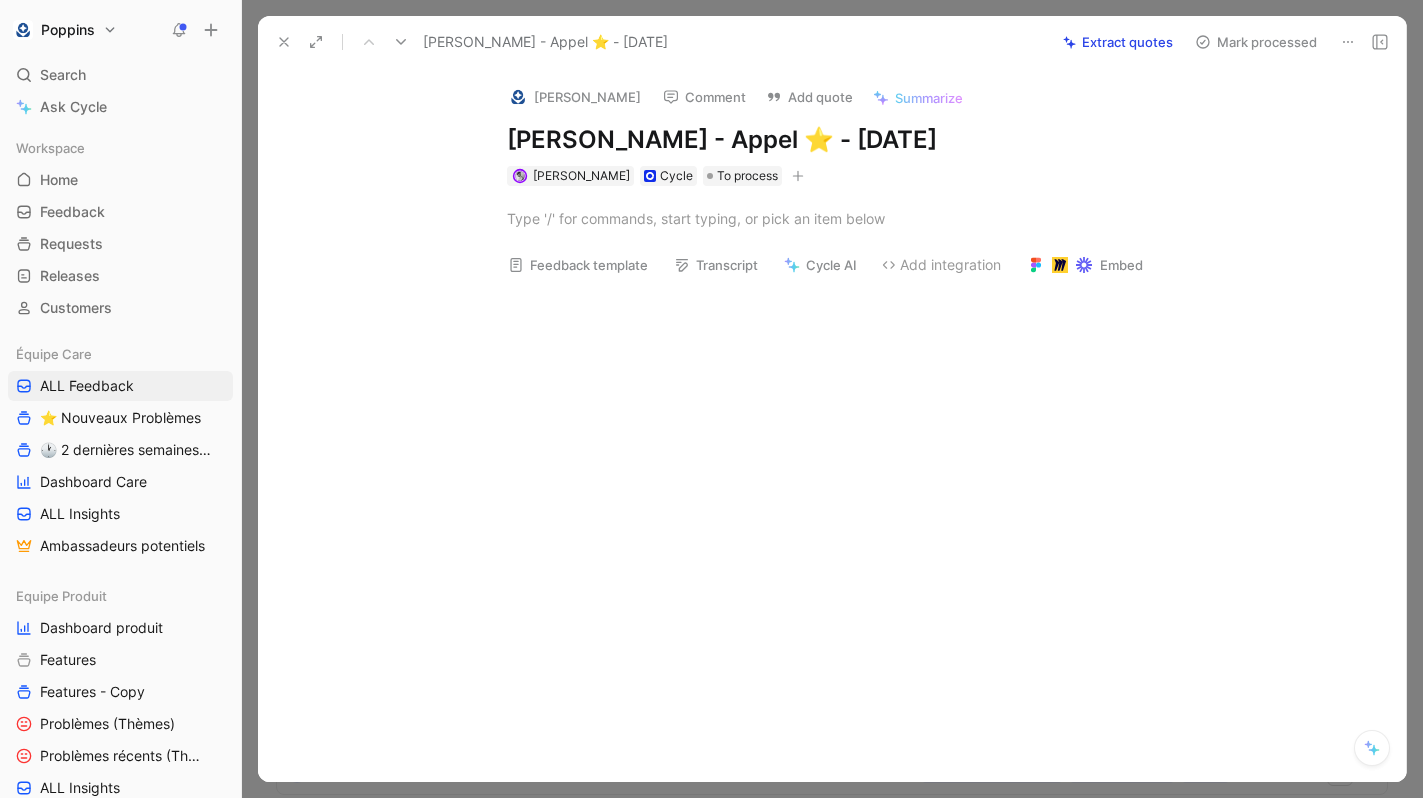 click at bounding box center [518, 97] 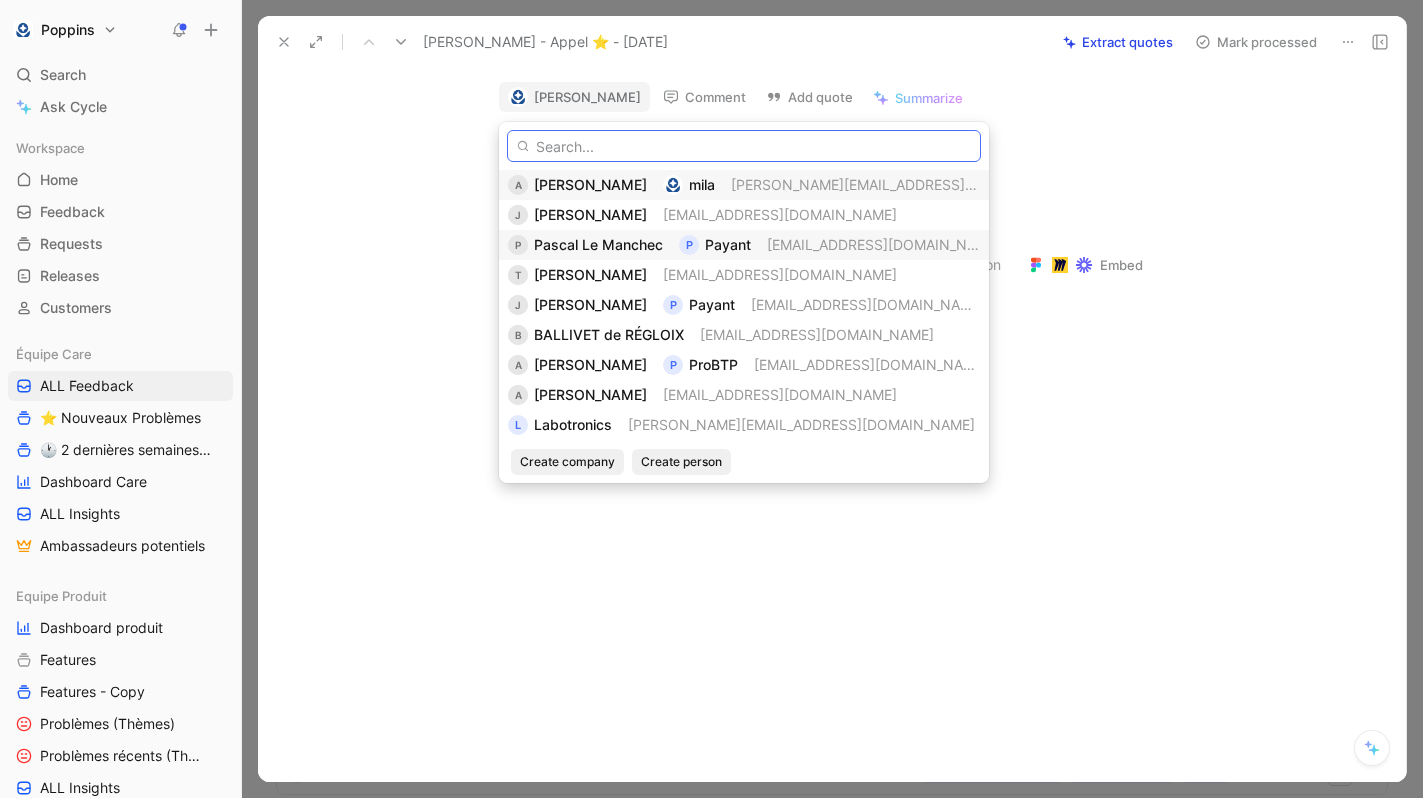 paste on "[PERSON_NAME][EMAIL_ADDRESS][DOMAIN_NAME]" 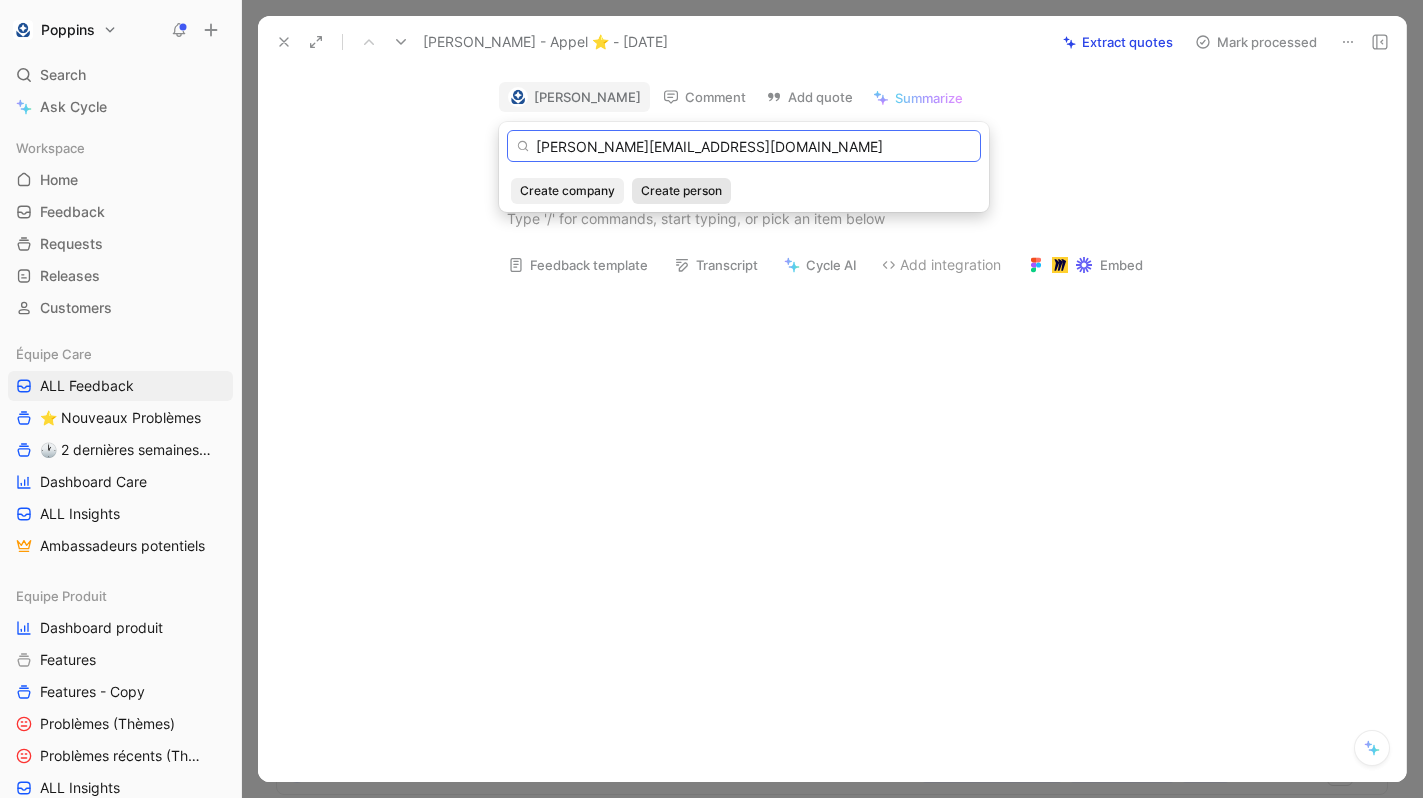 type on "[PERSON_NAME][EMAIL_ADDRESS][DOMAIN_NAME]" 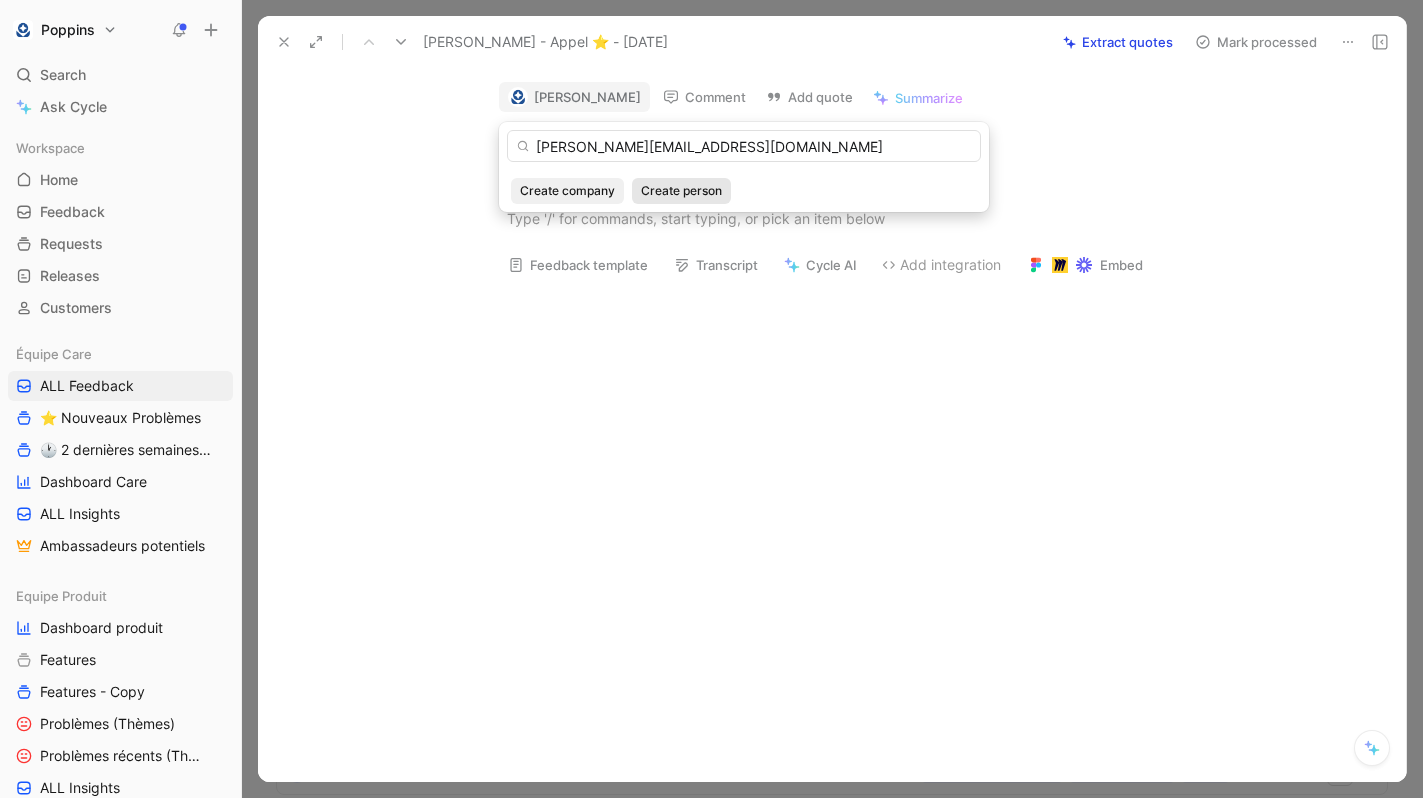 click on "Create person" at bounding box center [681, 191] 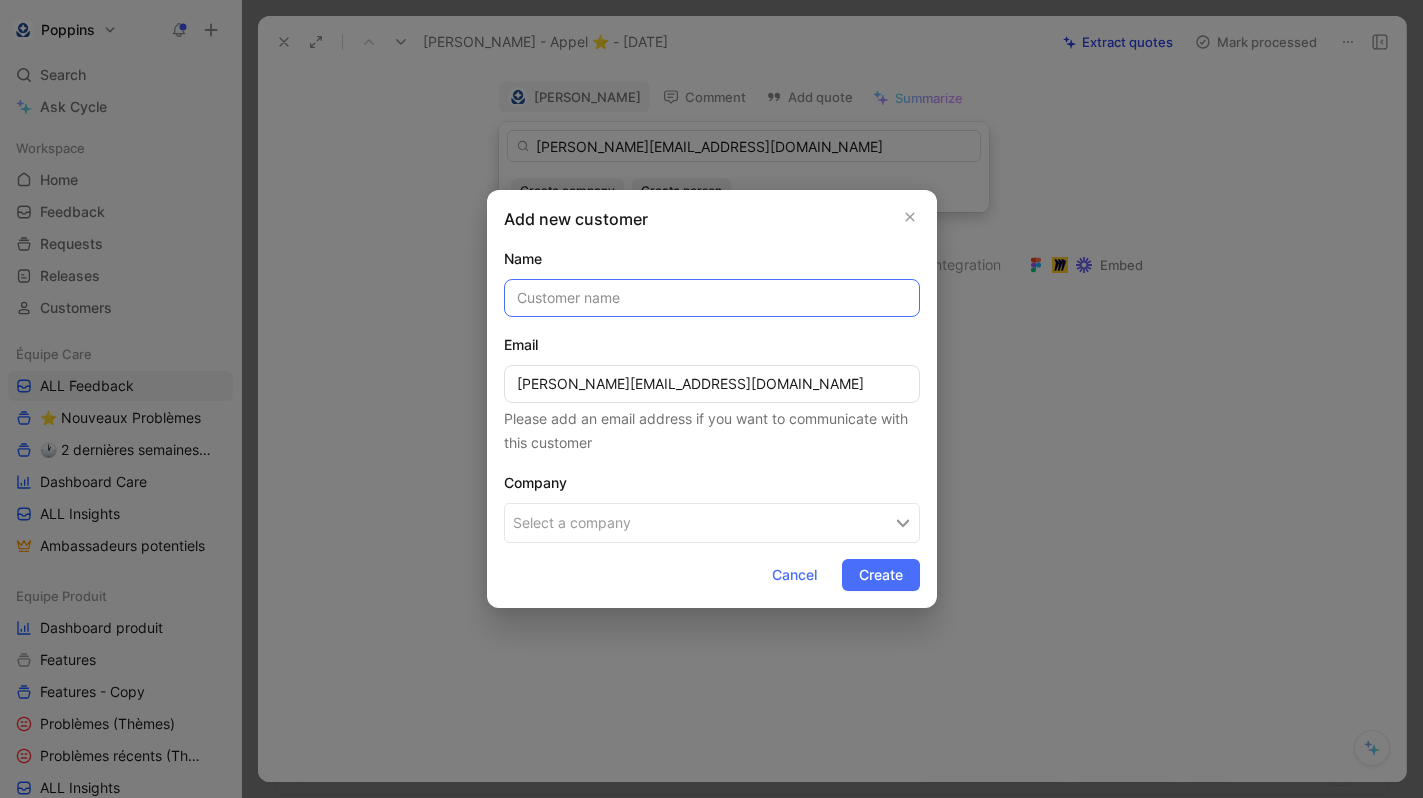 paste on "[PERSON_NAME]" 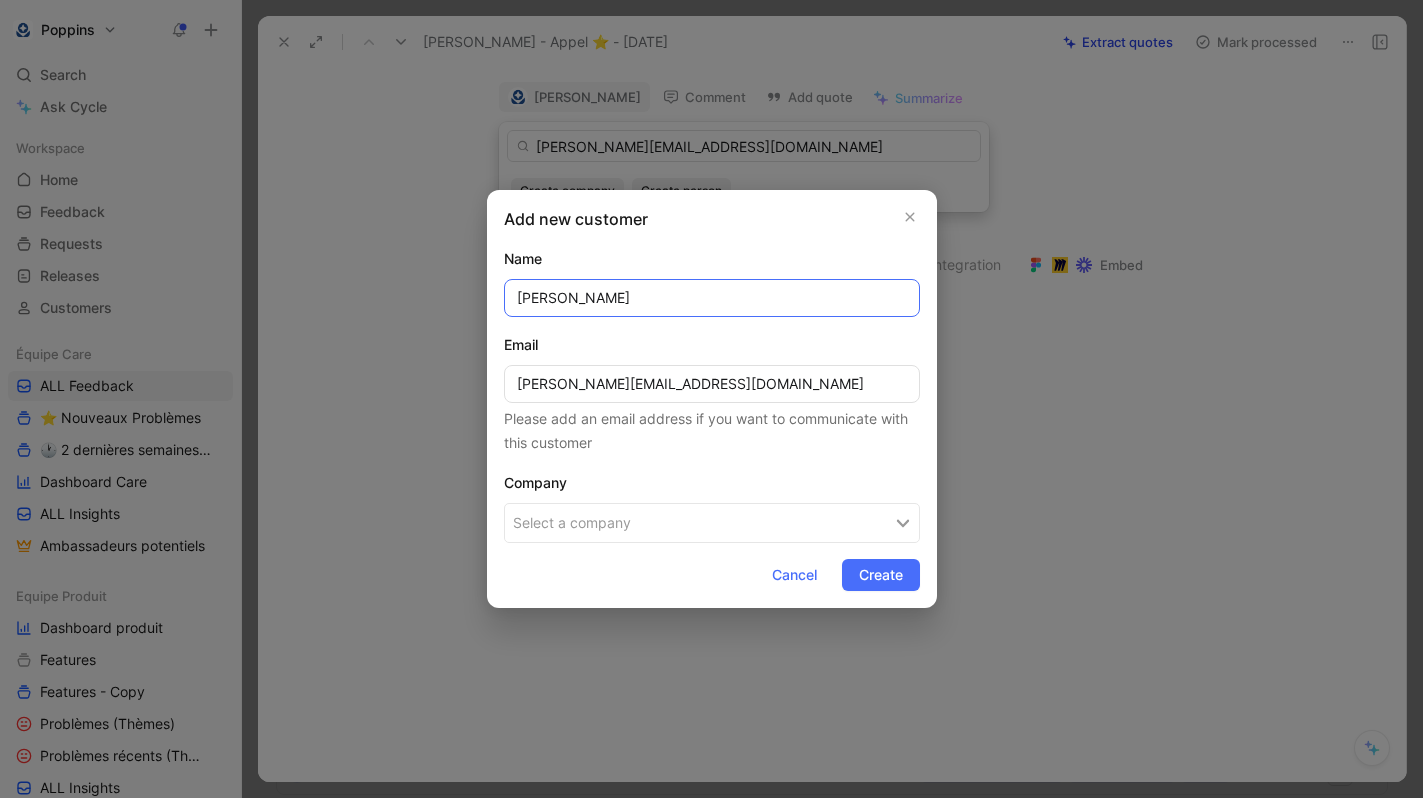 type on "[PERSON_NAME]" 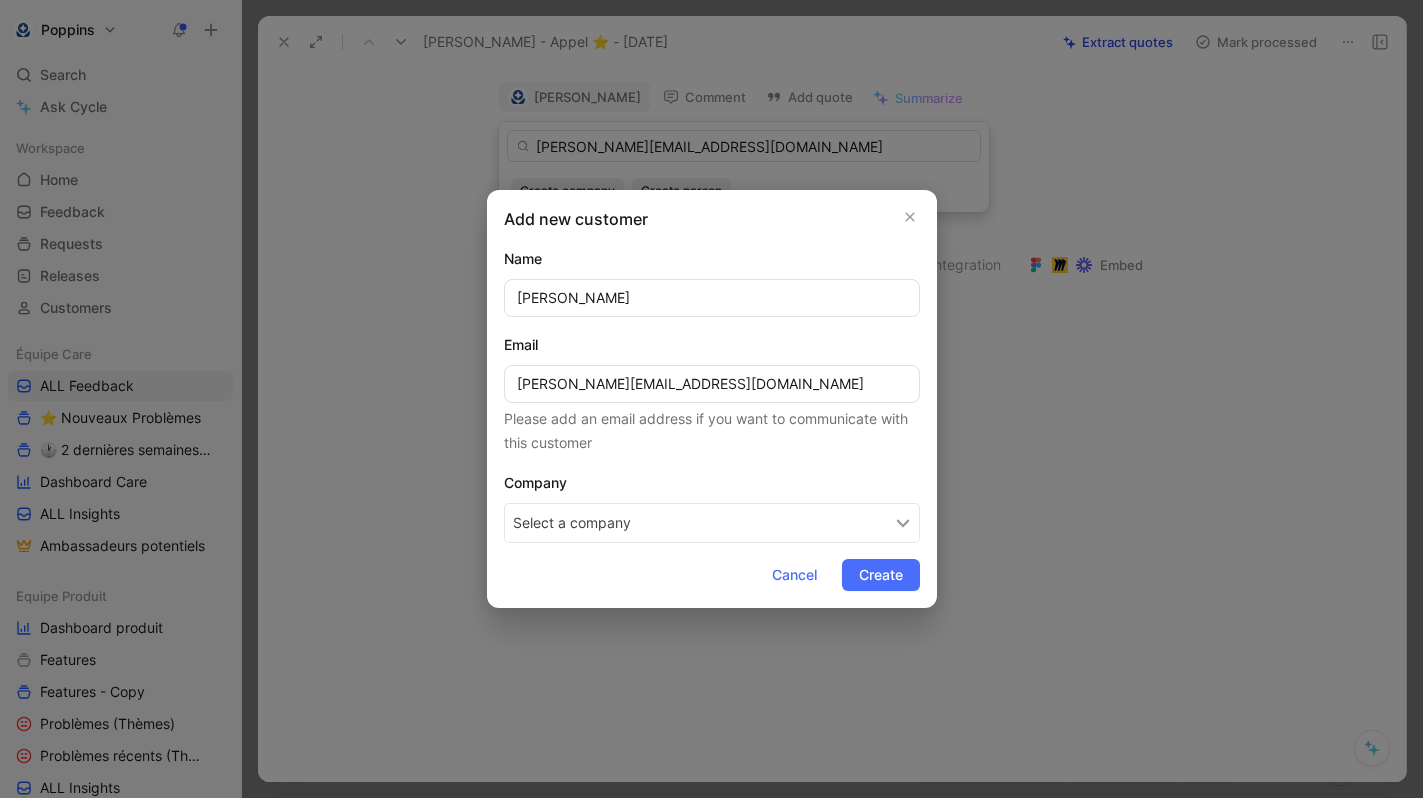 type 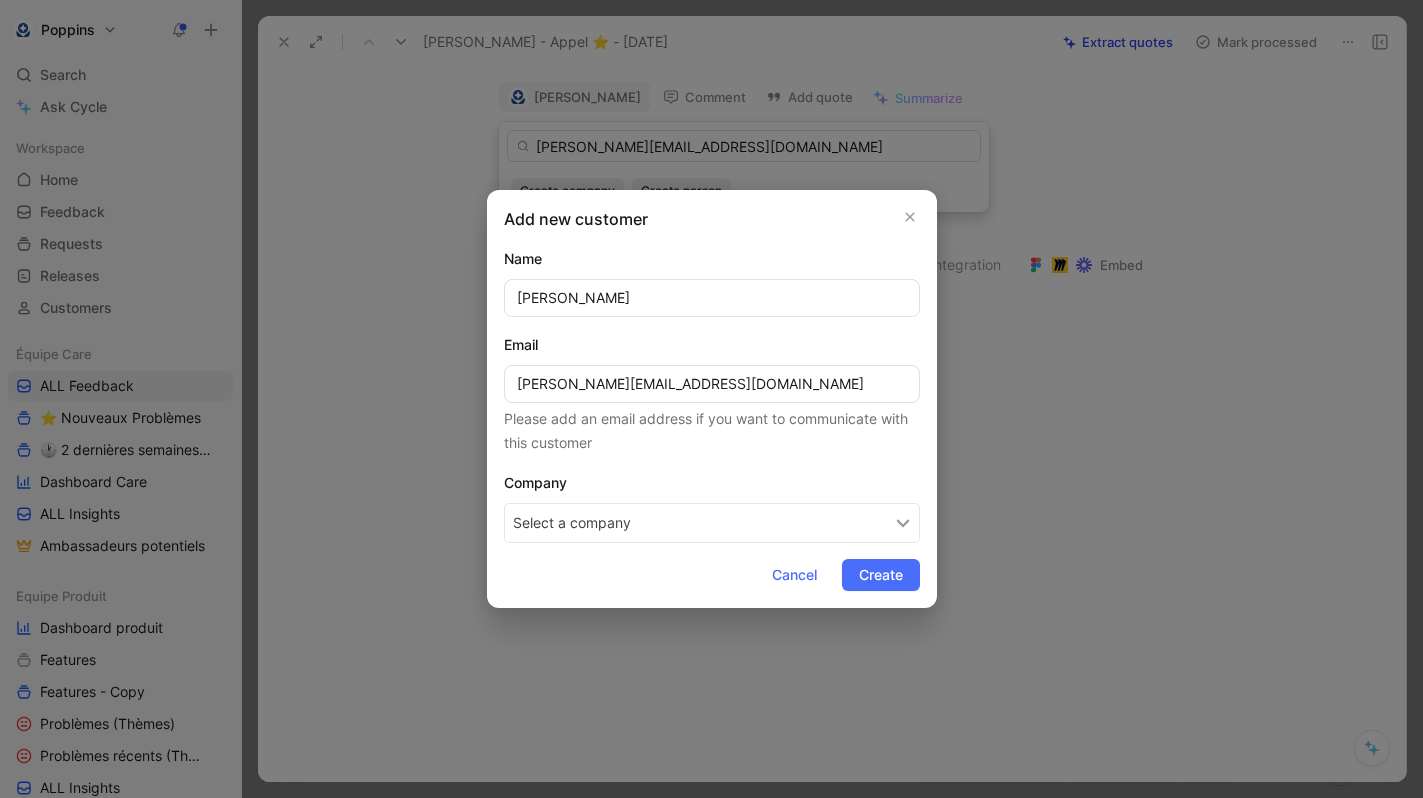click on "Select a company" at bounding box center (712, 523) 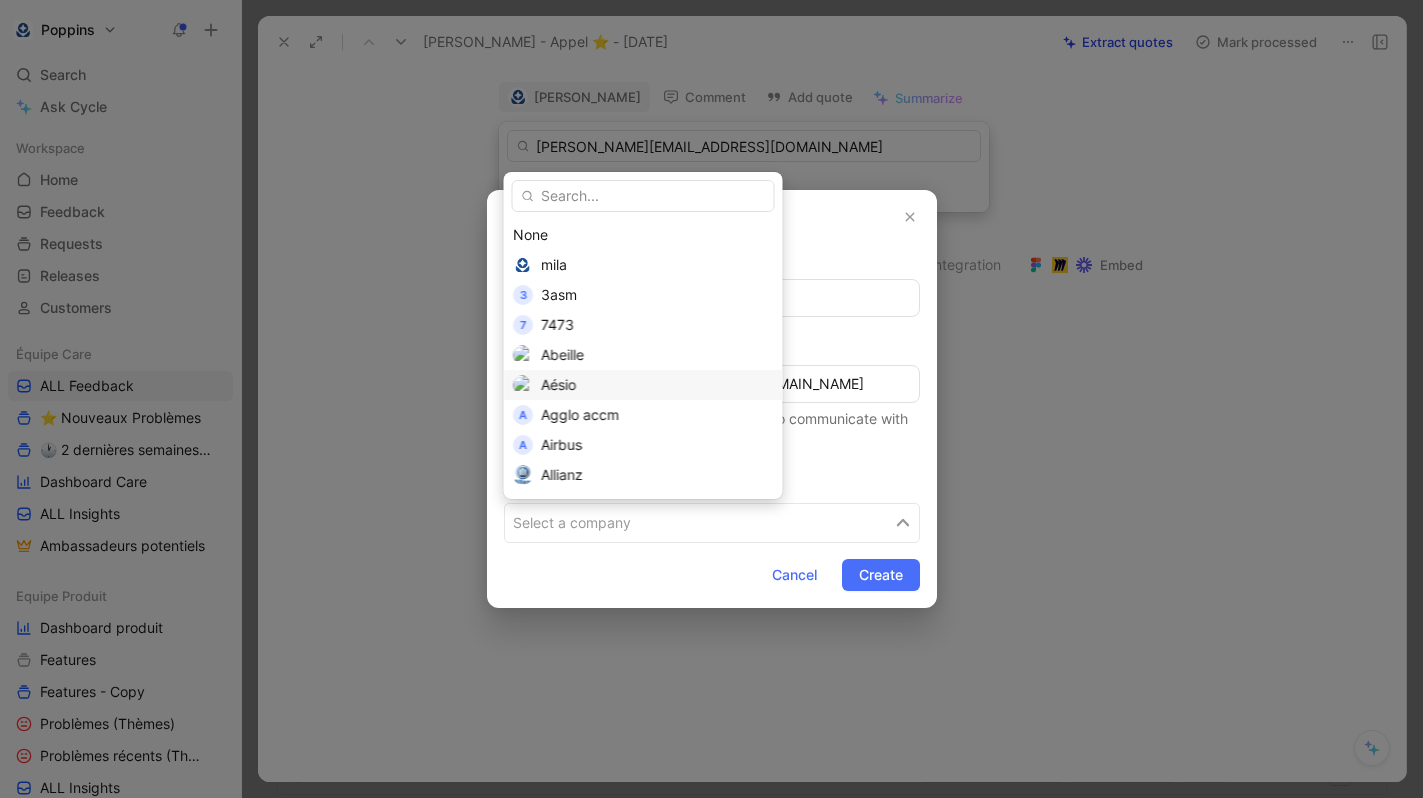 scroll, scrollTop: 359, scrollLeft: 0, axis: vertical 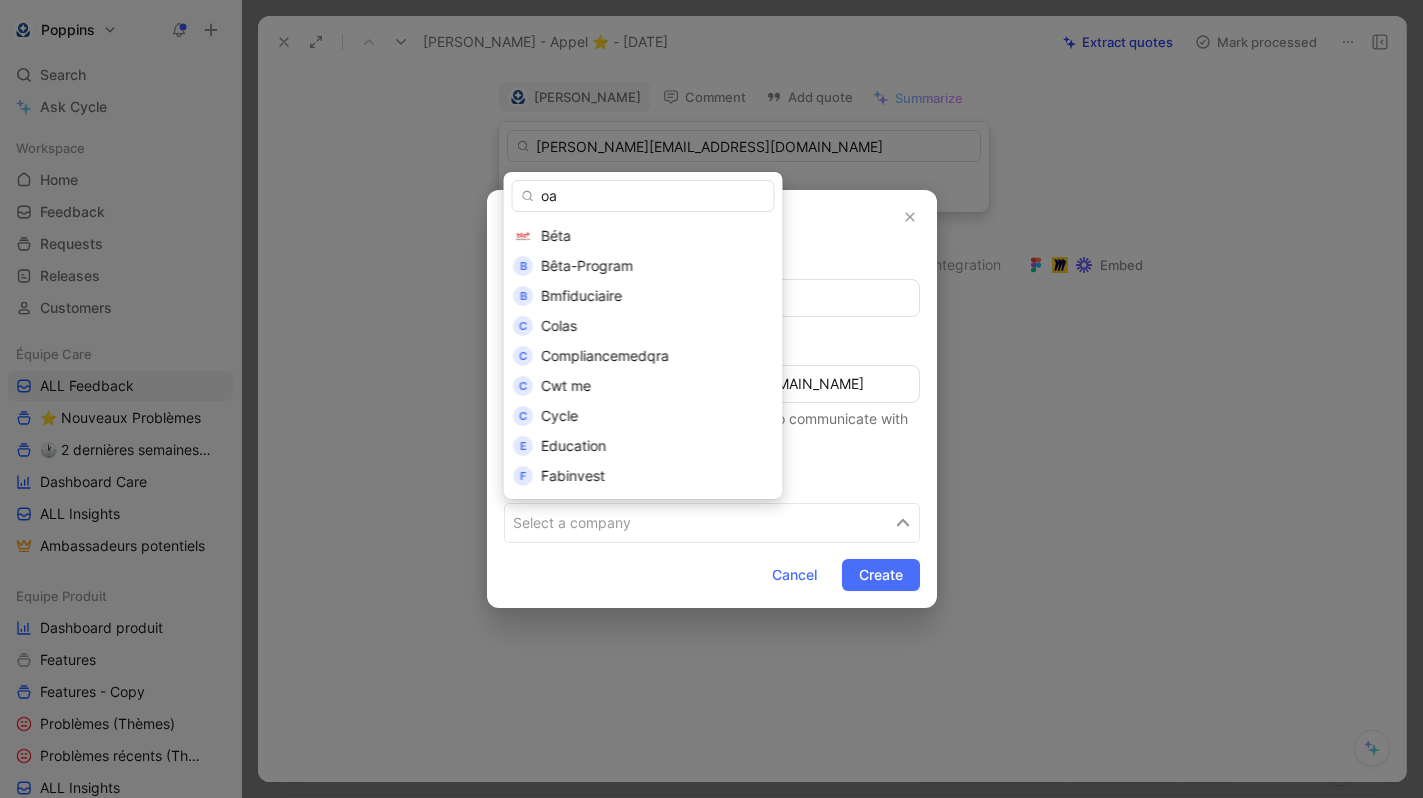 type on "o" 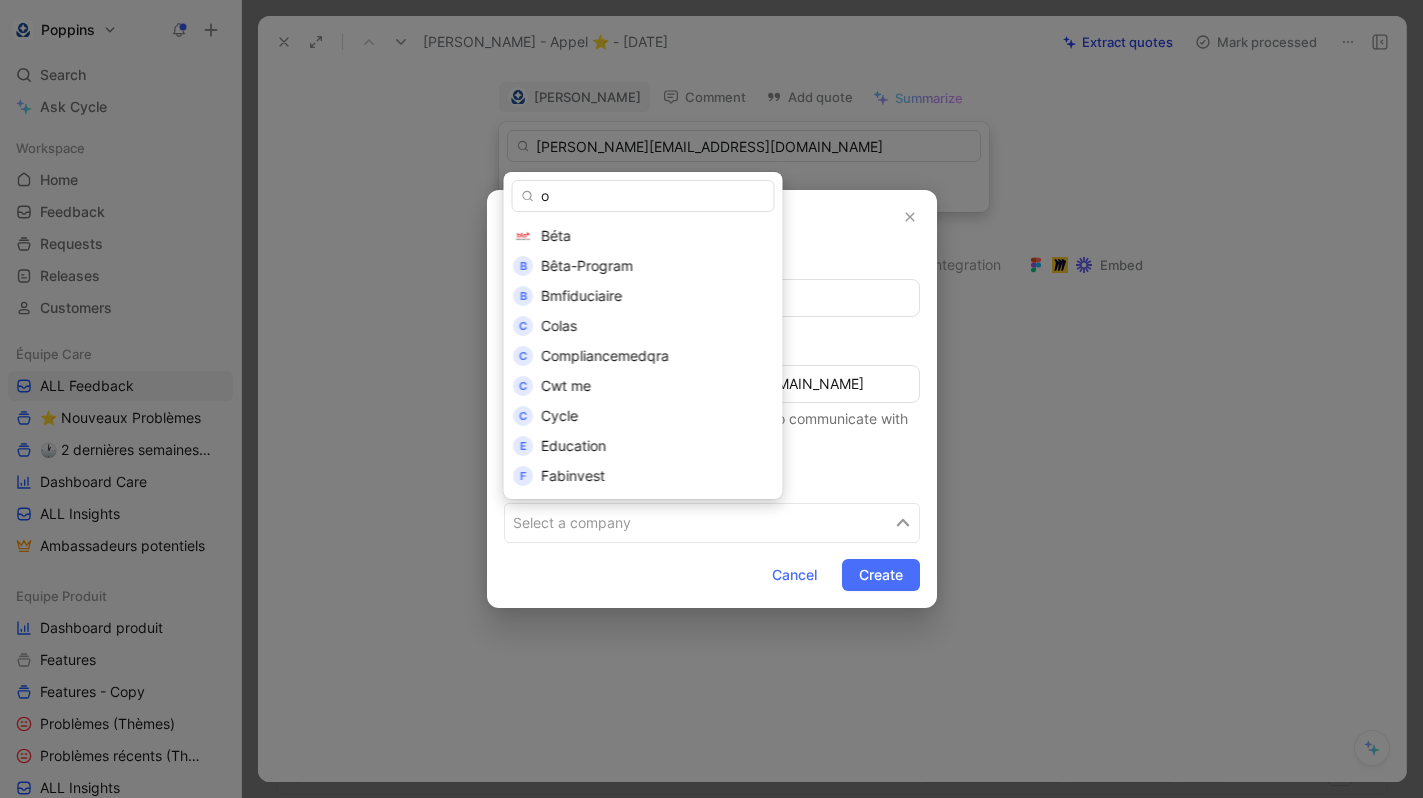 scroll, scrollTop: 0, scrollLeft: 0, axis: both 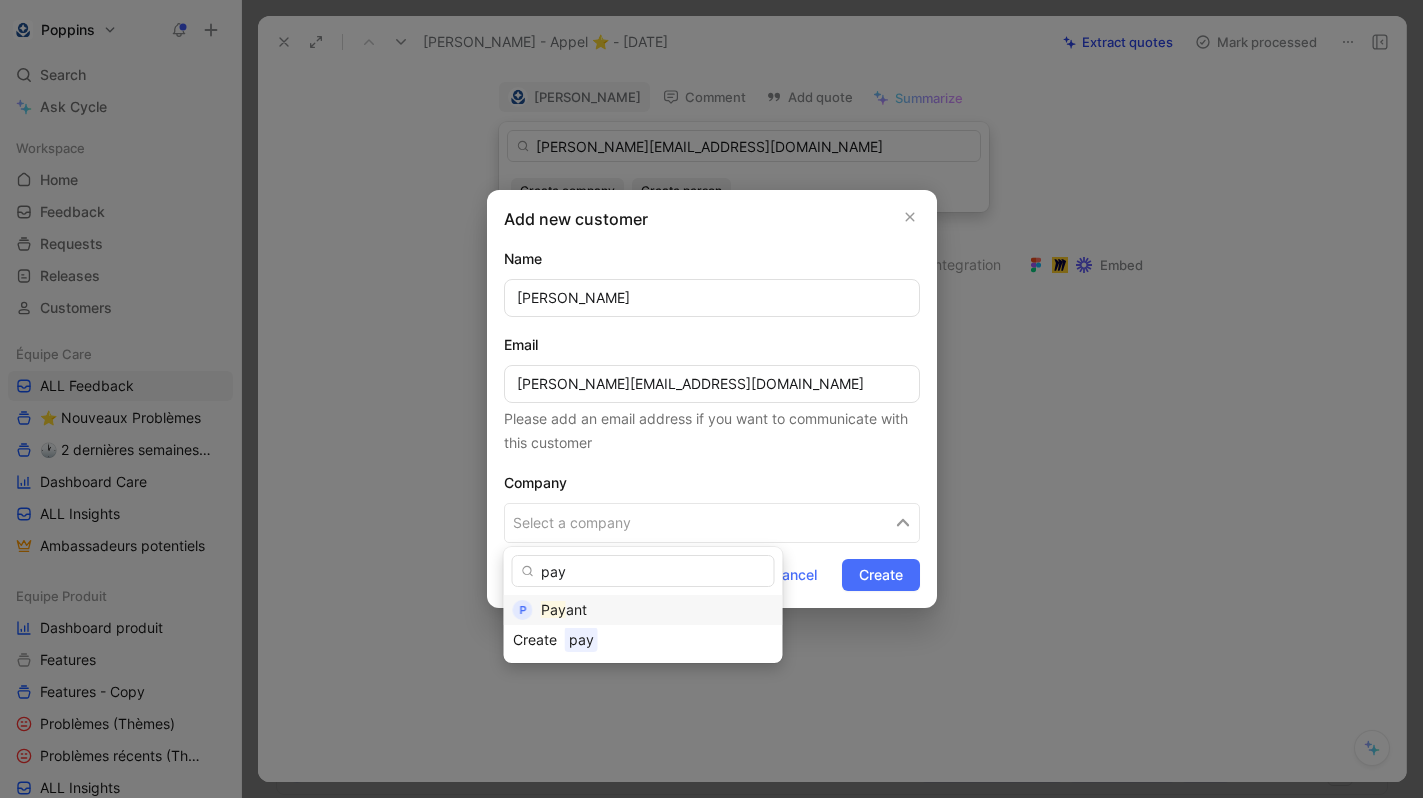 type on "pay" 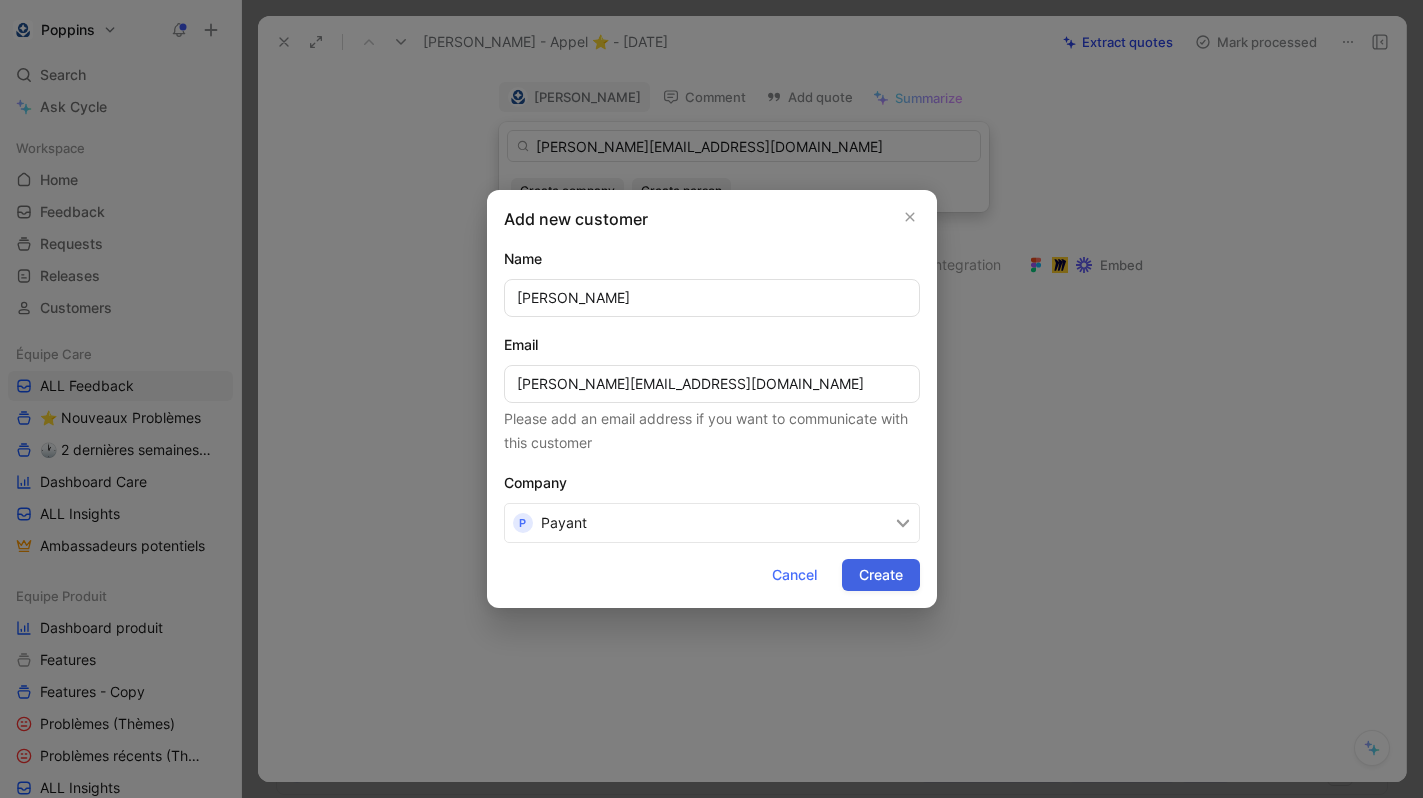 click on "Create" at bounding box center (881, 575) 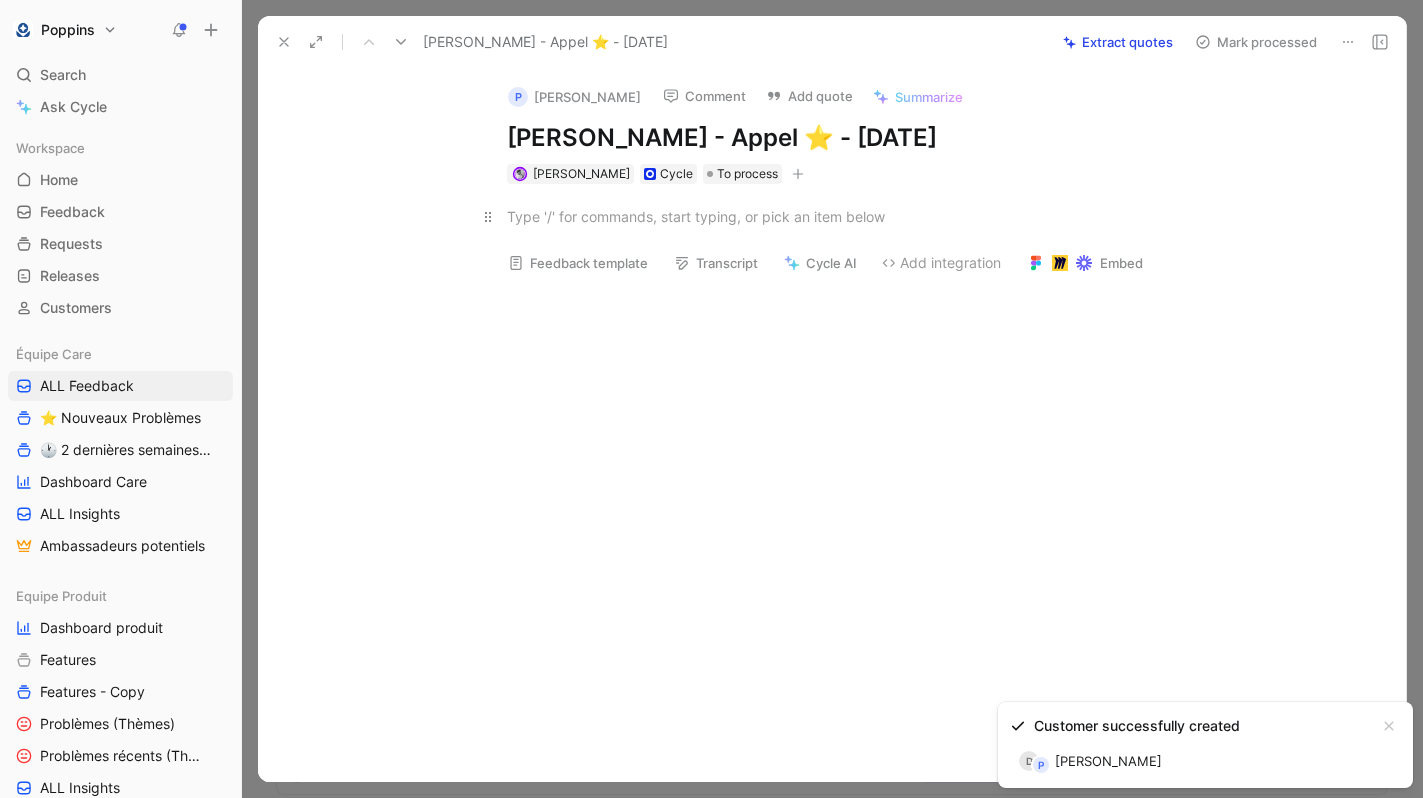 click at bounding box center (853, 216) 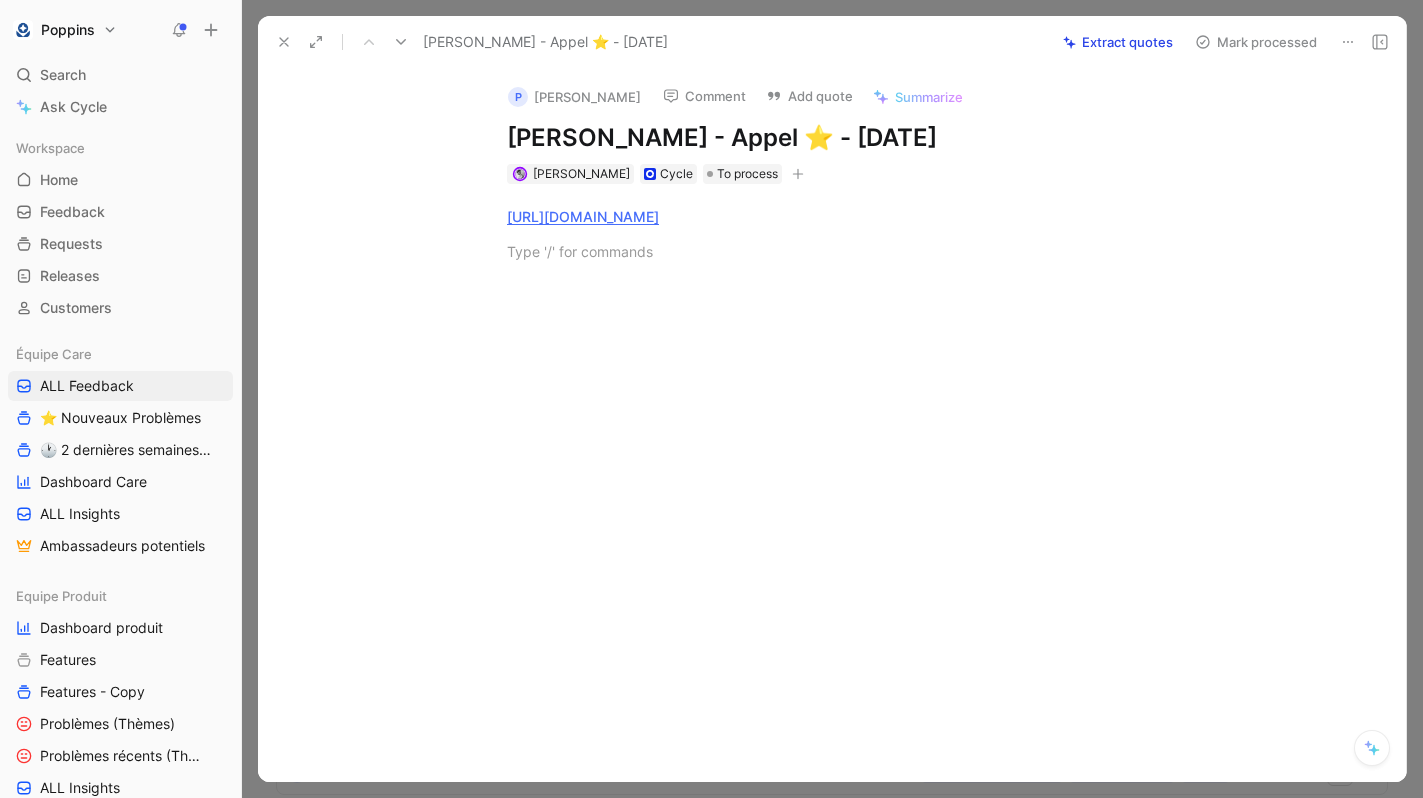 paste 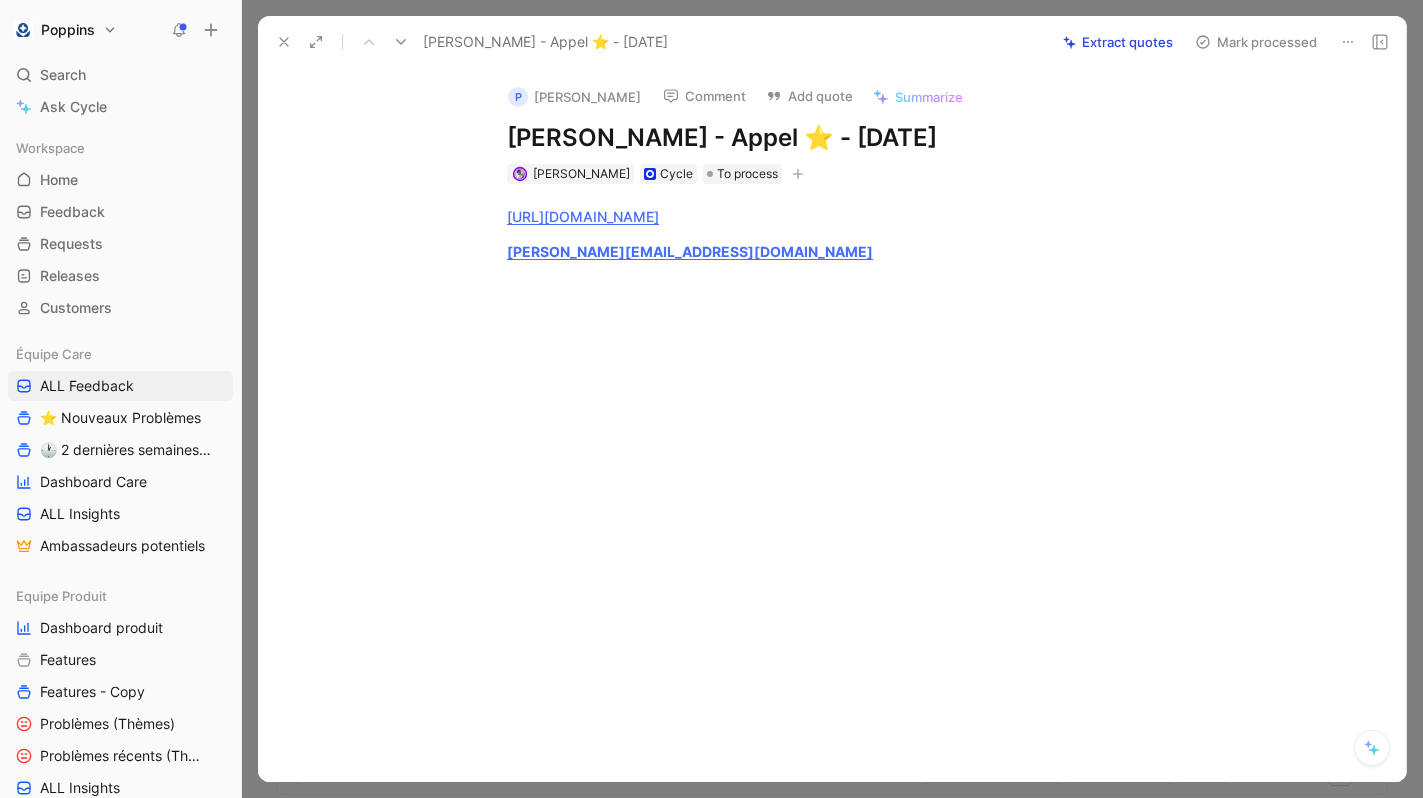 type 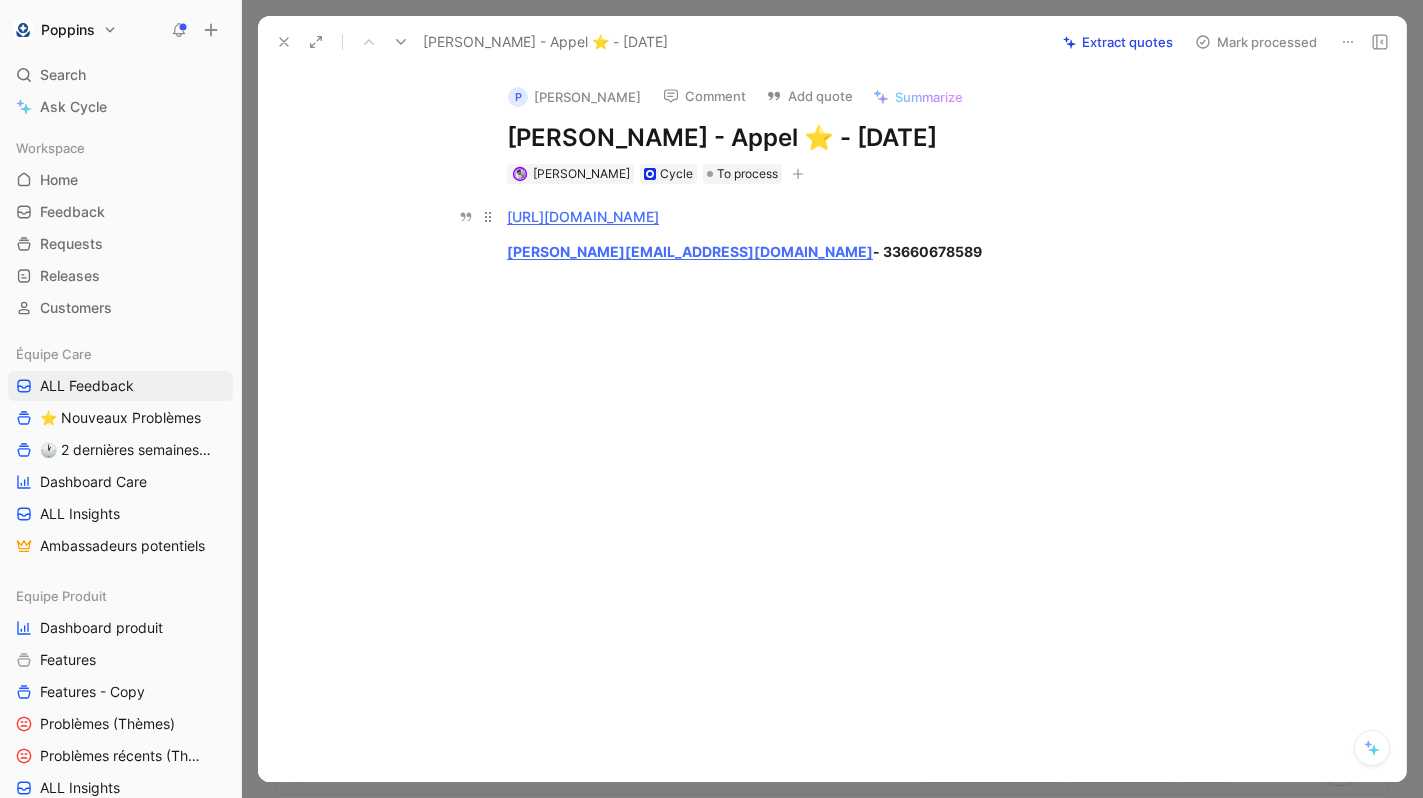 click on "[URL][DOMAIN_NAME]" at bounding box center [853, 216] 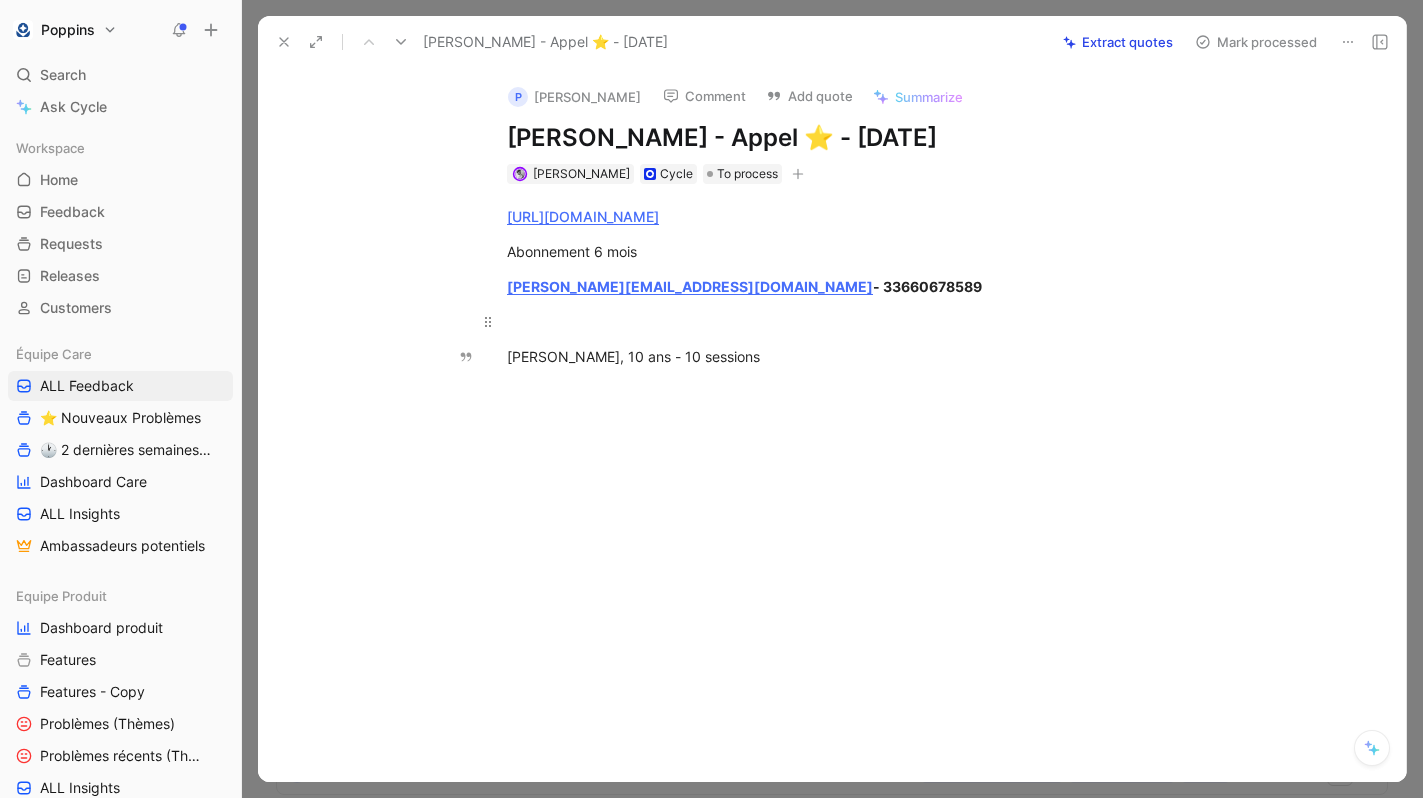 click at bounding box center (853, 321) 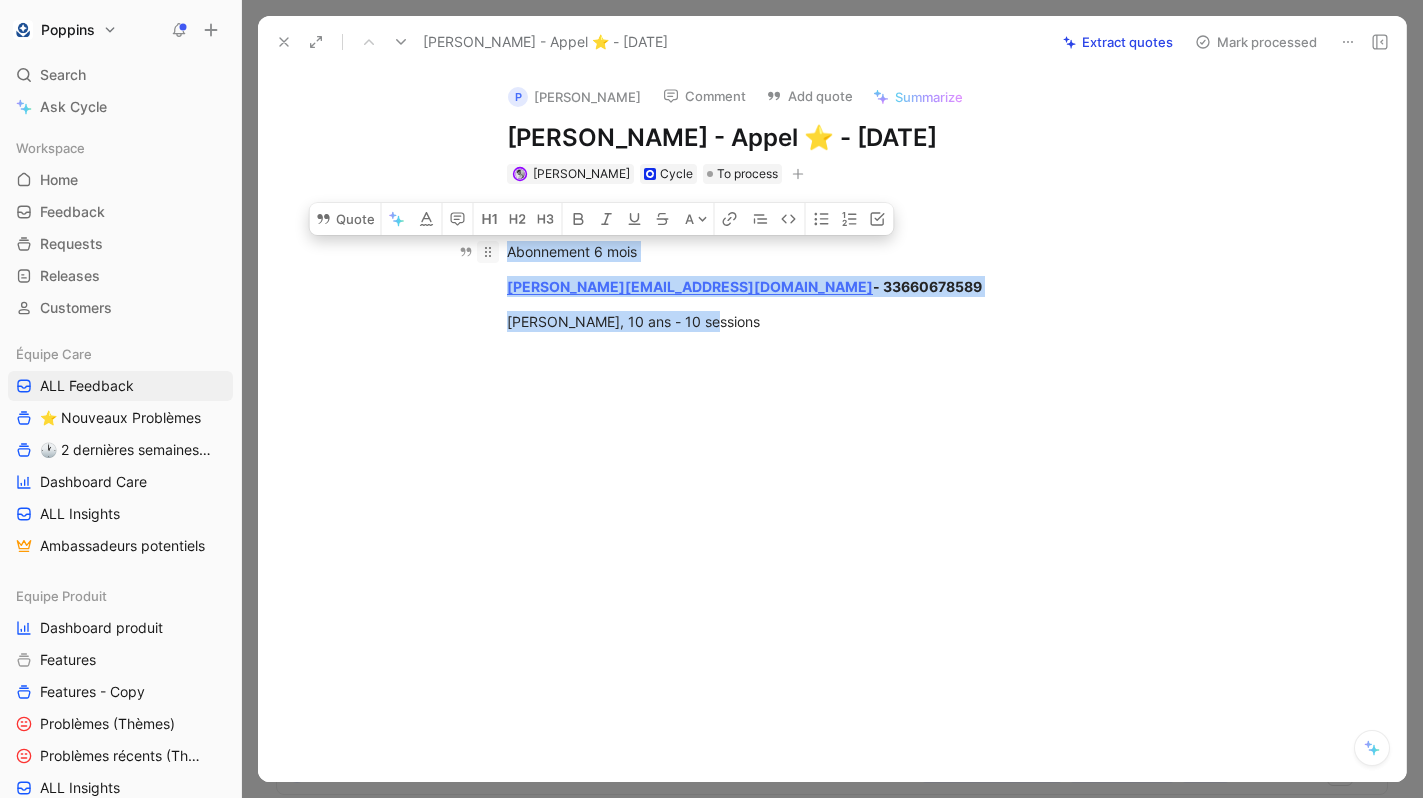 drag, startPoint x: 730, startPoint y: 332, endPoint x: 488, endPoint y: 250, distance: 255.51517 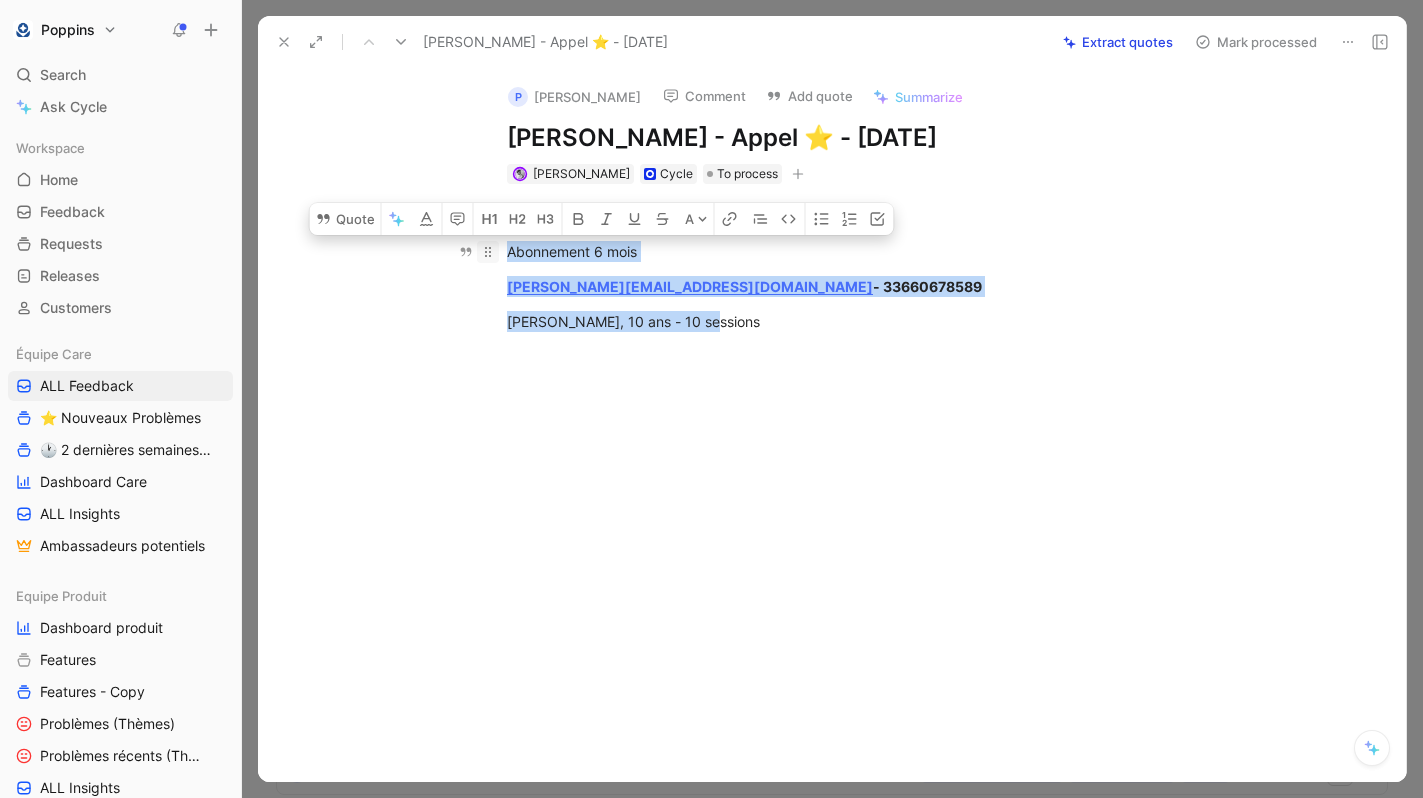 click on "[URL][DOMAIN_NAME] Abonnement 6 mois [PERSON_NAME][EMAIL_ADDRESS][DOMAIN_NAME]  - 33660678589 [PERSON_NAME], 10 ans - 10 sessions" at bounding box center (853, 269) 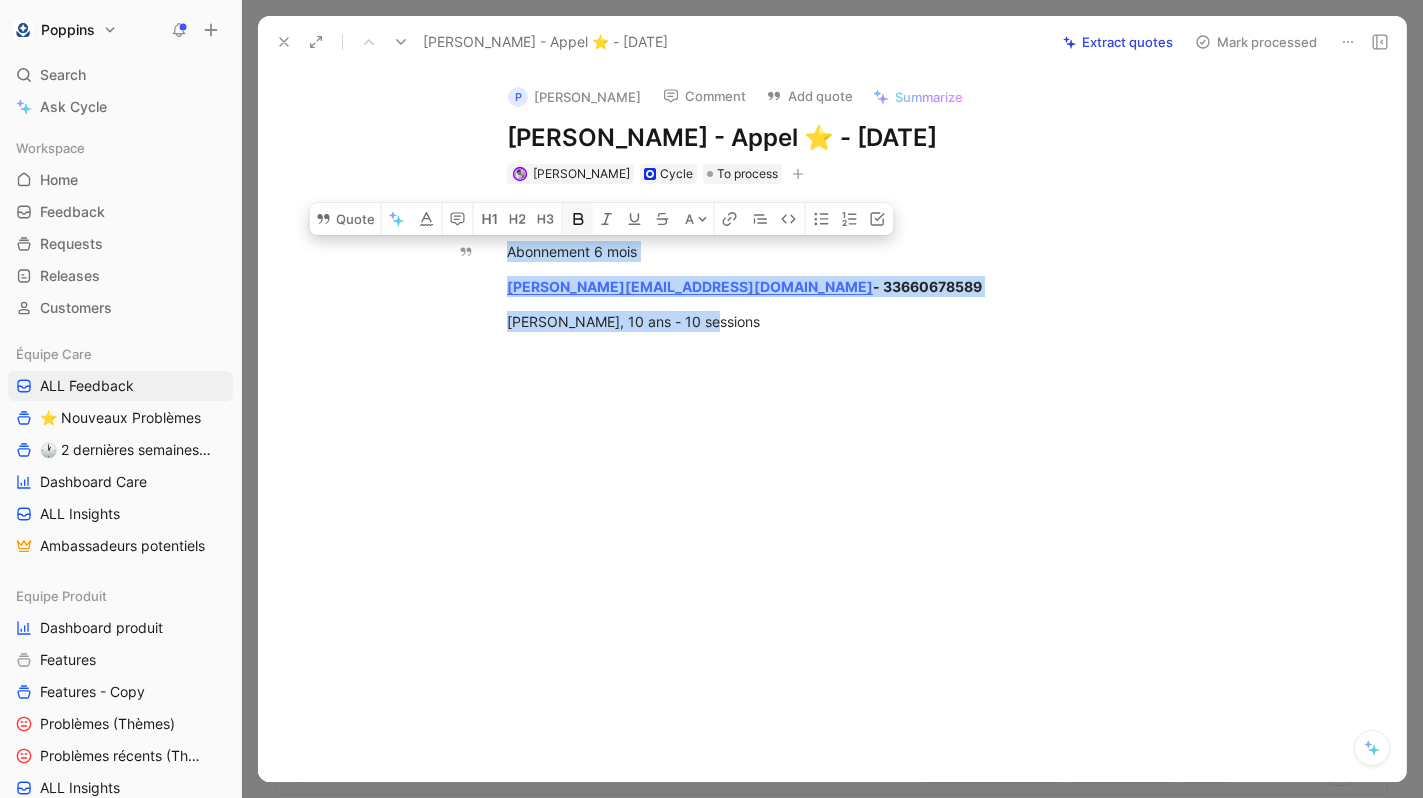 click at bounding box center (578, 219) 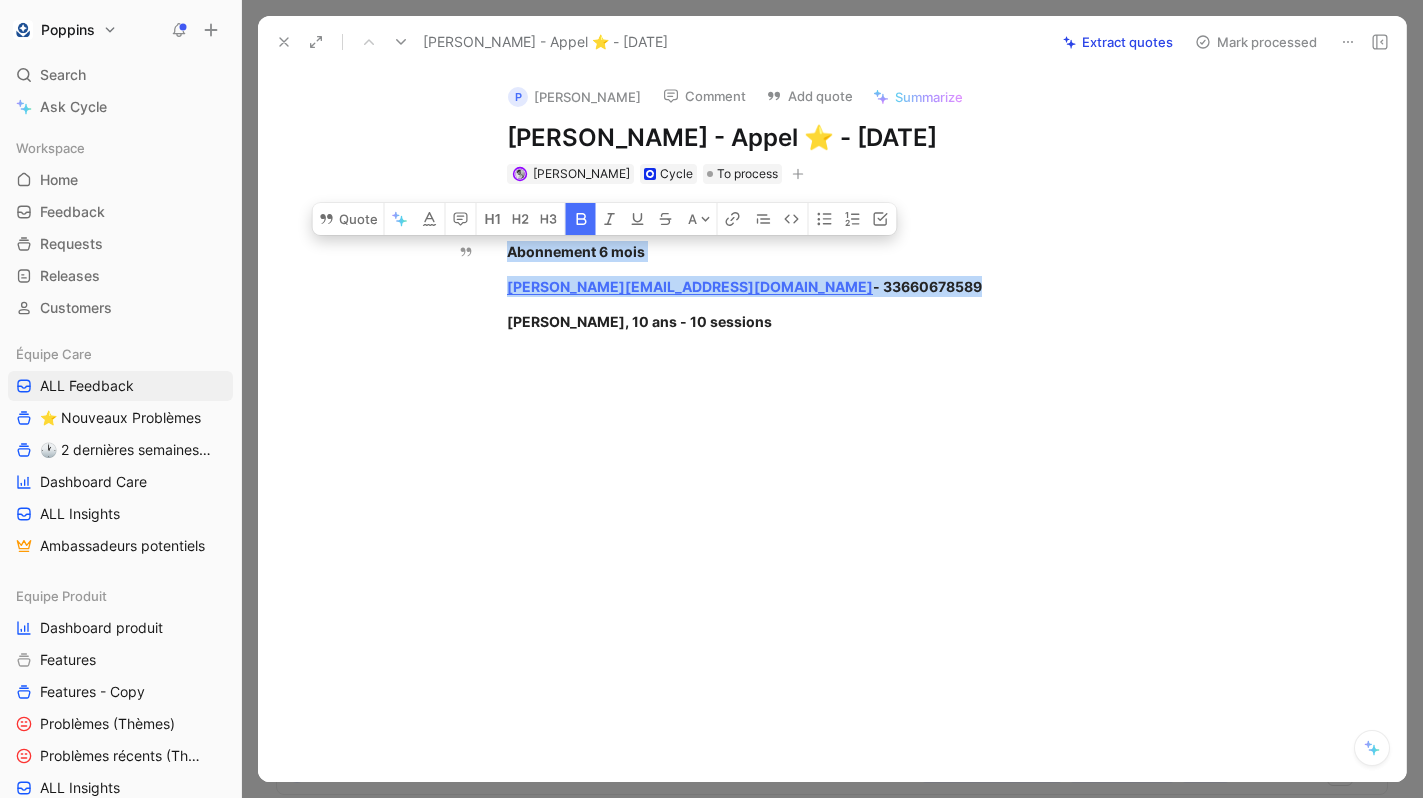 click at bounding box center (581, 219) 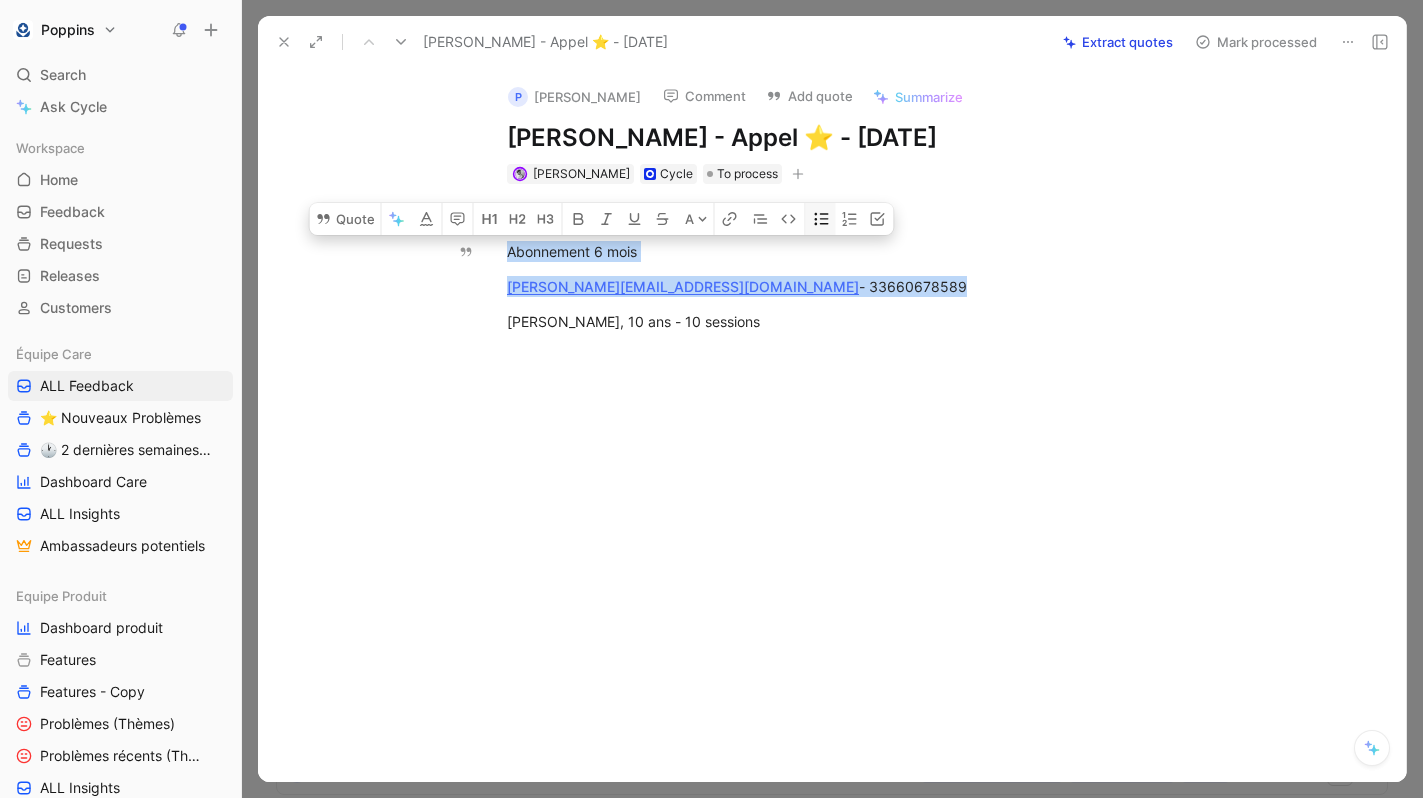 click 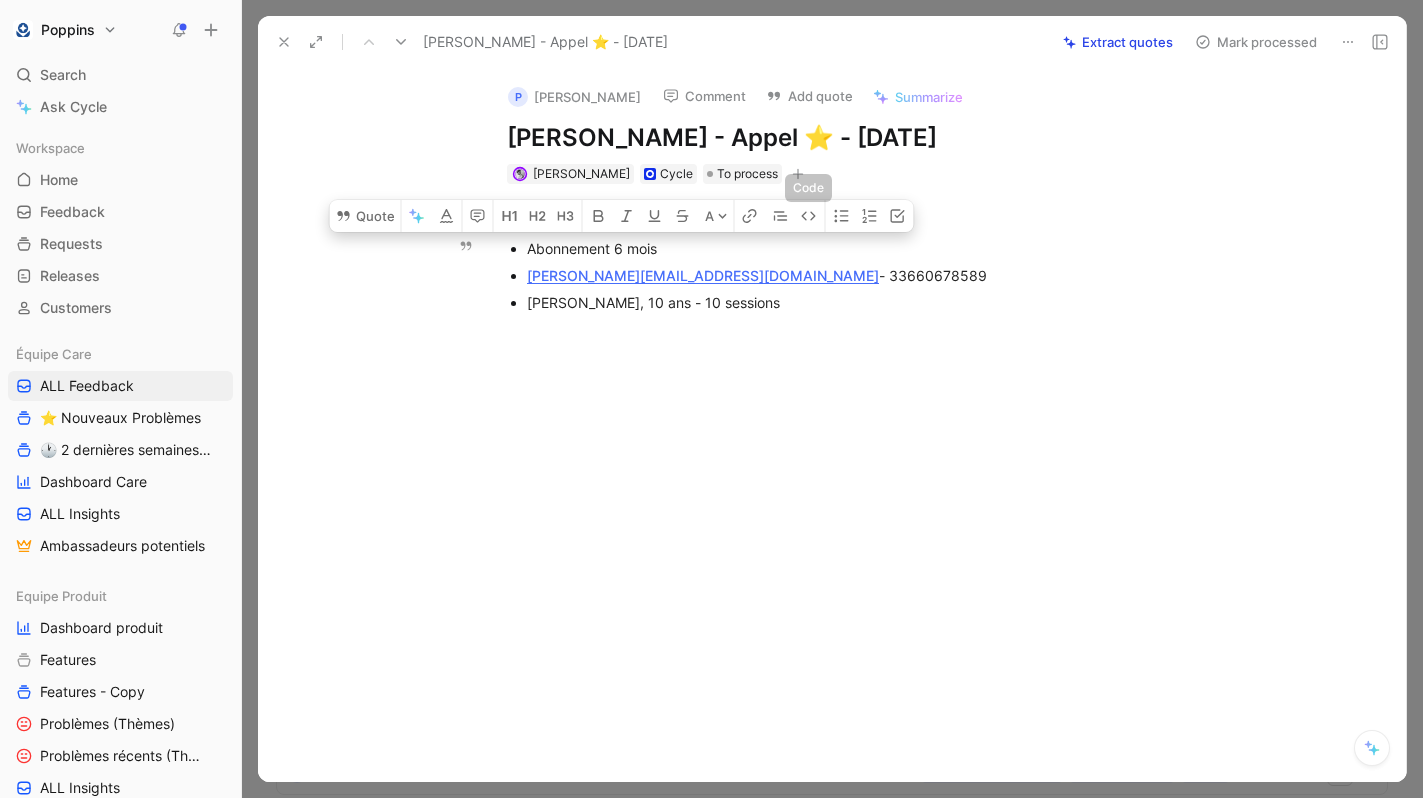 click on "[PERSON_NAME], 10 ans - 10 sessions" at bounding box center [863, 302] 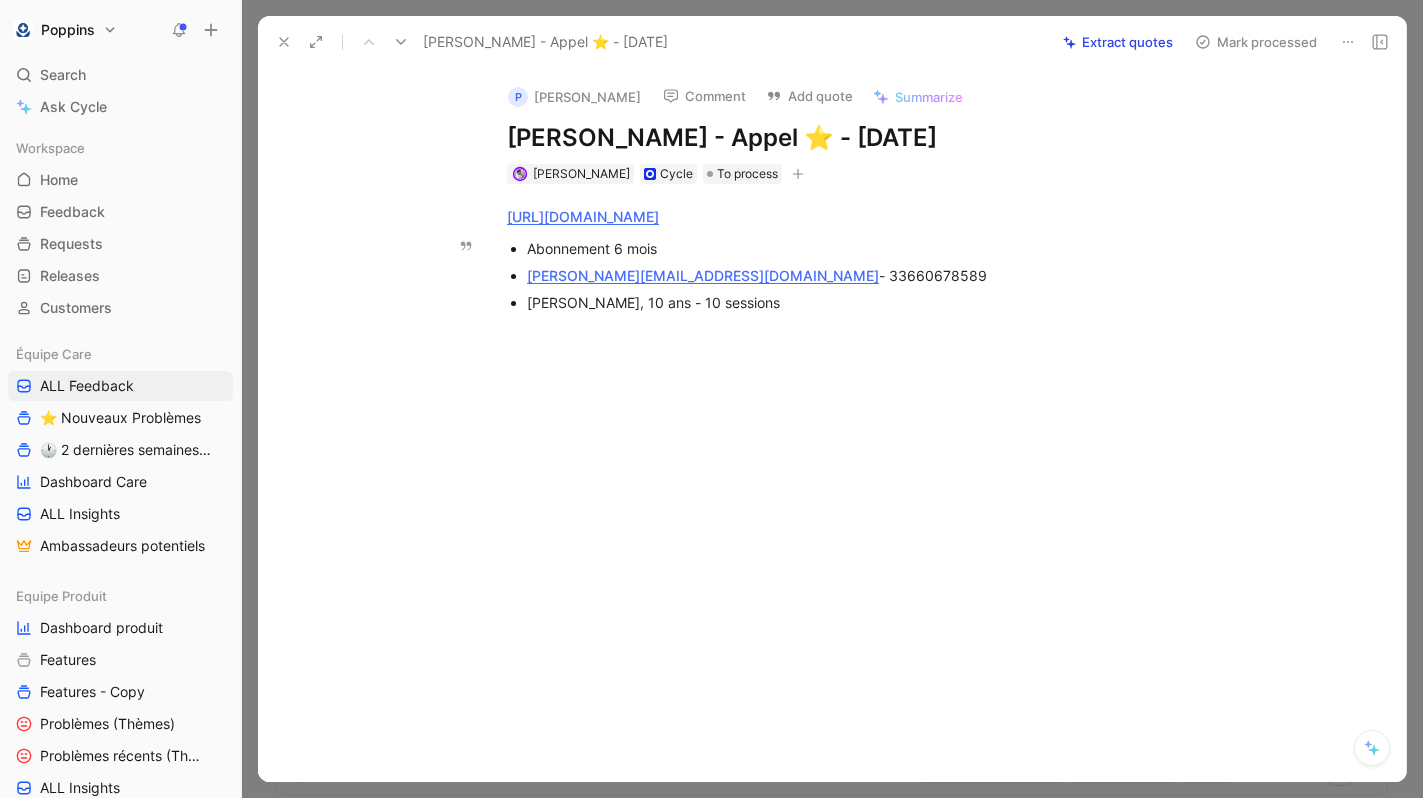 click on "[PERSON_NAME][EMAIL_ADDRESS][DOMAIN_NAME]  - 33660678589" at bounding box center [863, 275] 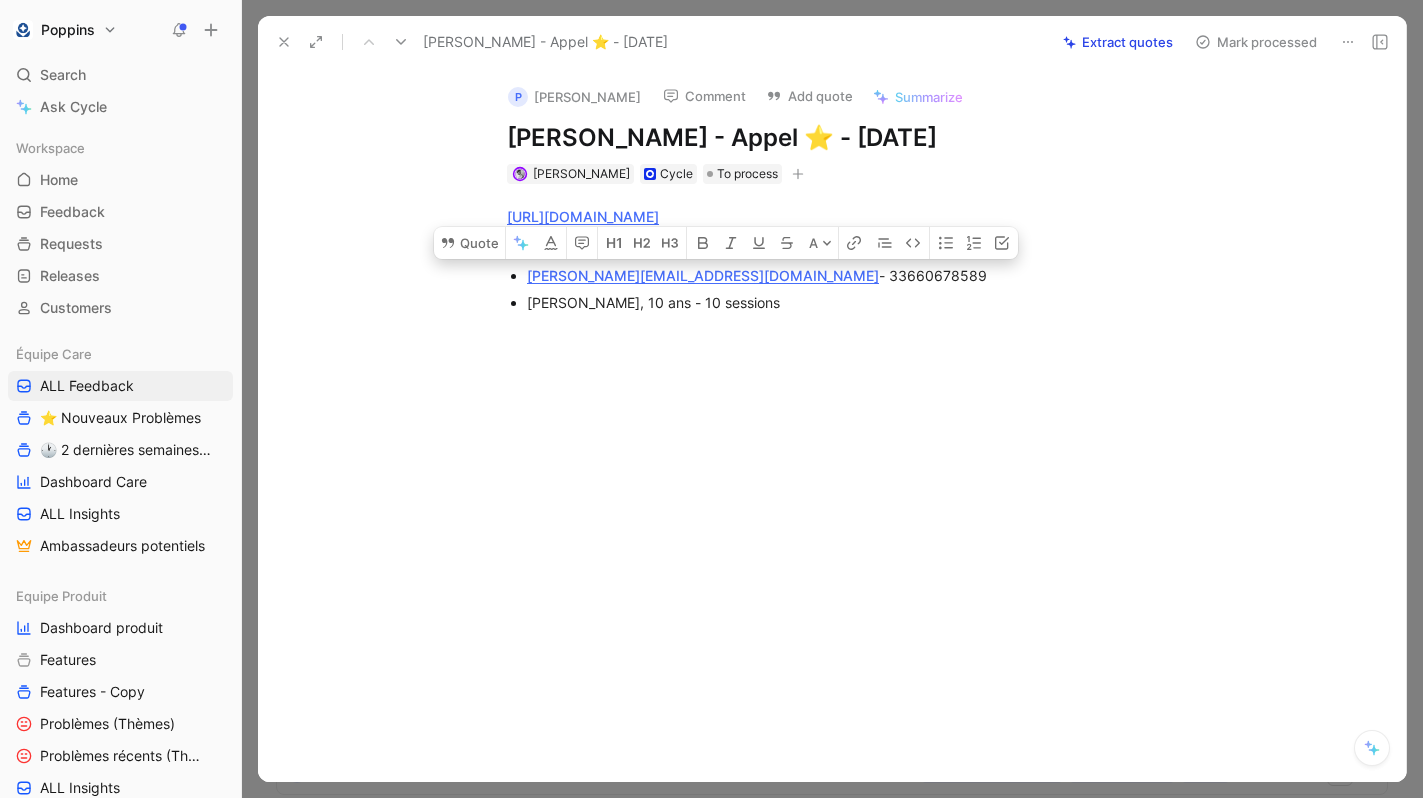 copy on "33660678589" 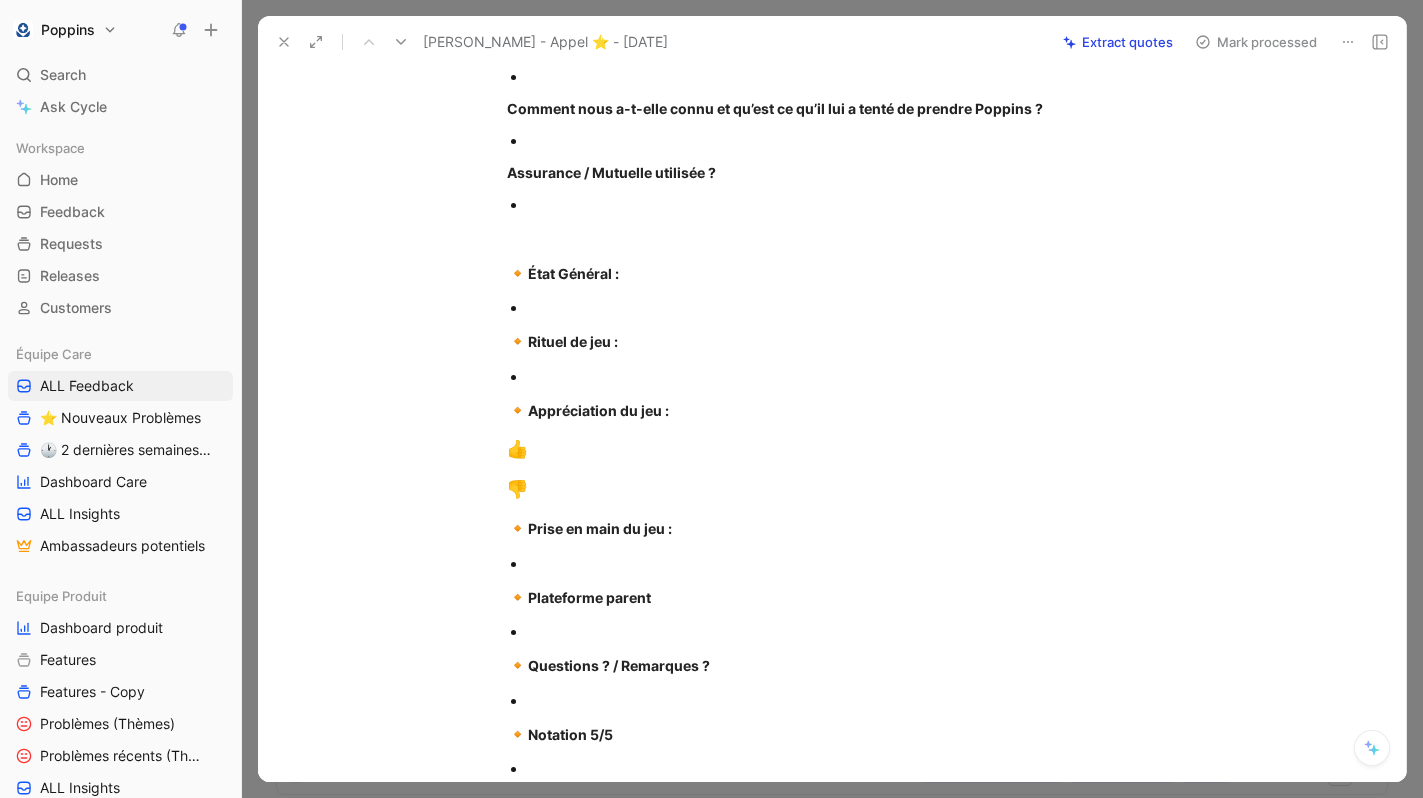 scroll, scrollTop: 0, scrollLeft: 0, axis: both 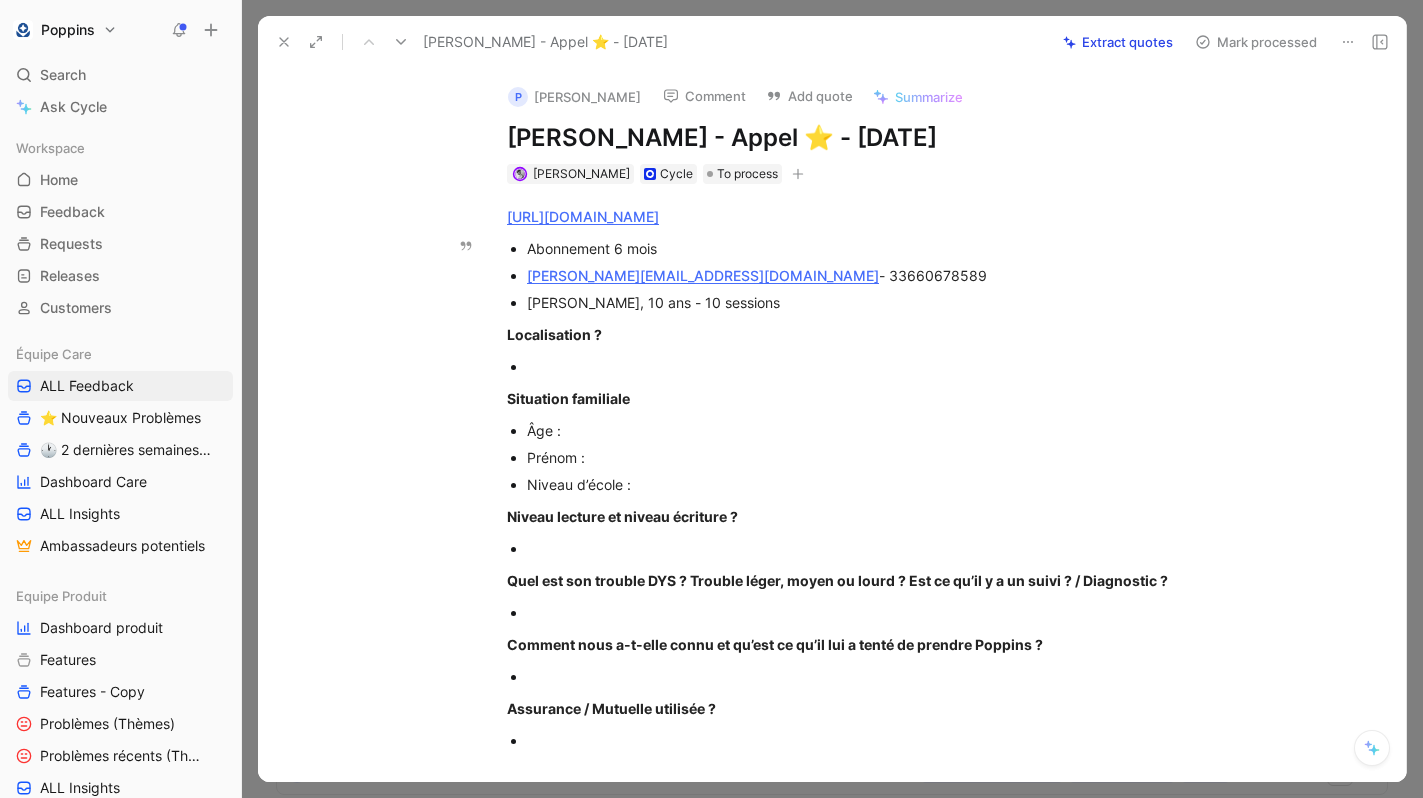 click on "[PERSON_NAME], 10 ans - 10 sessions" at bounding box center [863, 302] 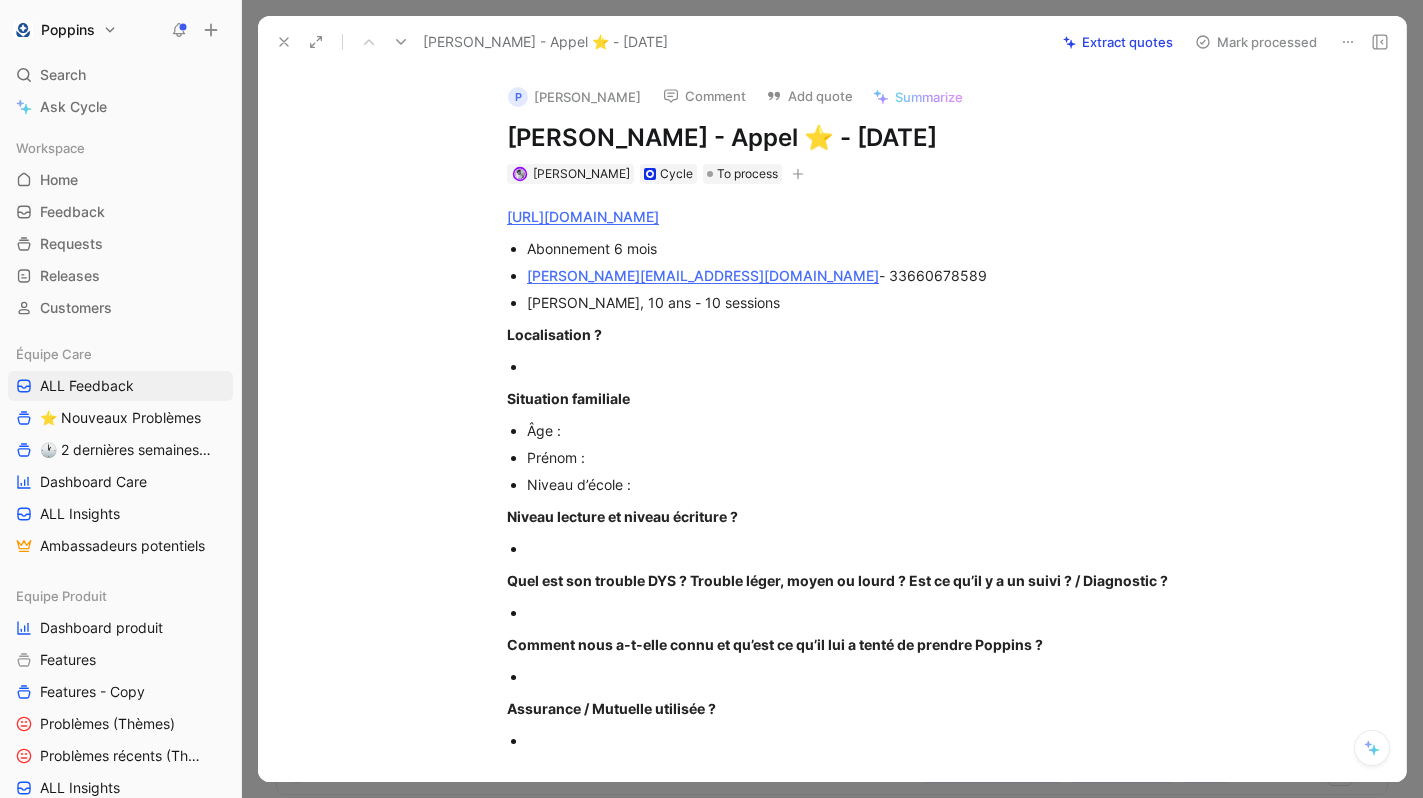 click 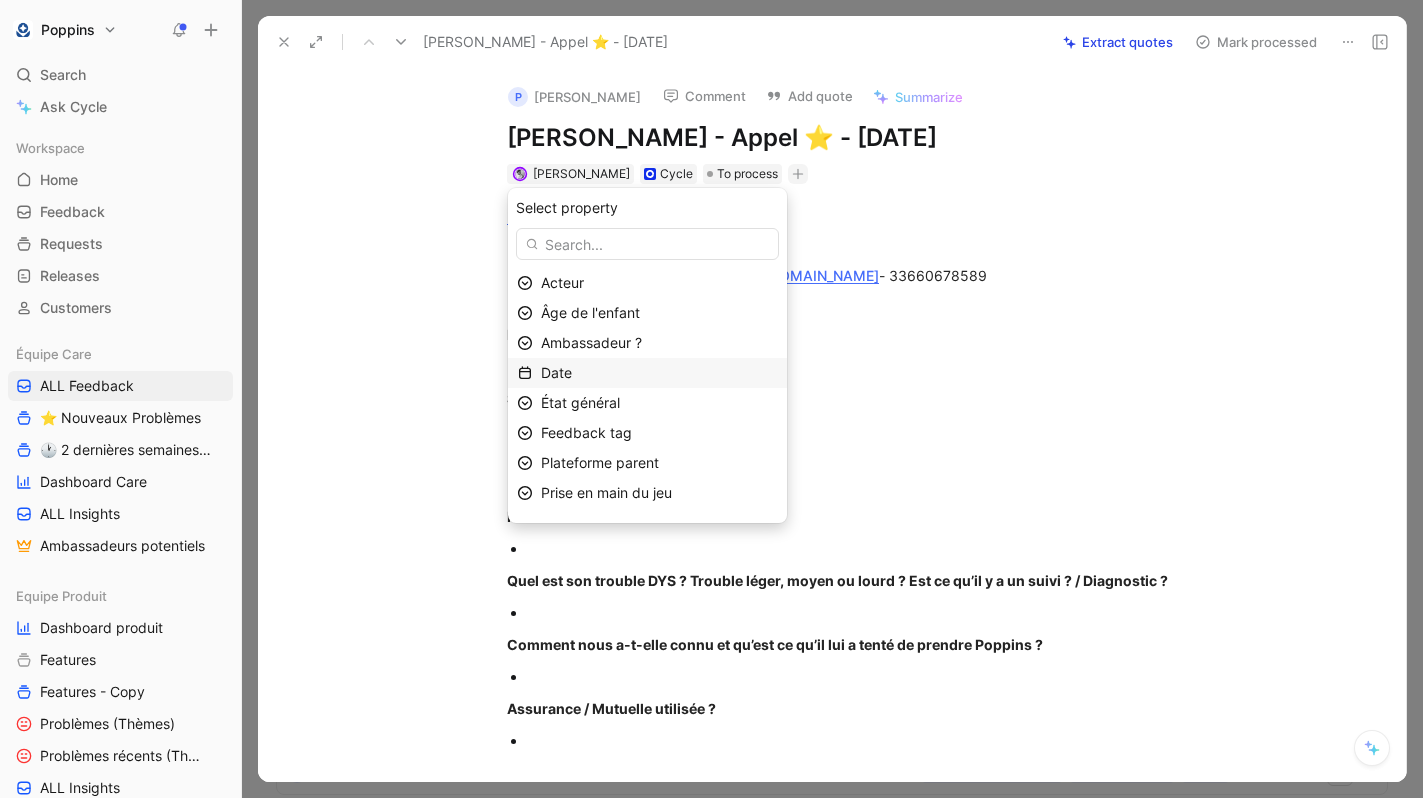 click on "Date" at bounding box center (659, 373) 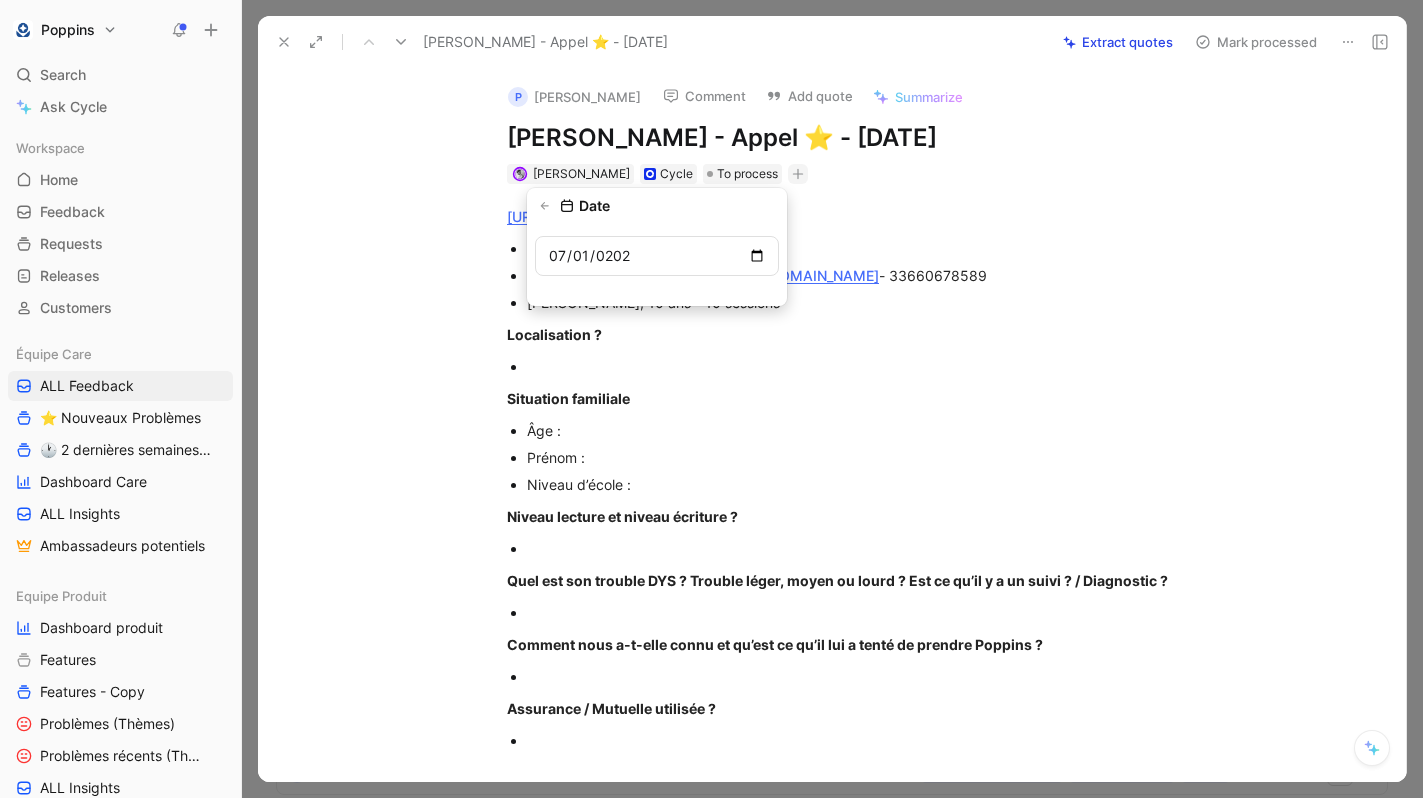 type on "[DATE]" 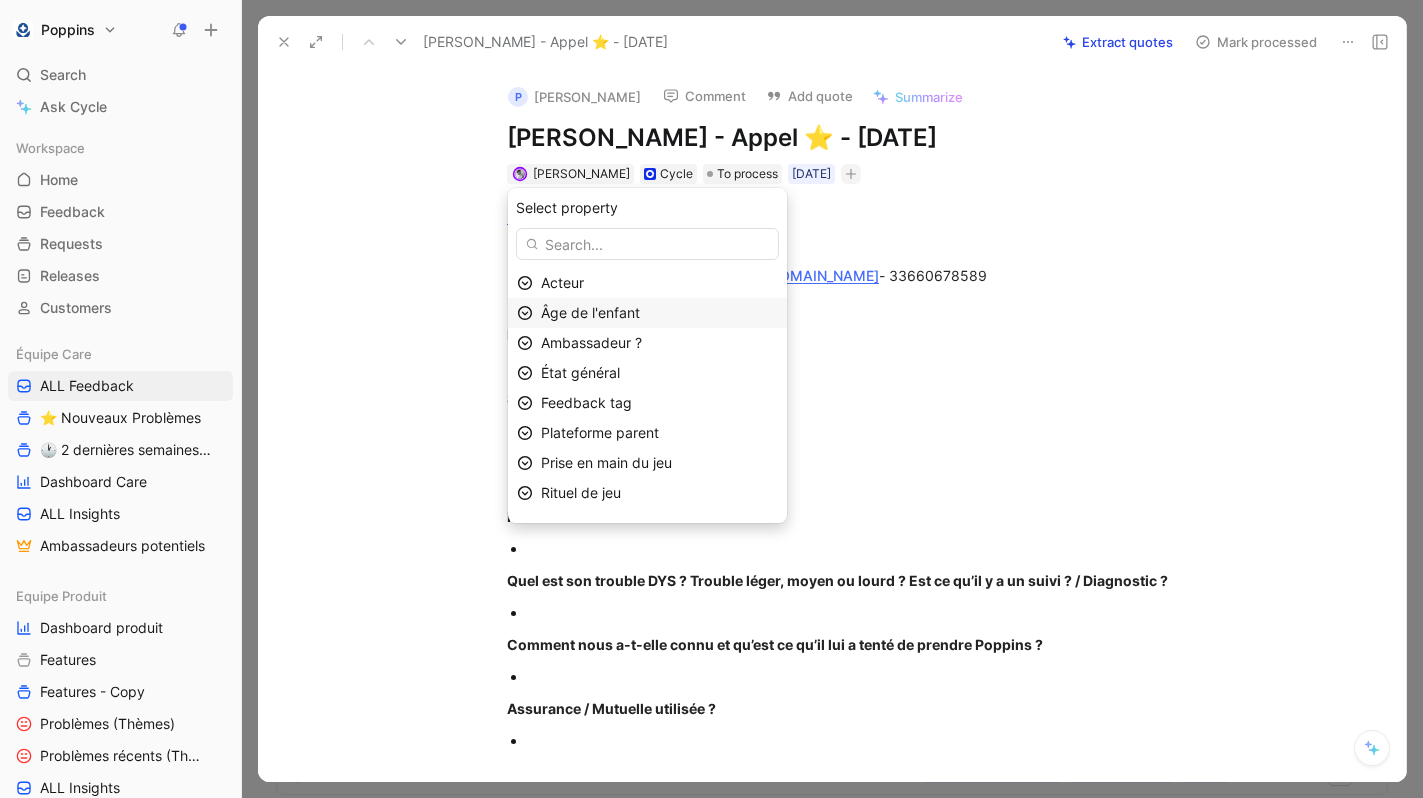 click on "Âge de l'enfant" at bounding box center [659, 313] 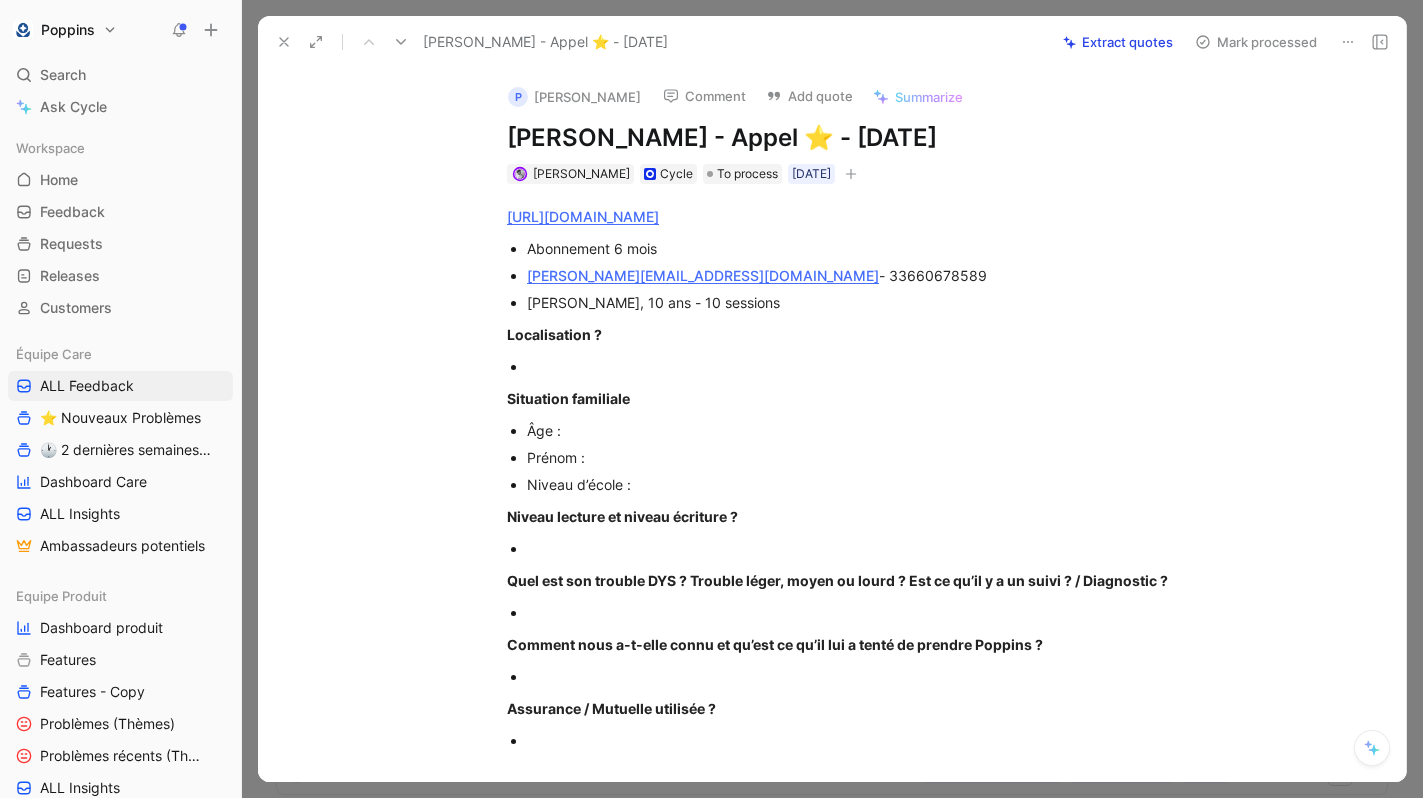 click 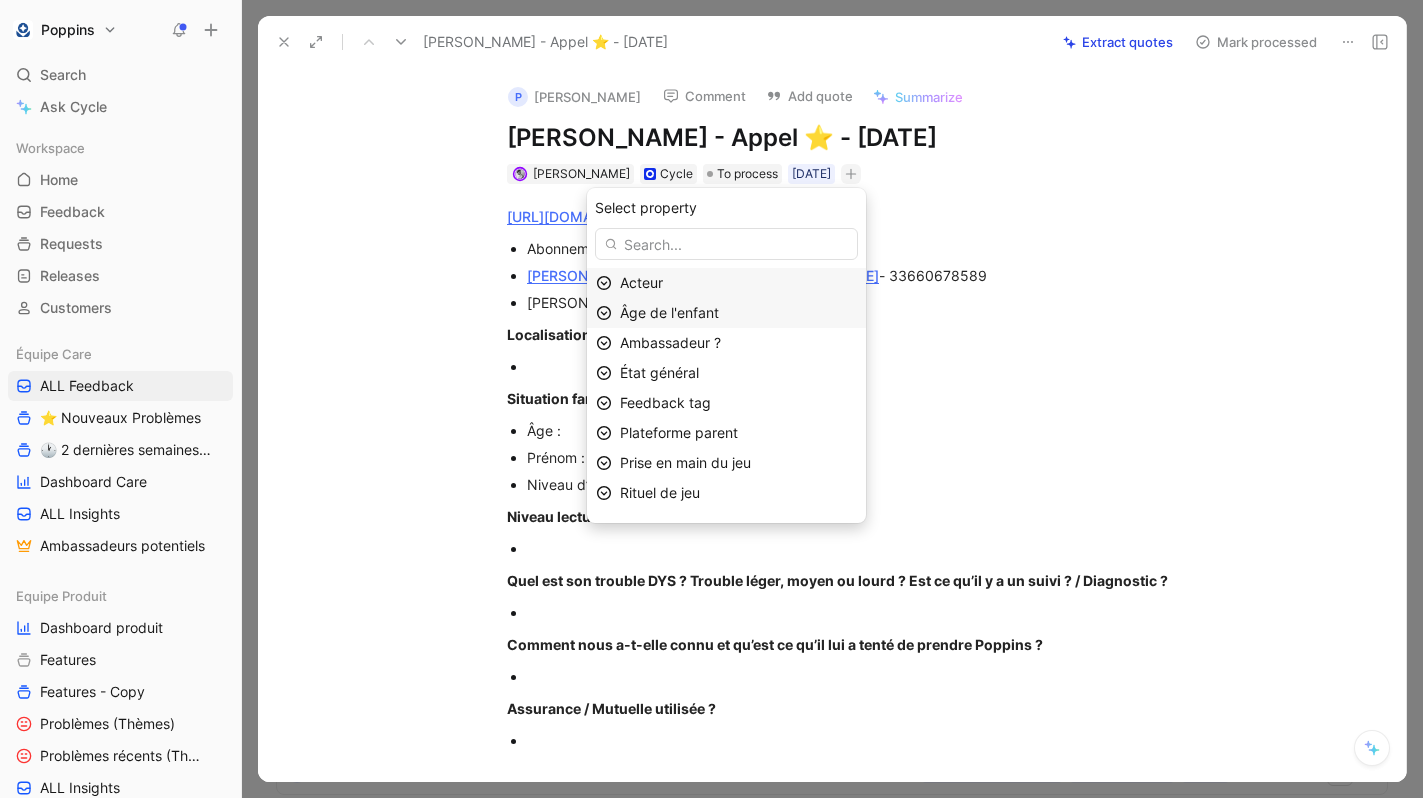 click on "Âge de l'enfant" at bounding box center [669, 312] 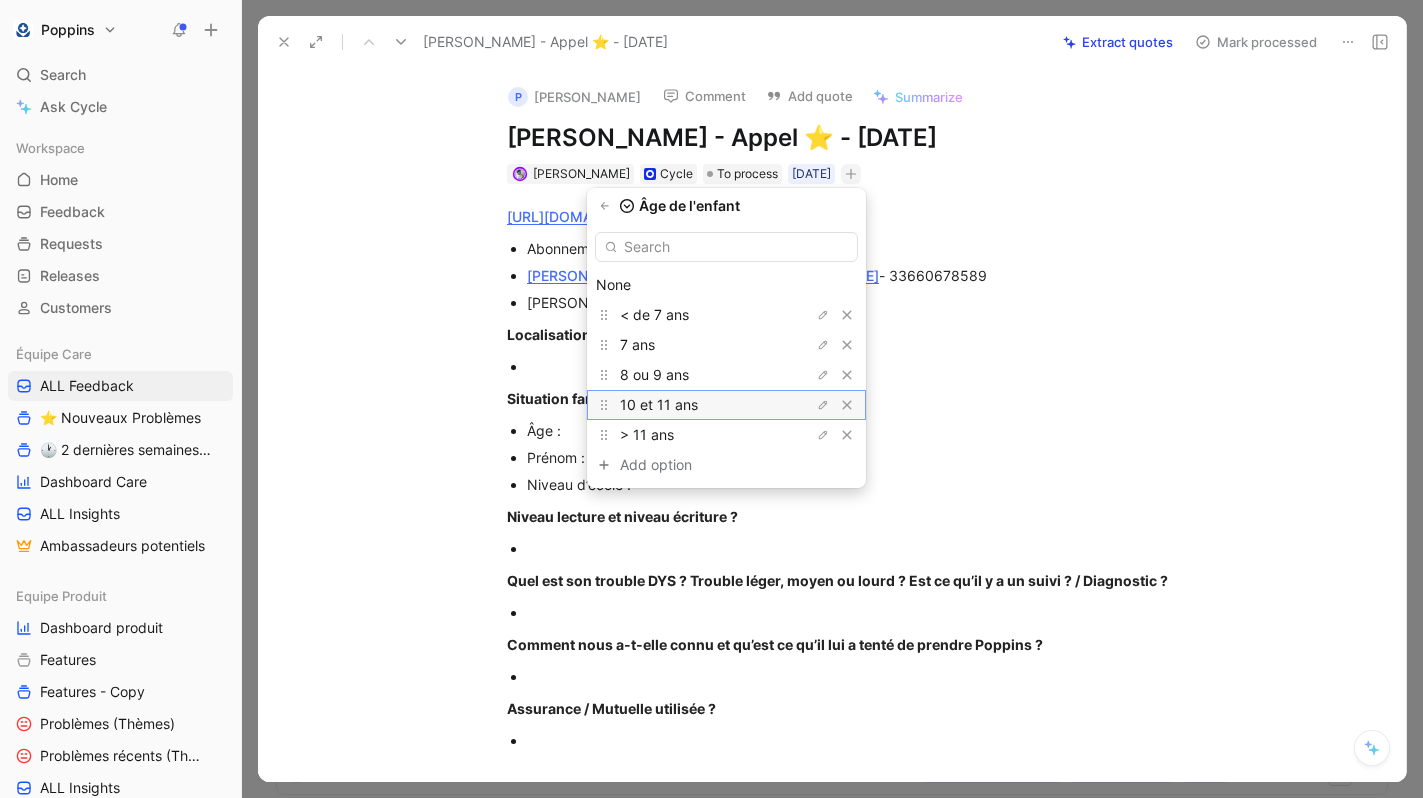 click on "10 et 11 ans" at bounding box center (695, 405) 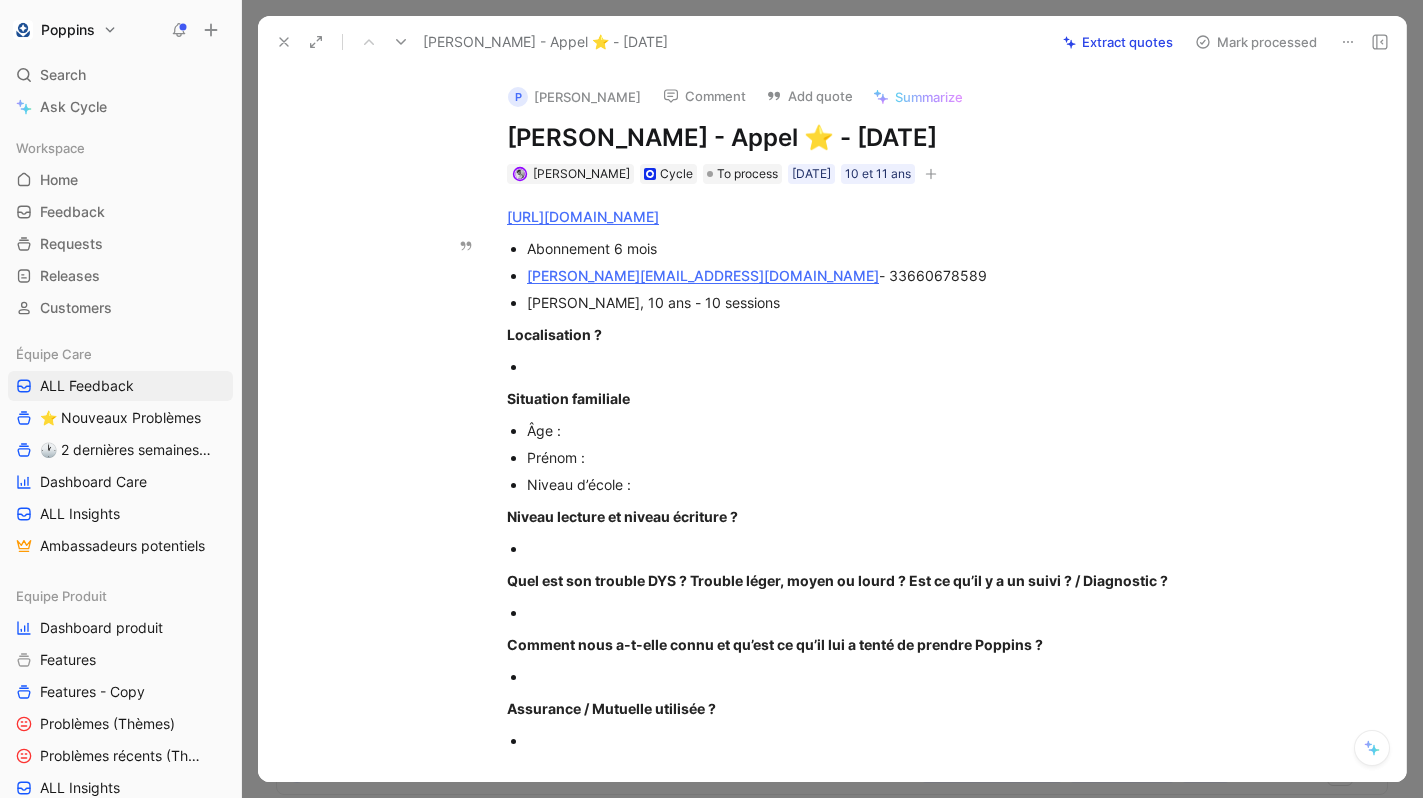 click on "[PERSON_NAME], 10 ans - 10 sessions" at bounding box center [863, 302] 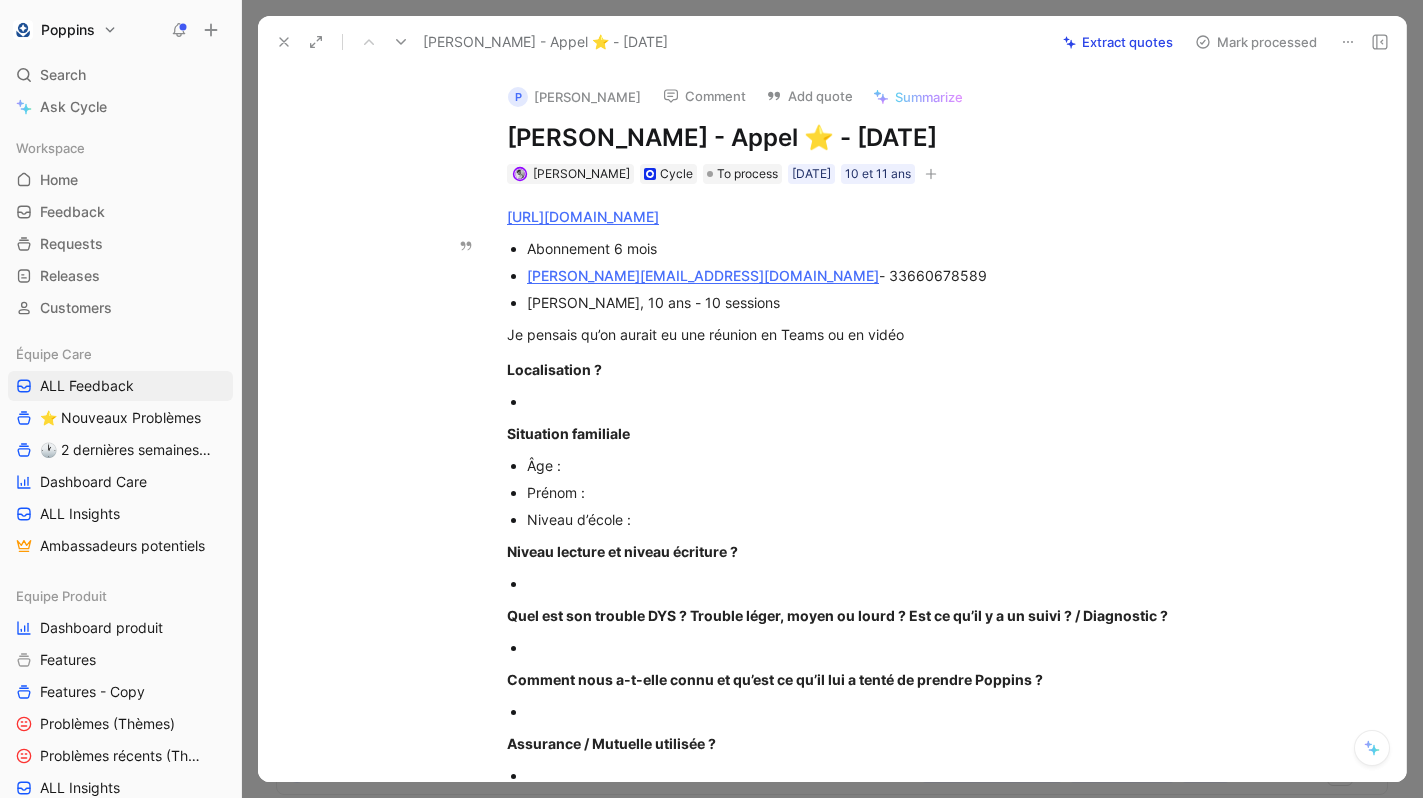 click on "[PERSON_NAME], 10 ans - 10 sessions" at bounding box center (863, 302) 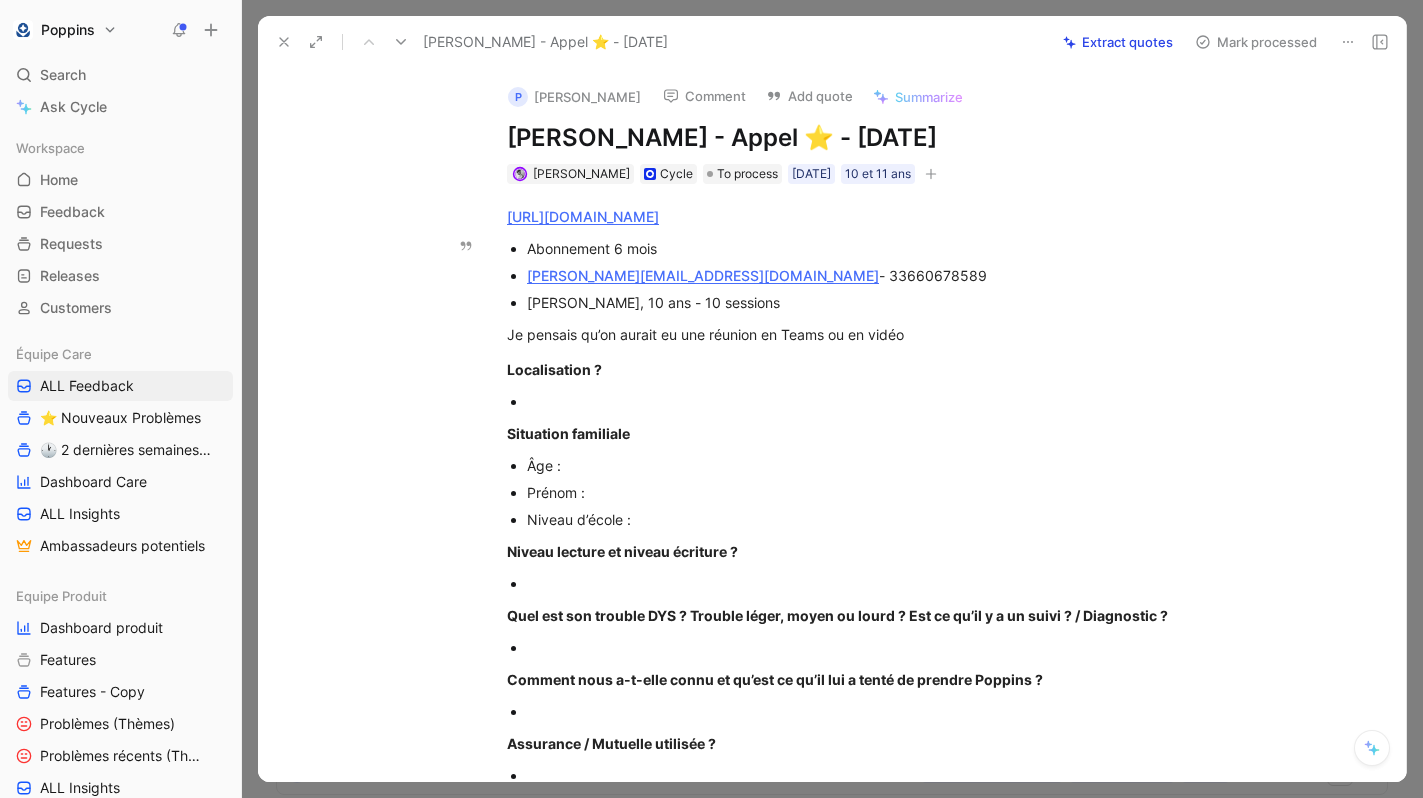click on "[PERSON_NAME], 10 ans - 10 sessions" at bounding box center (863, 302) 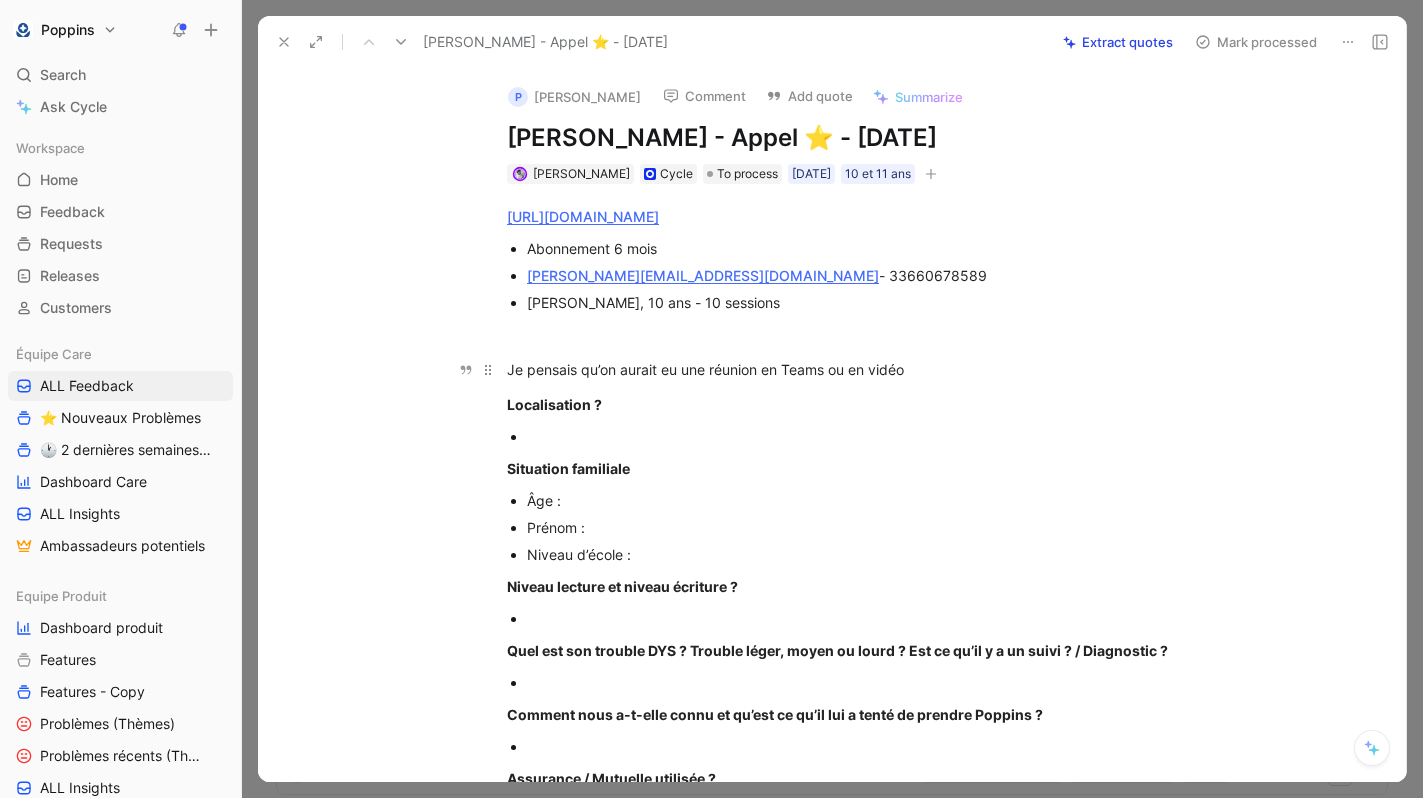 click on "Je pensais qu’on aurait eu une réunion en Teams ou en vidéo" at bounding box center [853, 369] 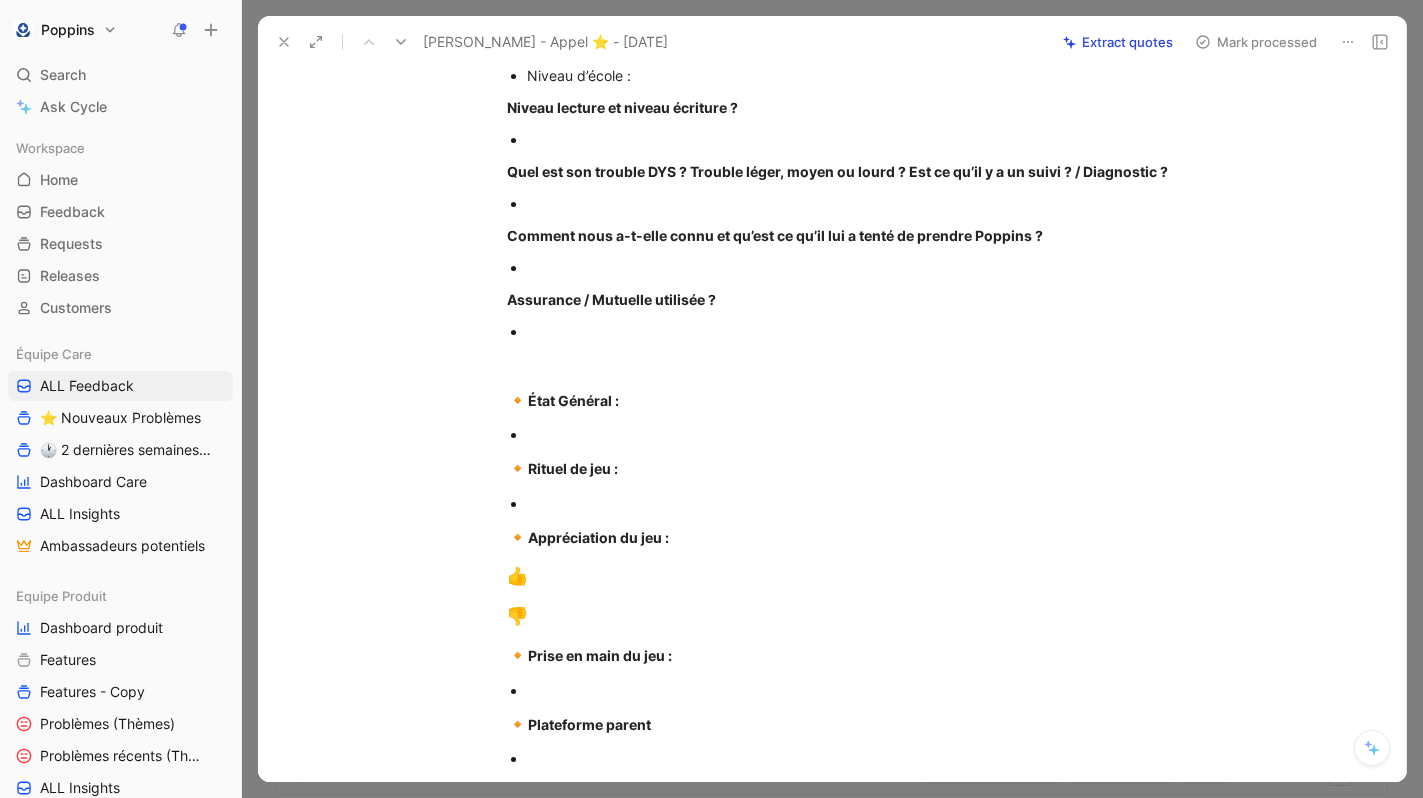 scroll, scrollTop: 0, scrollLeft: 0, axis: both 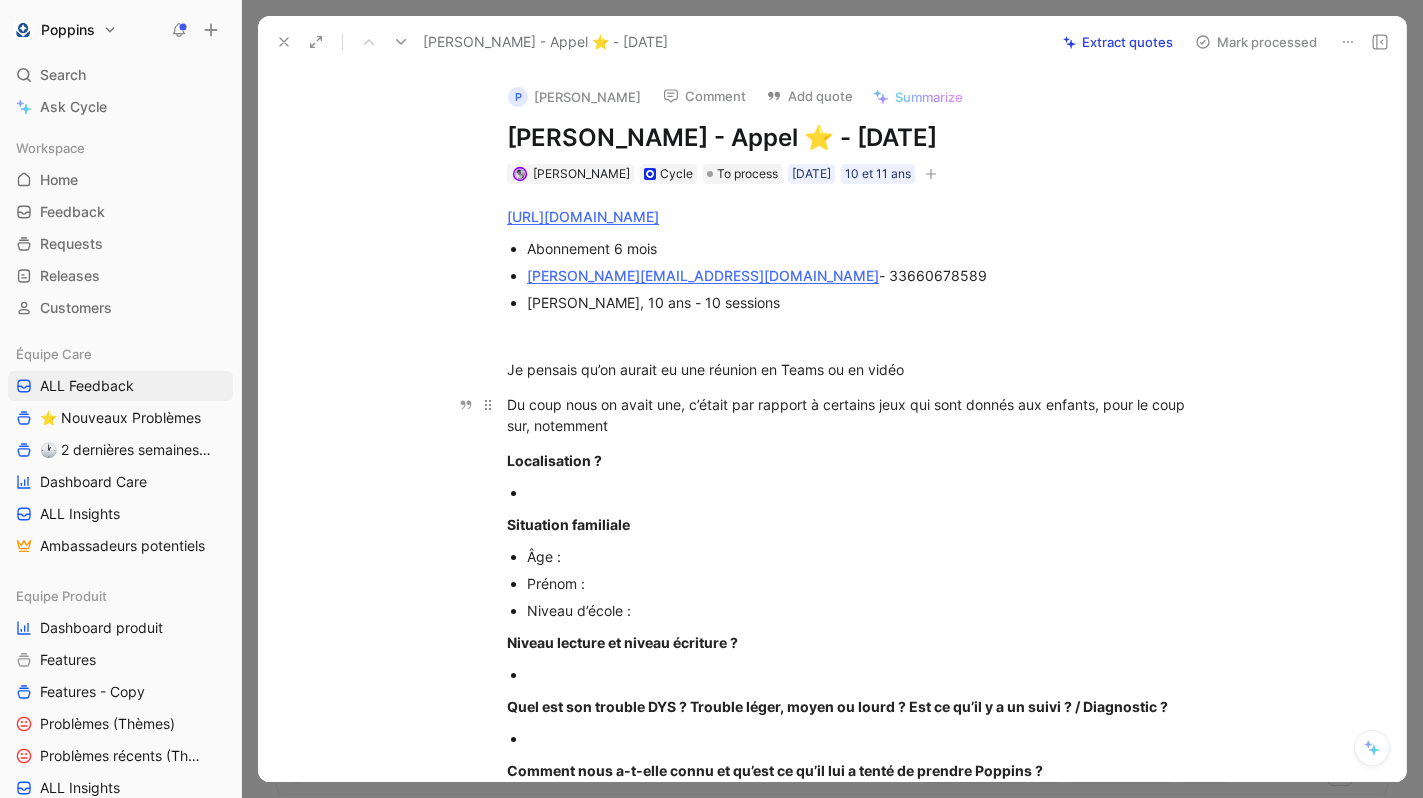 click on "Du coup nous on avait une, c’était par rapport à certains jeux qui sont donnés aux enfants, pour le coup sur, notemment" at bounding box center [853, 415] 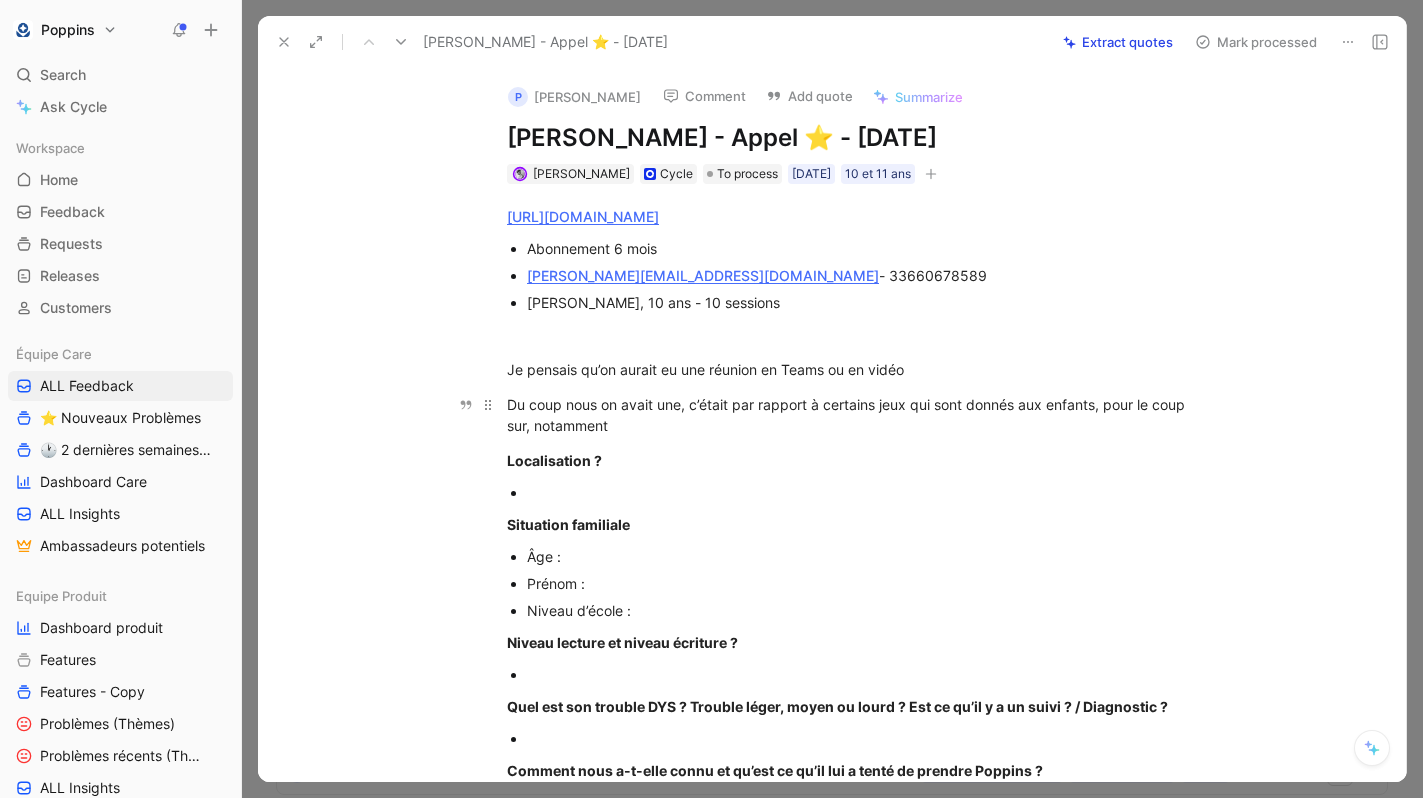 click on "Du coup nous on avait une, c’était par rapport à certains jeux qui sont donnés aux enfants, pour le coup sur, notamment" at bounding box center (853, 415) 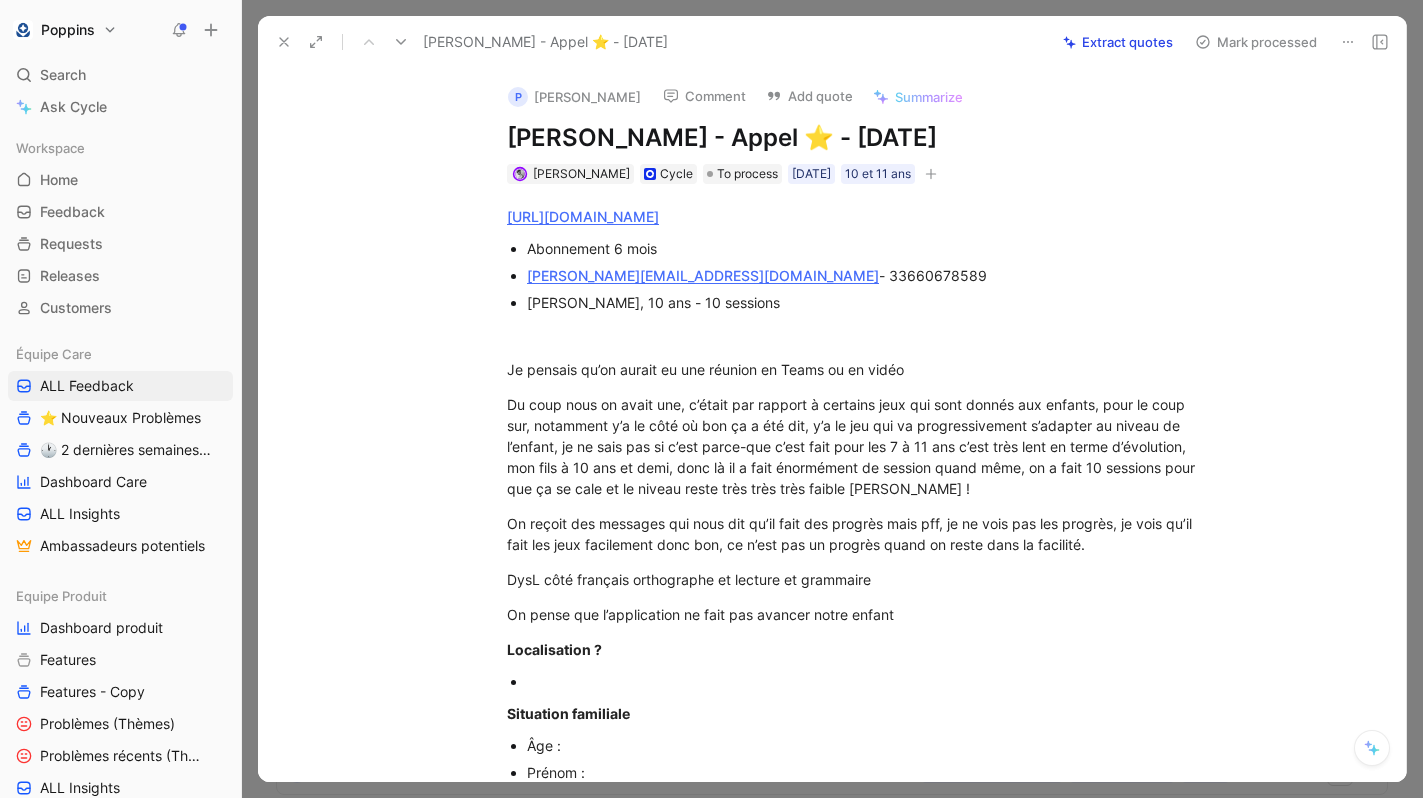 scroll, scrollTop: 1, scrollLeft: 0, axis: vertical 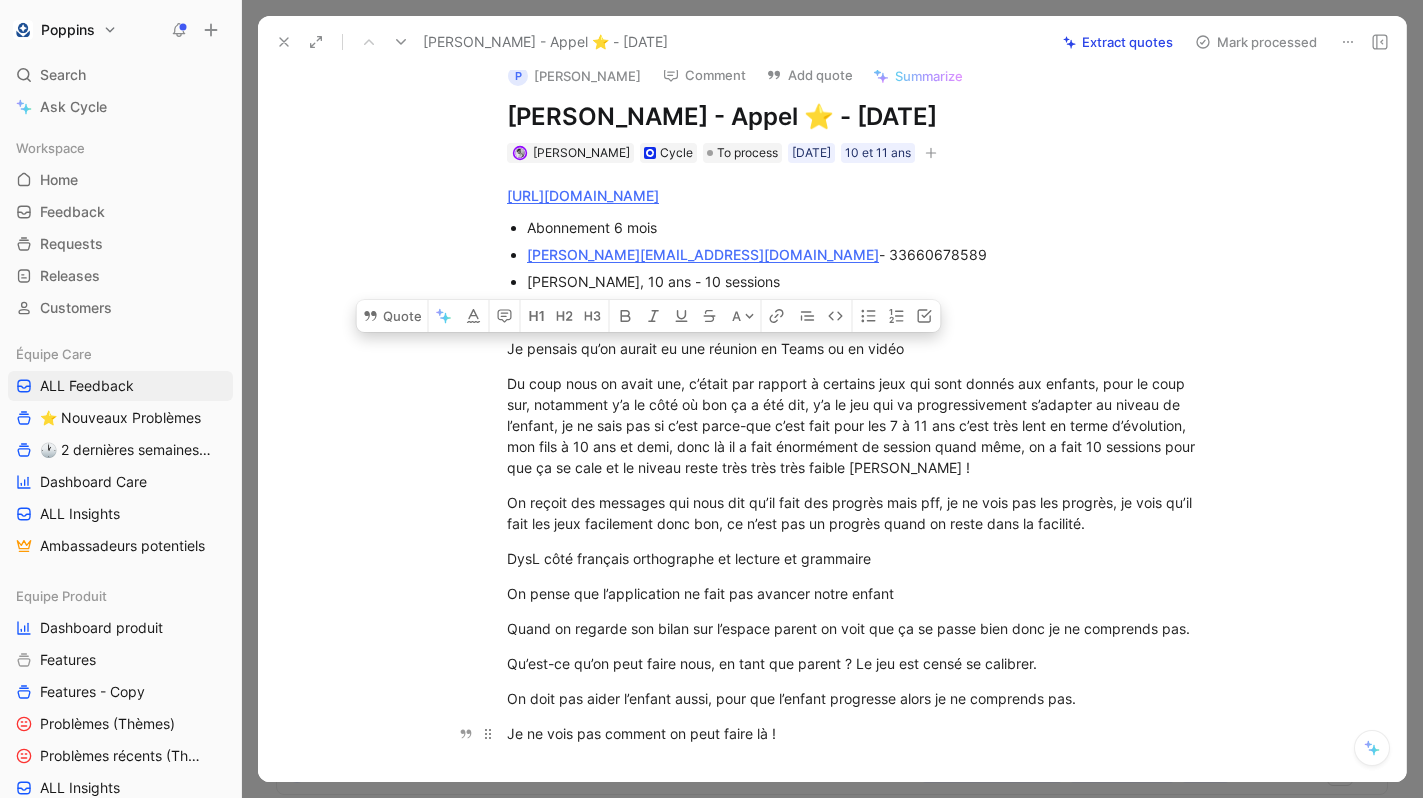 drag, startPoint x: 515, startPoint y: 347, endPoint x: 807, endPoint y: 724, distance: 476.85742 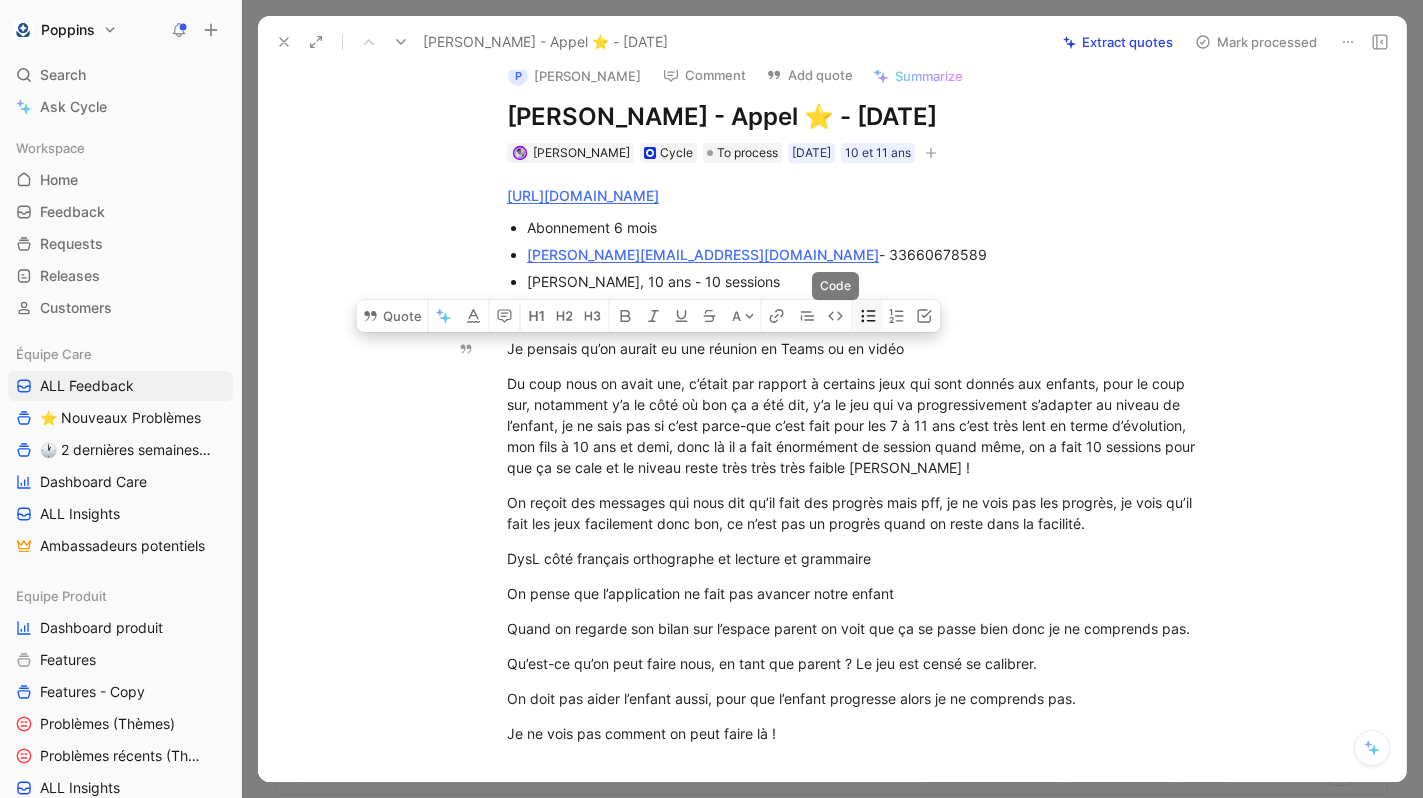 click at bounding box center (868, 316) 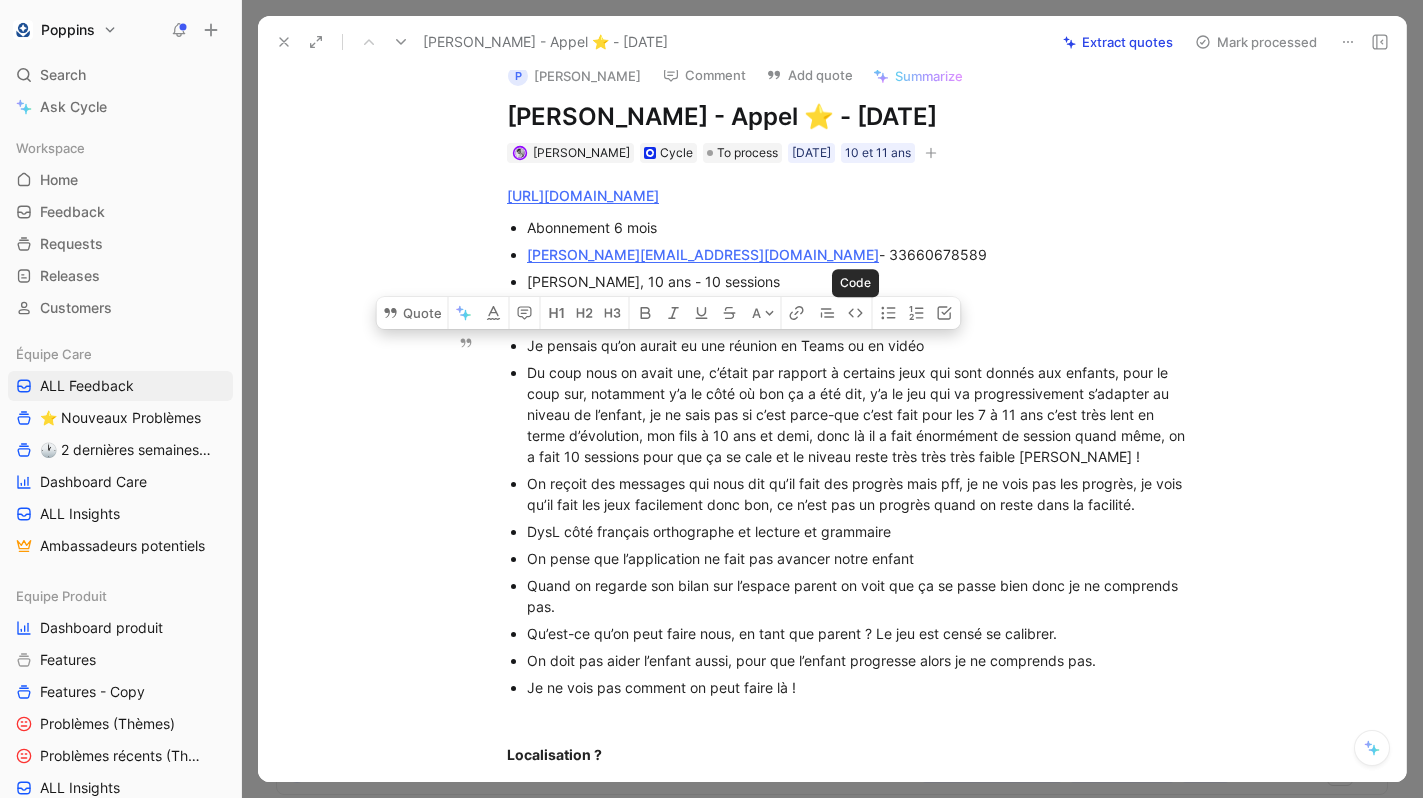 click on "Du coup nous on avait une, c’était par rapport à certains jeux qui sont donnés aux enfants, pour le coup sur, notamment y’a le côté où bon ça a été dit, y’a le jeu qui va progressivement s’adapter au niveau de l’enfant, je ne sais pas si c’est parce-que c’est fait pour les 7 à 11 ans c’est très lent en terme d’évolution, mon fils à 10 ans et demi, donc là il a fait énormément de session quand même, on a fait 10 sessions pour que ça se cale et le niveau reste très très très faible [PERSON_NAME] !" at bounding box center (863, 414) 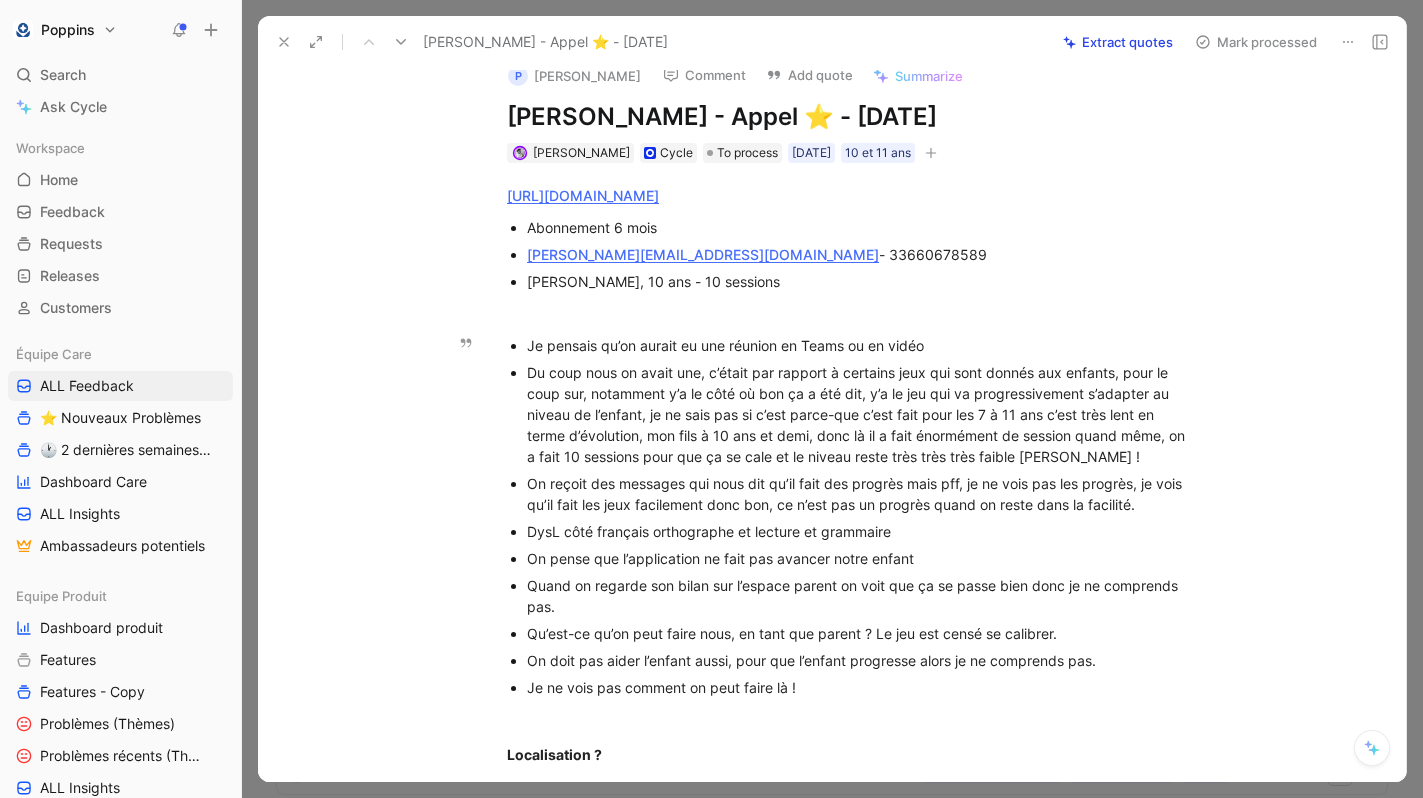 click on "Je ne vois pas comment on peut faire là !" at bounding box center [863, 687] 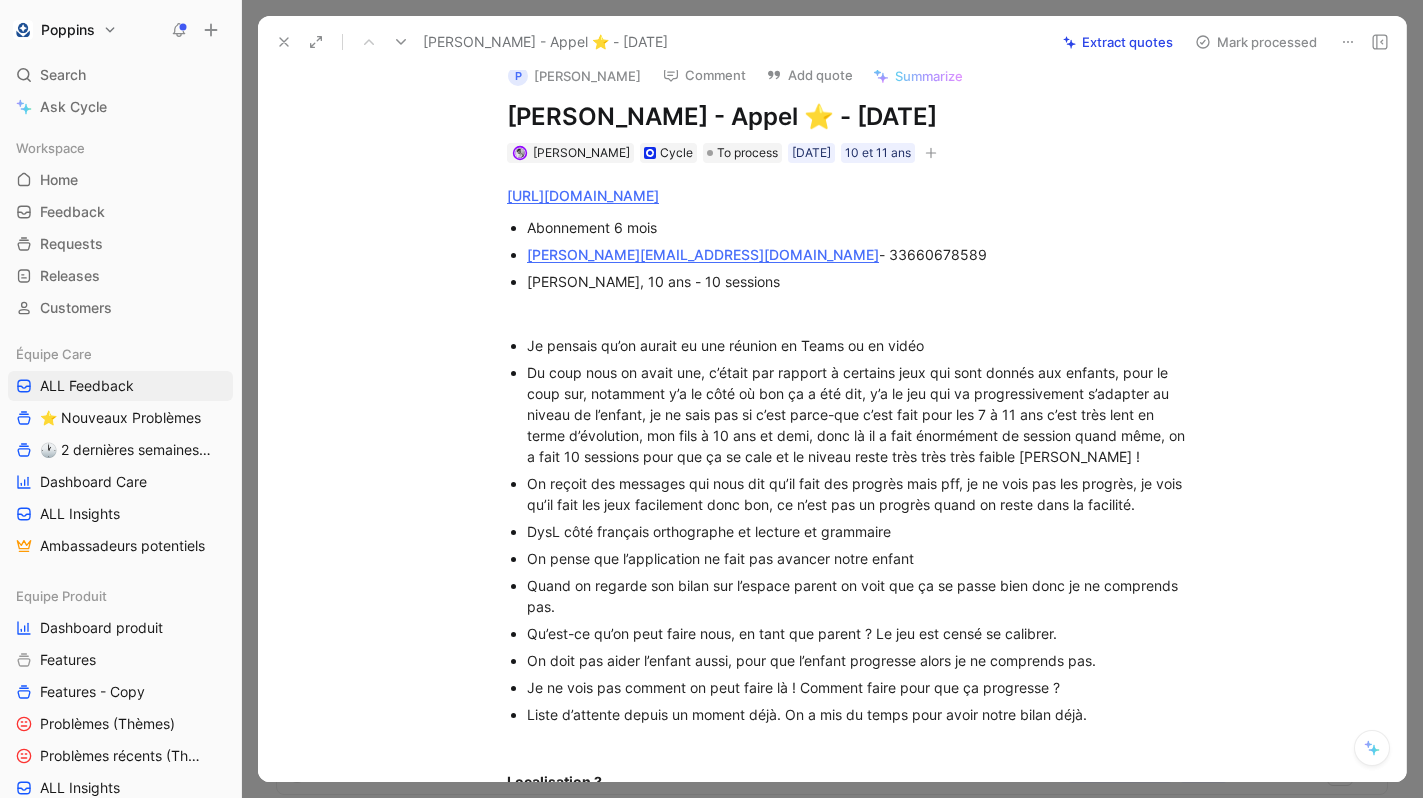 scroll, scrollTop: 442, scrollLeft: 0, axis: vertical 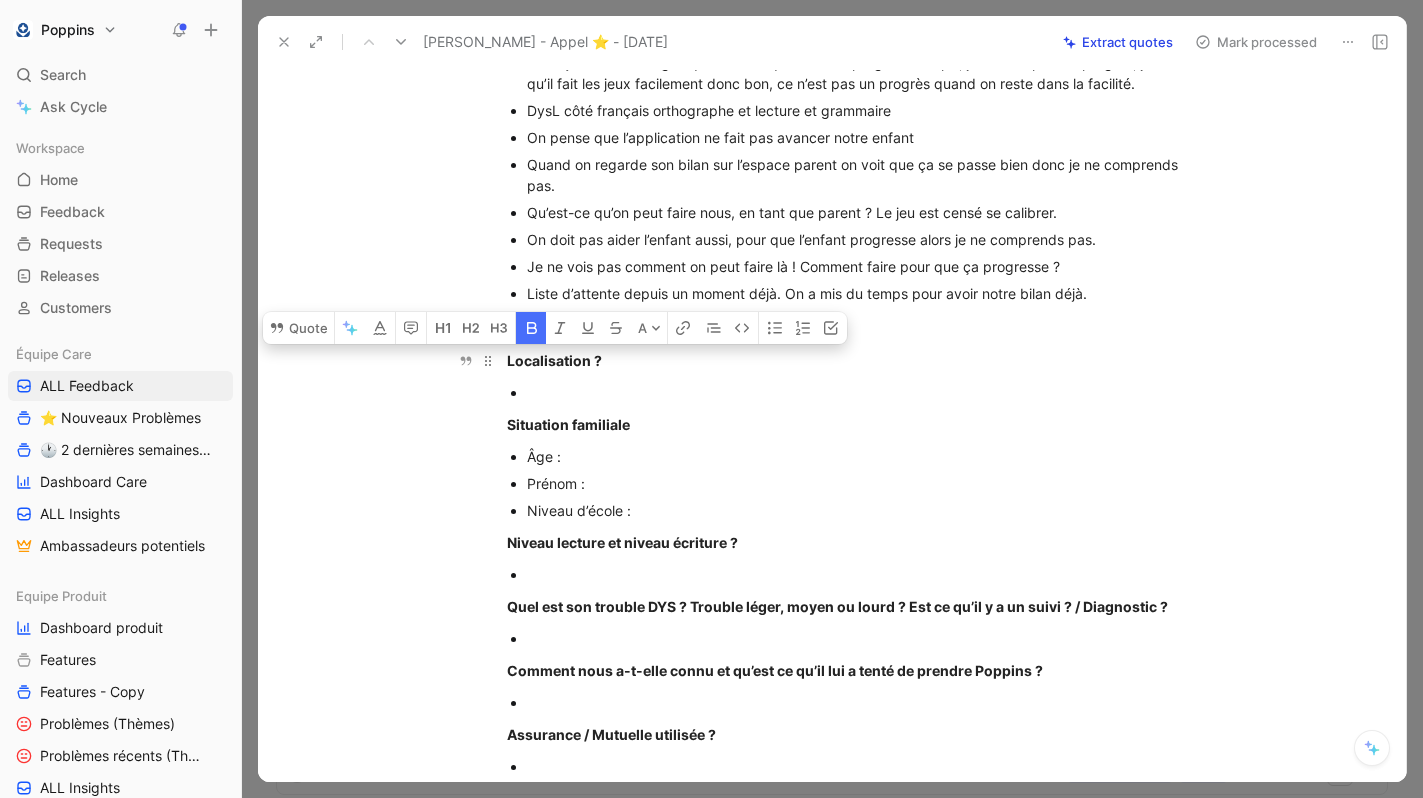 click on "Localisation ?" at bounding box center (554, 360) 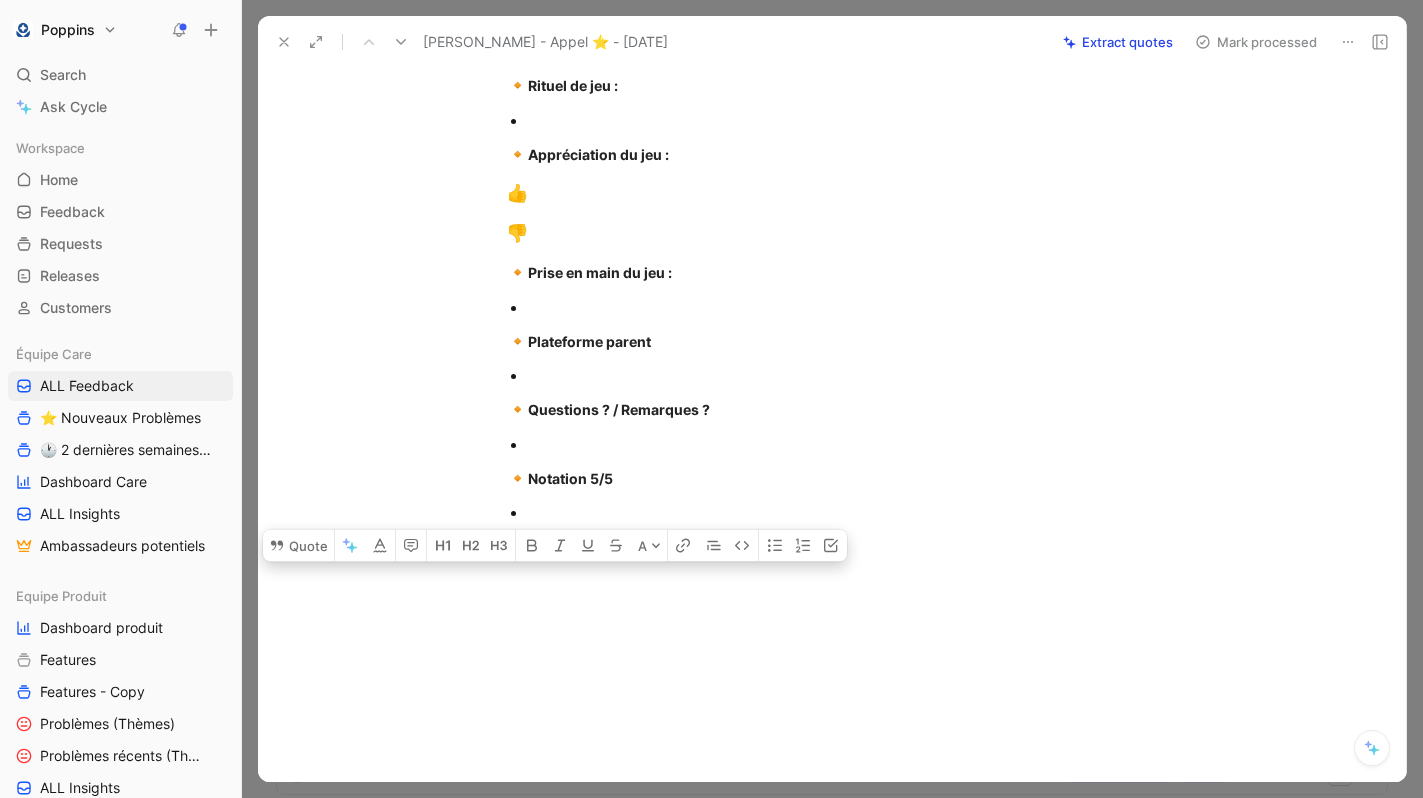 drag, startPoint x: 505, startPoint y: 361, endPoint x: 459, endPoint y: 797, distance: 438.4199 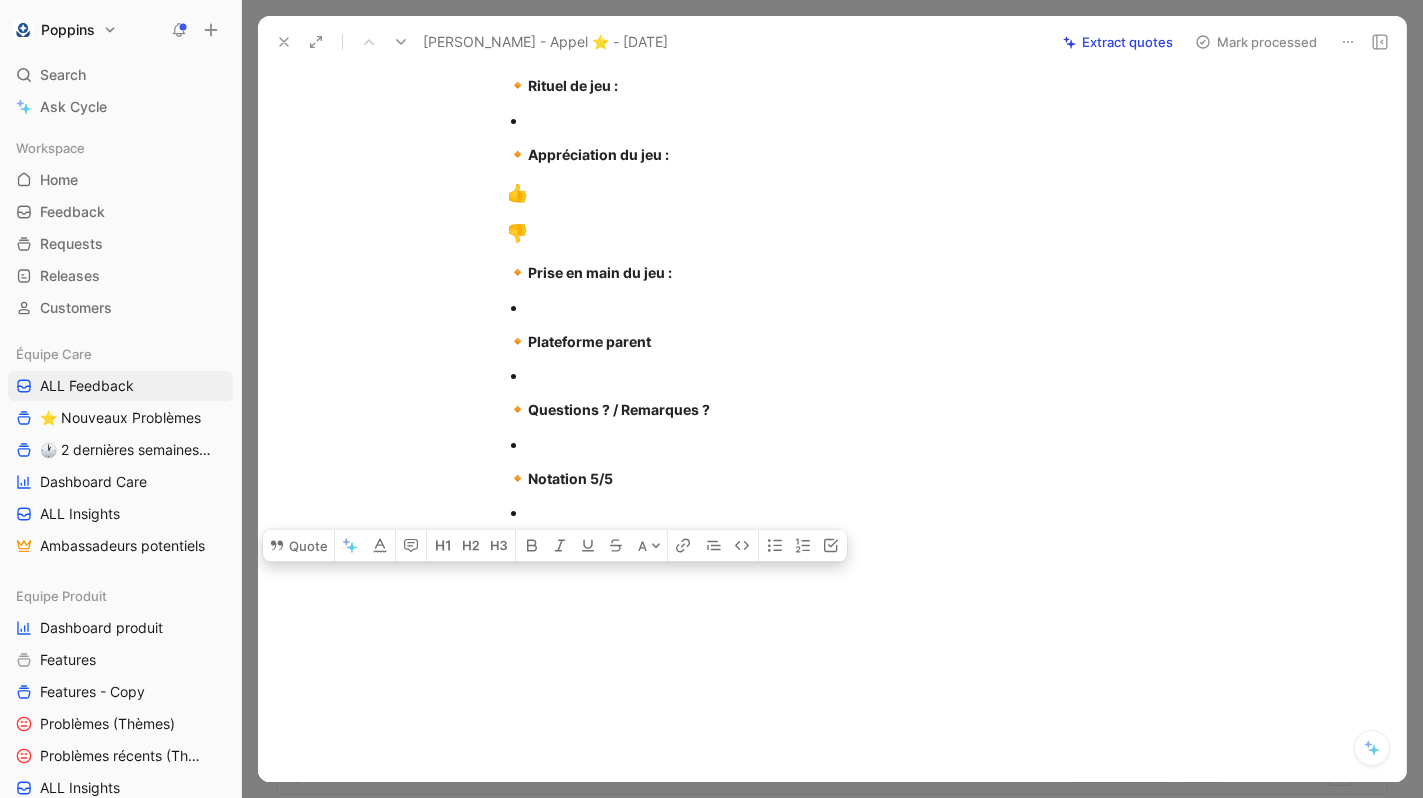 click on "Feedback Views ALL Feedback Équipe Care Settings To process 7 P [PERSON_NAME] - Appel ⭐️ - [DATE] [DATE] P [PERSON_NAME] - Suivi des 6 mois - [DATE] C Feedback Whatsapp - [DATE] - Consigne pour les sons [DATE] 🟢 Whatsapp 1 P Feedback from Emmanuelle David1947 ([DATE]) 🎙 User interview P [PERSON_NAME] - discovery - interview utilisateur - [DATE] [DATE] 🎙 User interview 👍👍 Très satisfaisant (>= 4)) [PERSON_NAME] - Suivi des 3 mois et demi - [DATE] [DATE] 🎙 User interview Retours mail annonce publication de l'étude  Processing 0 Processed 15+ [PERSON_NAME] - Suivi des 3 mois - [DATE] [DATE] 🎙 User interview 4 C Feedback Zendesk - [DATE]  [DATE] 💬 Chat 1 S [PERSON_NAME] - Suivi des 5 mois - [DATE] [DATE] 🎙 User interview 👍👍 Très satisfaisant (>= 4)) 1 N [PERSON_NAME] - Suivi des 1 mois et demi - [DATE] [DATE] 🎙 User interview 3 [DATE] 🟢 Whatsapp 2 I 1 m 1 N" at bounding box center (832, 399) 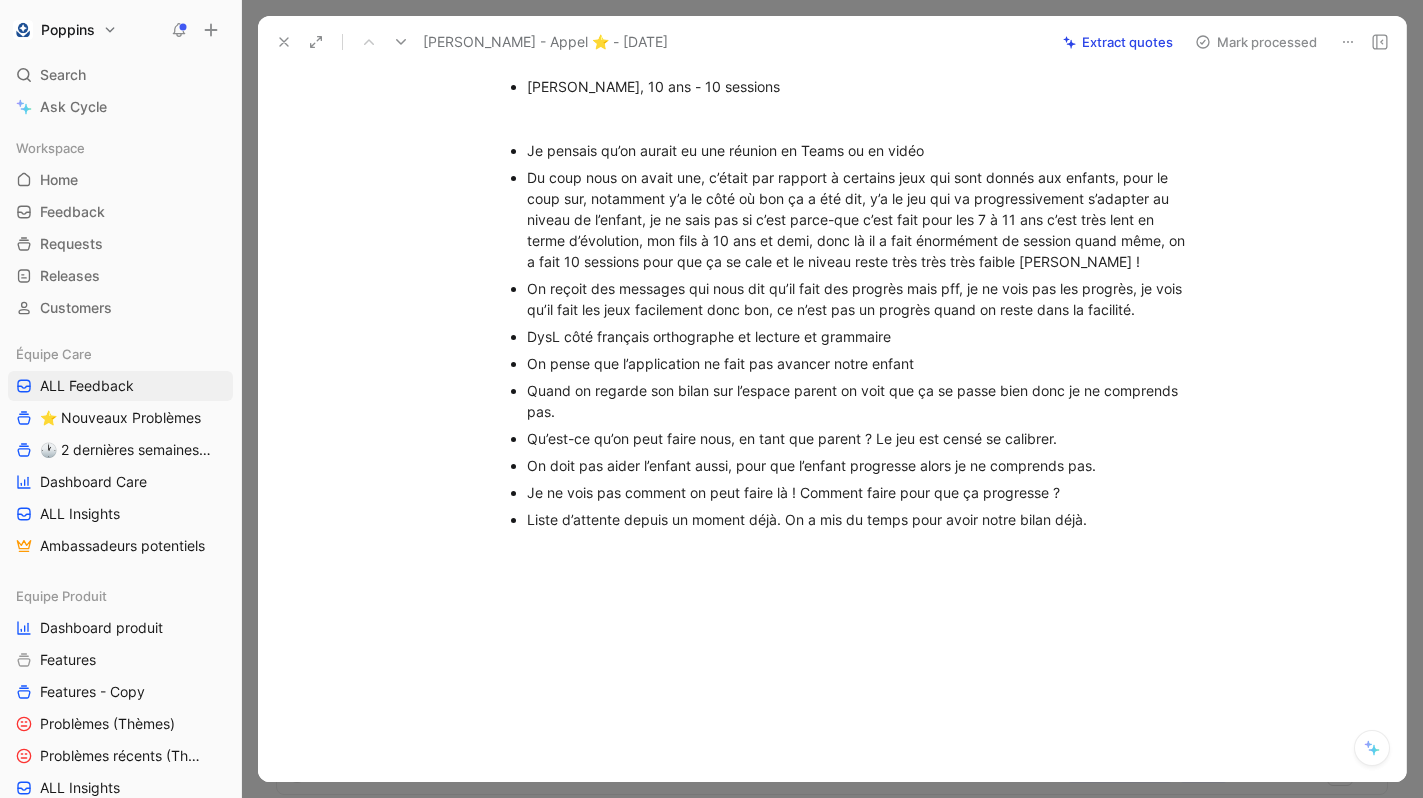 scroll, scrollTop: 222, scrollLeft: 0, axis: vertical 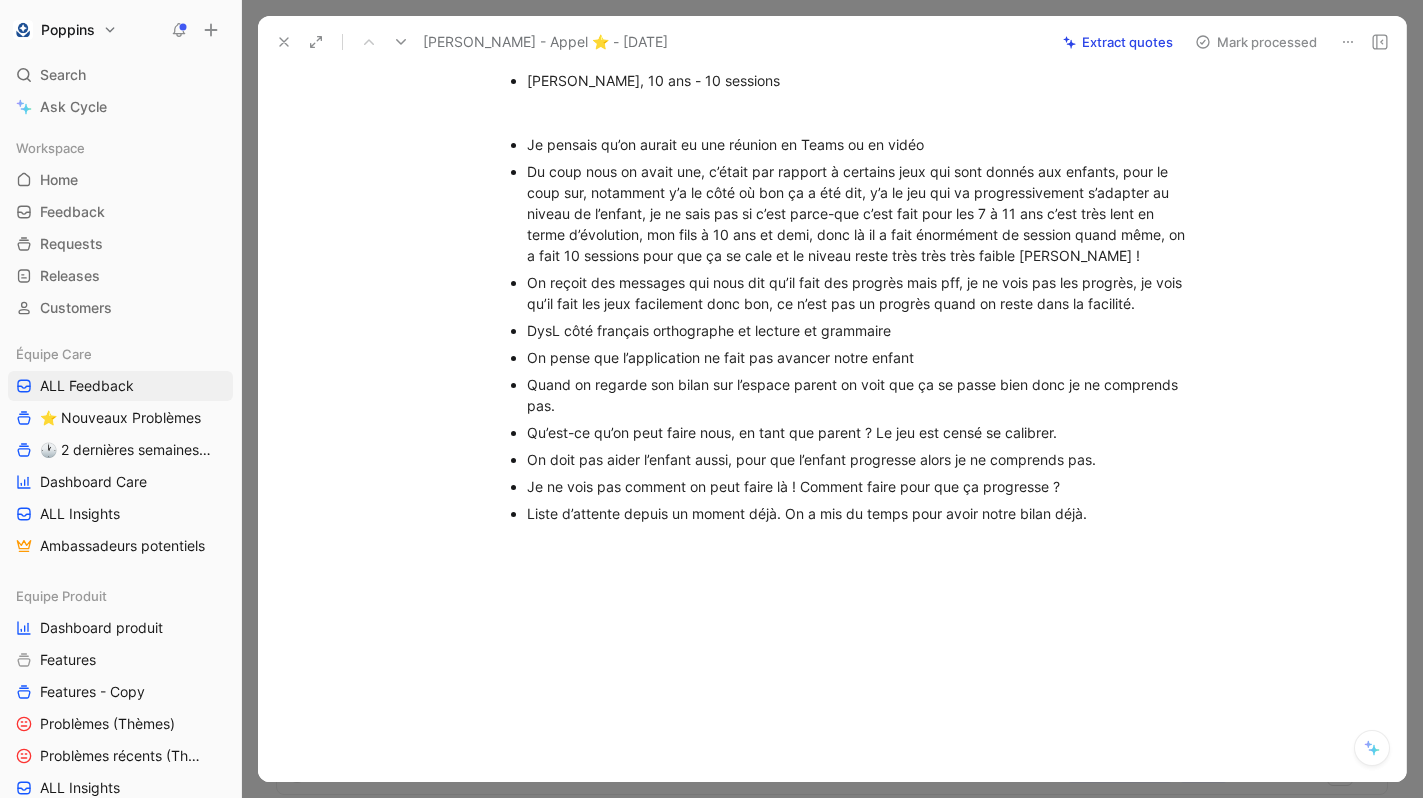 click on "Liste d’attente depuis un moment déjà. On a mis du temps pour avoir notre bilan déjà." at bounding box center [863, 513] 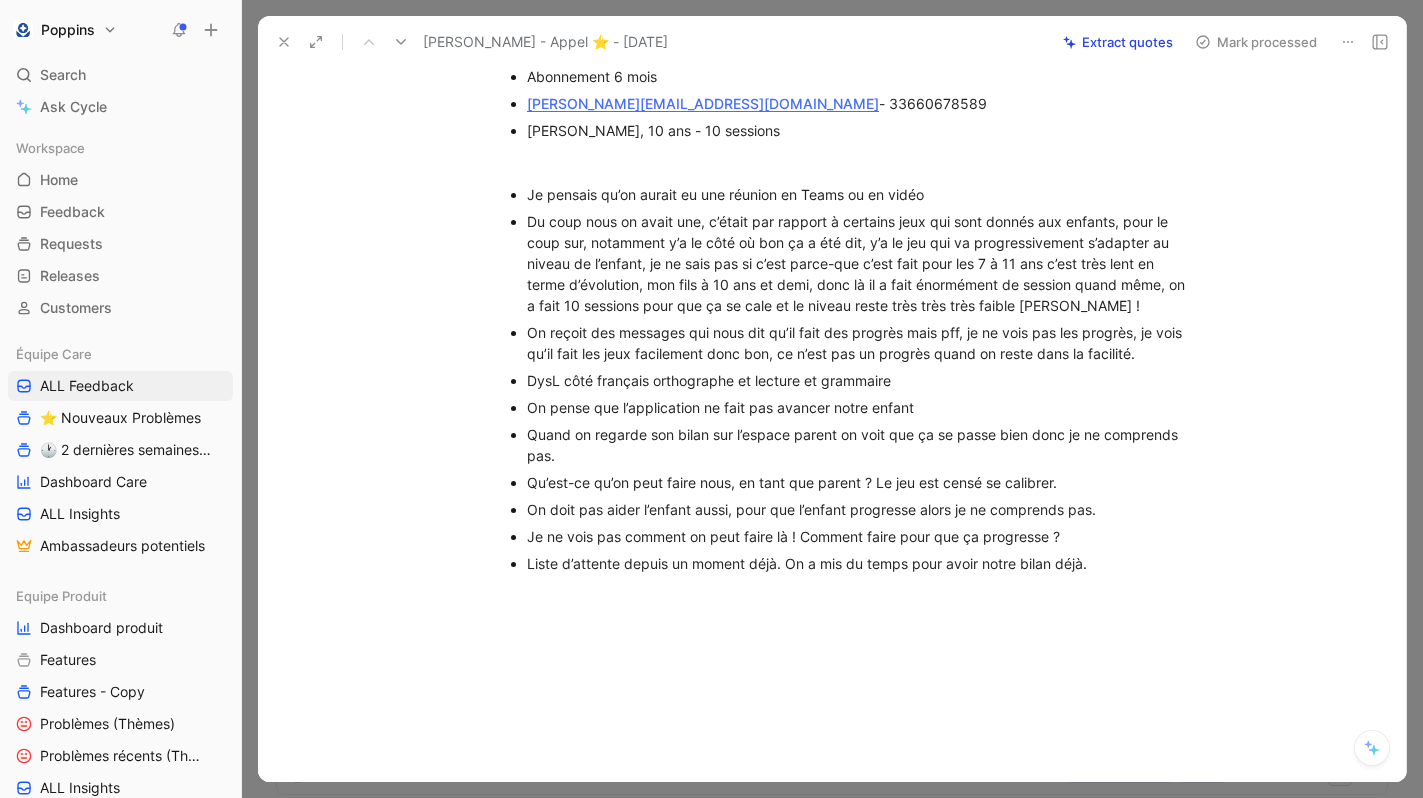 scroll, scrollTop: 104, scrollLeft: 0, axis: vertical 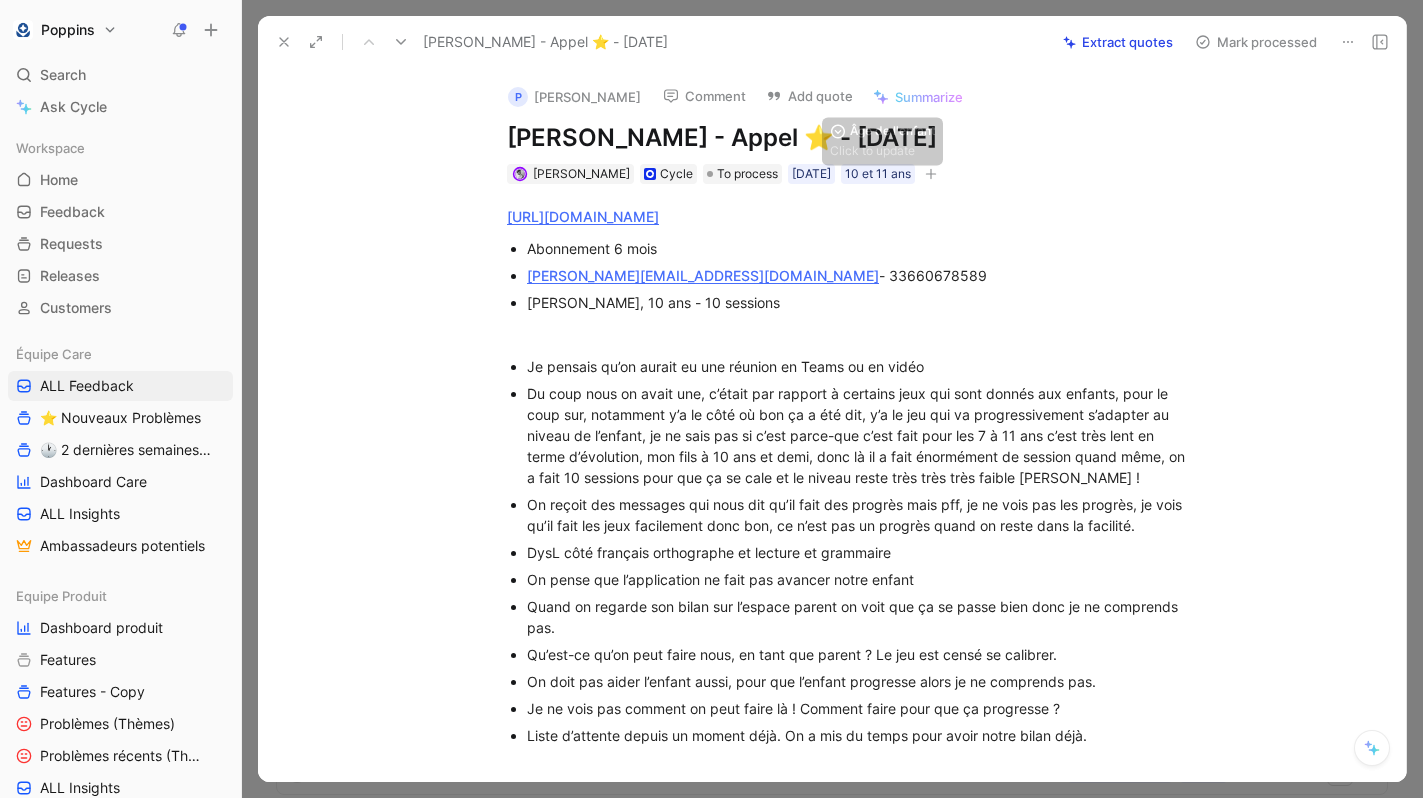 click 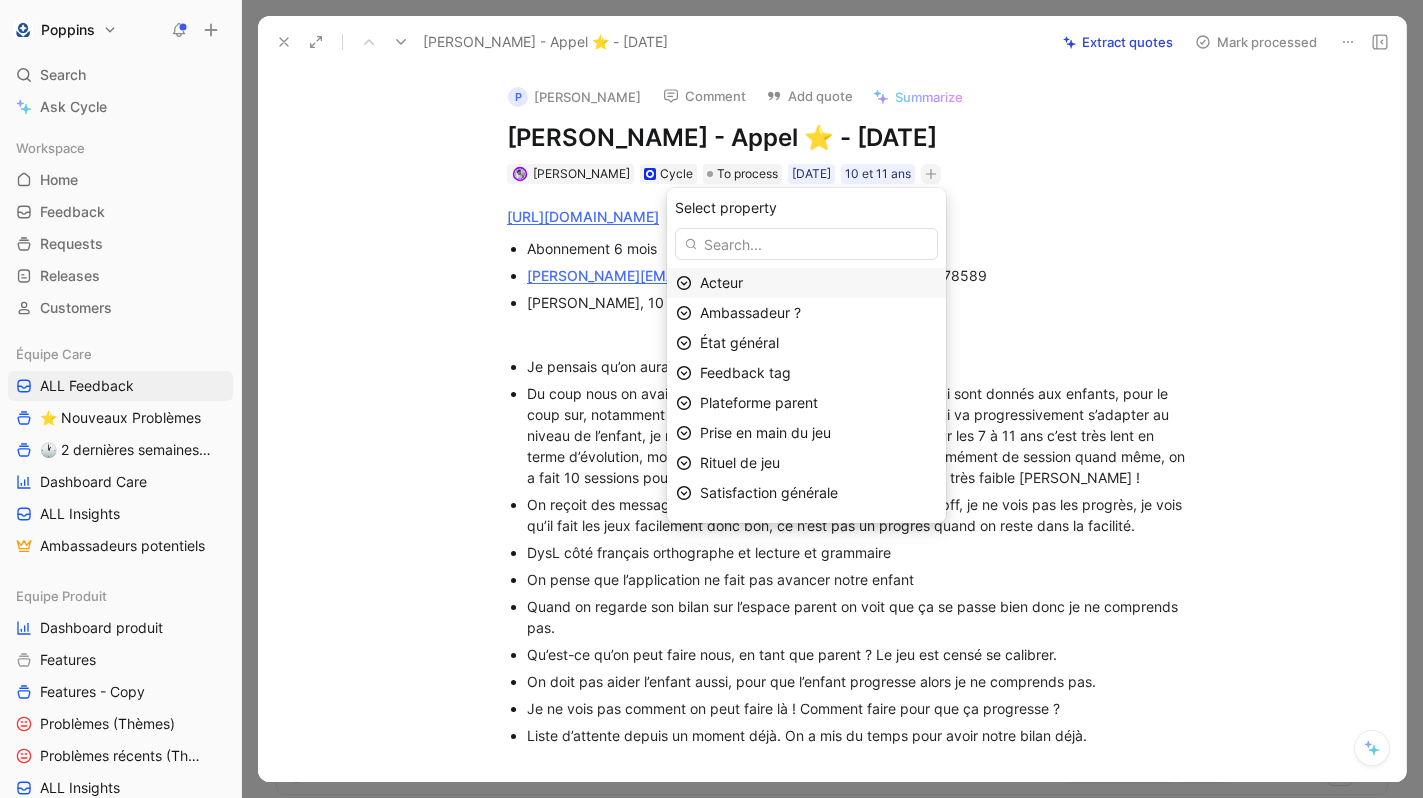 click on "Acteur" at bounding box center [818, 283] 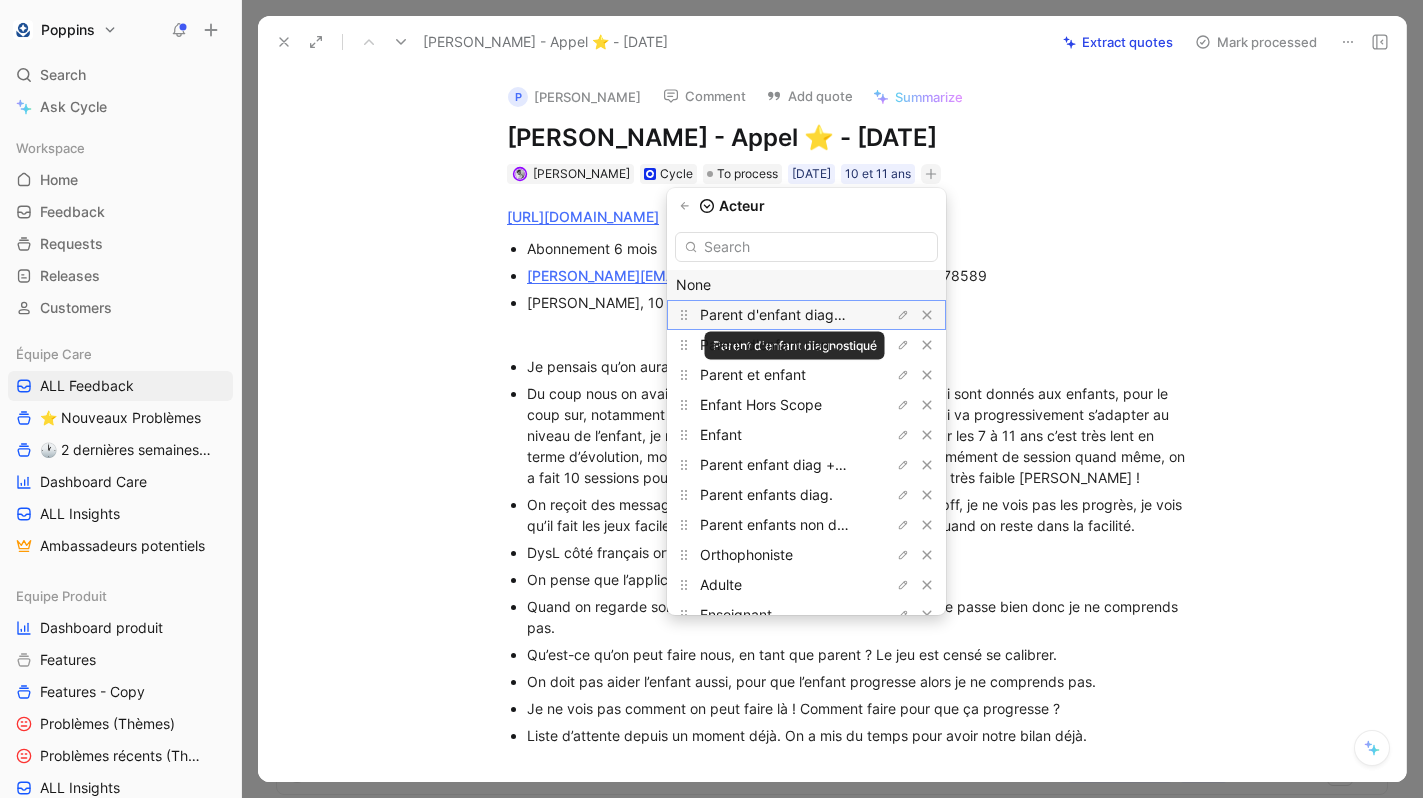 click on "Parent d'enfant diagnostiqué" at bounding box center [795, 314] 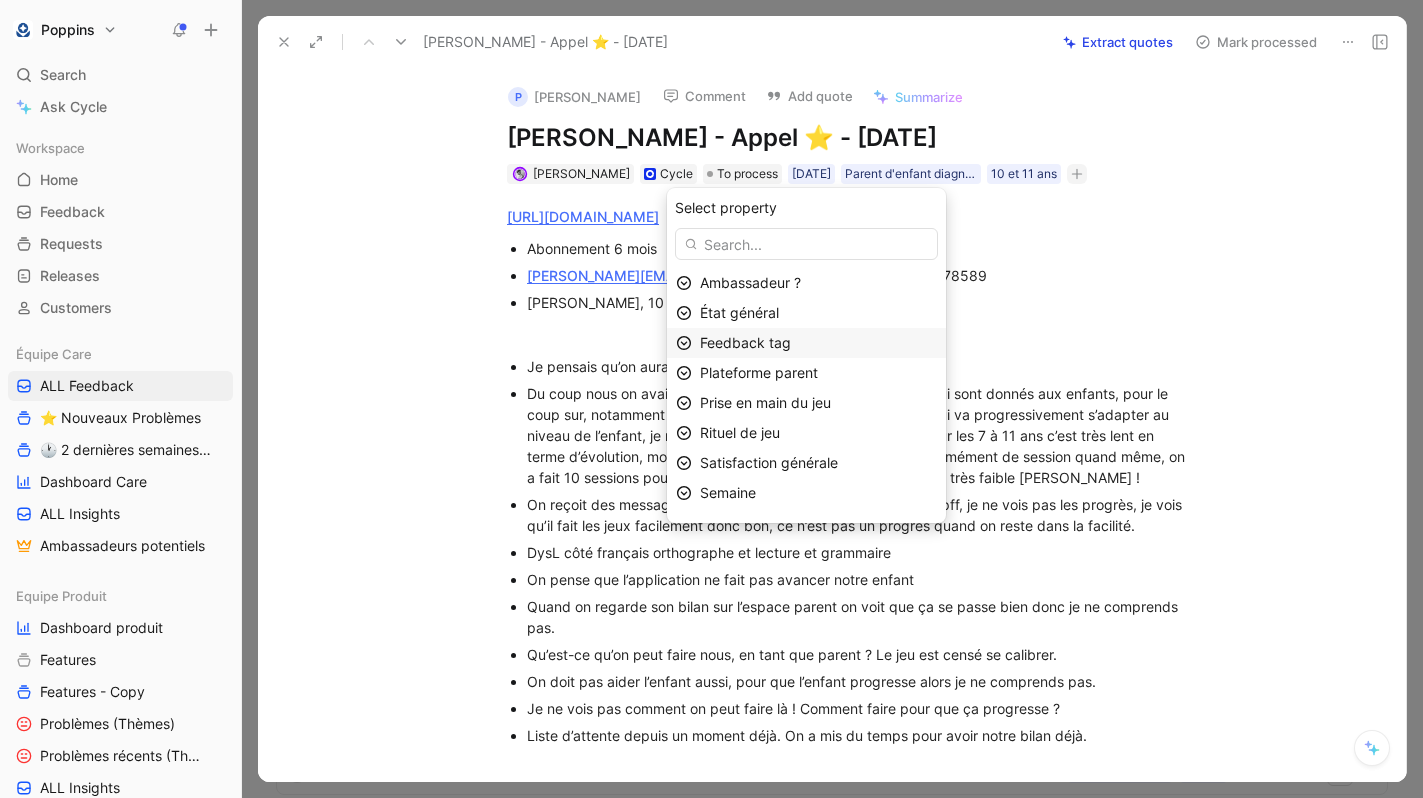 click on "Feedback tag" at bounding box center (818, 343) 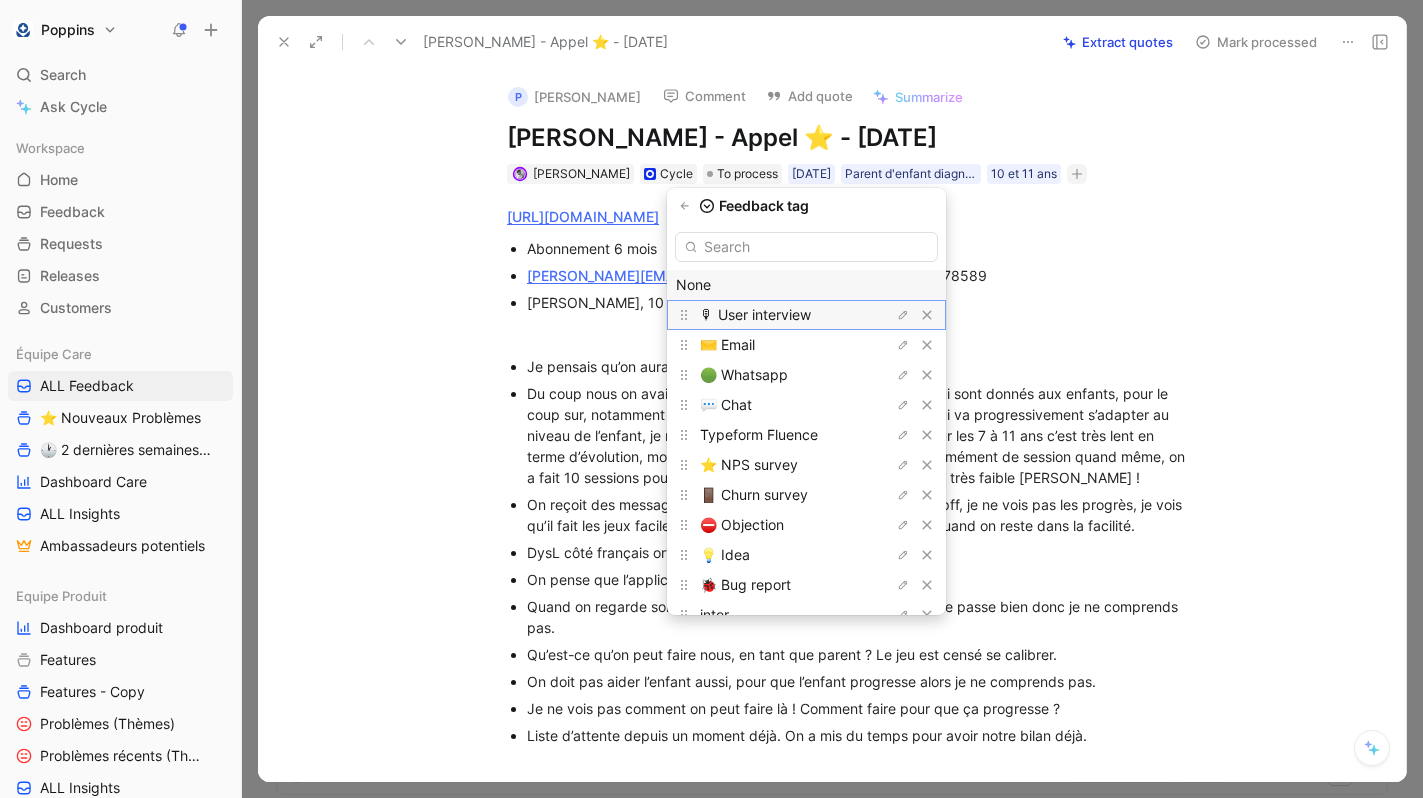click on "🎙 User interview" at bounding box center [755, 314] 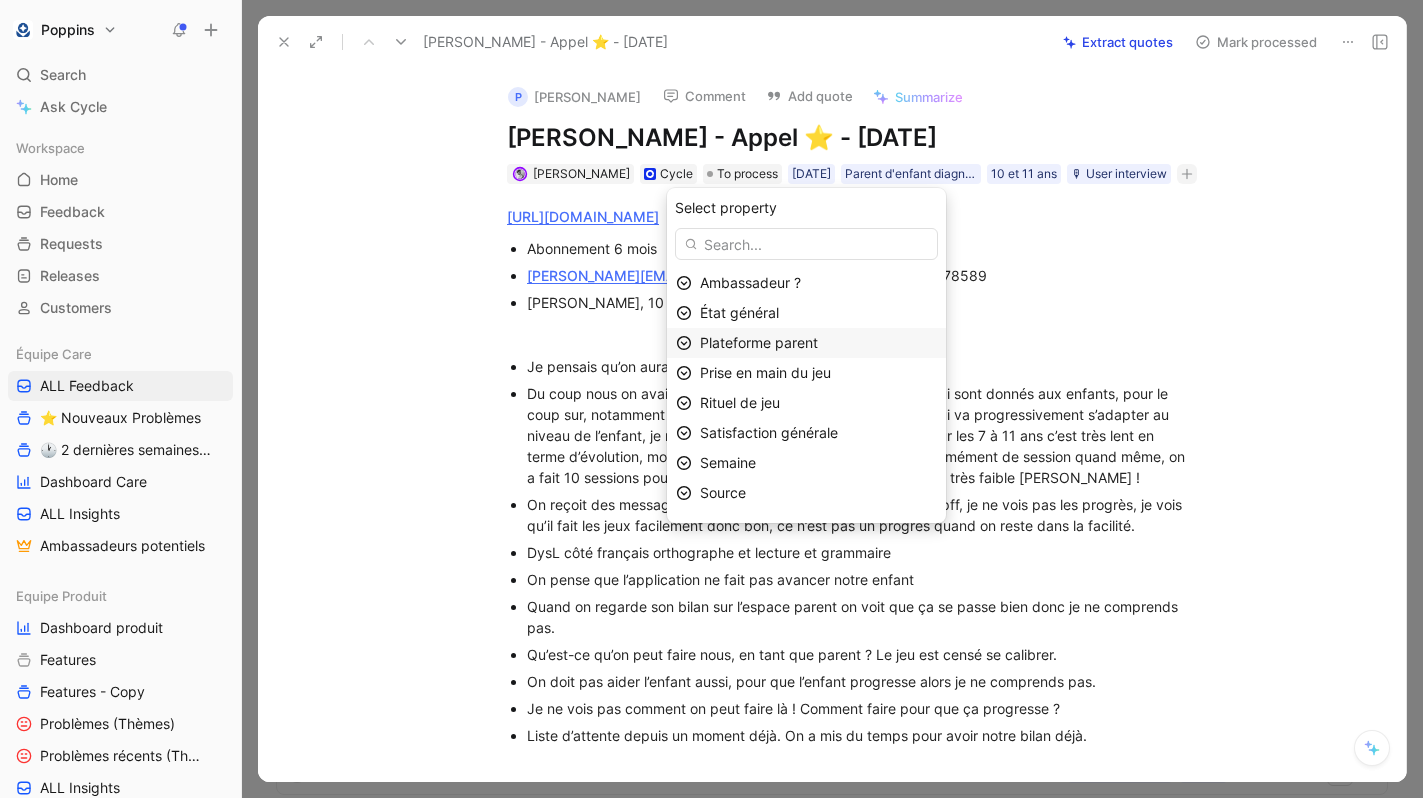 click on "Plateforme parent" at bounding box center (818, 343) 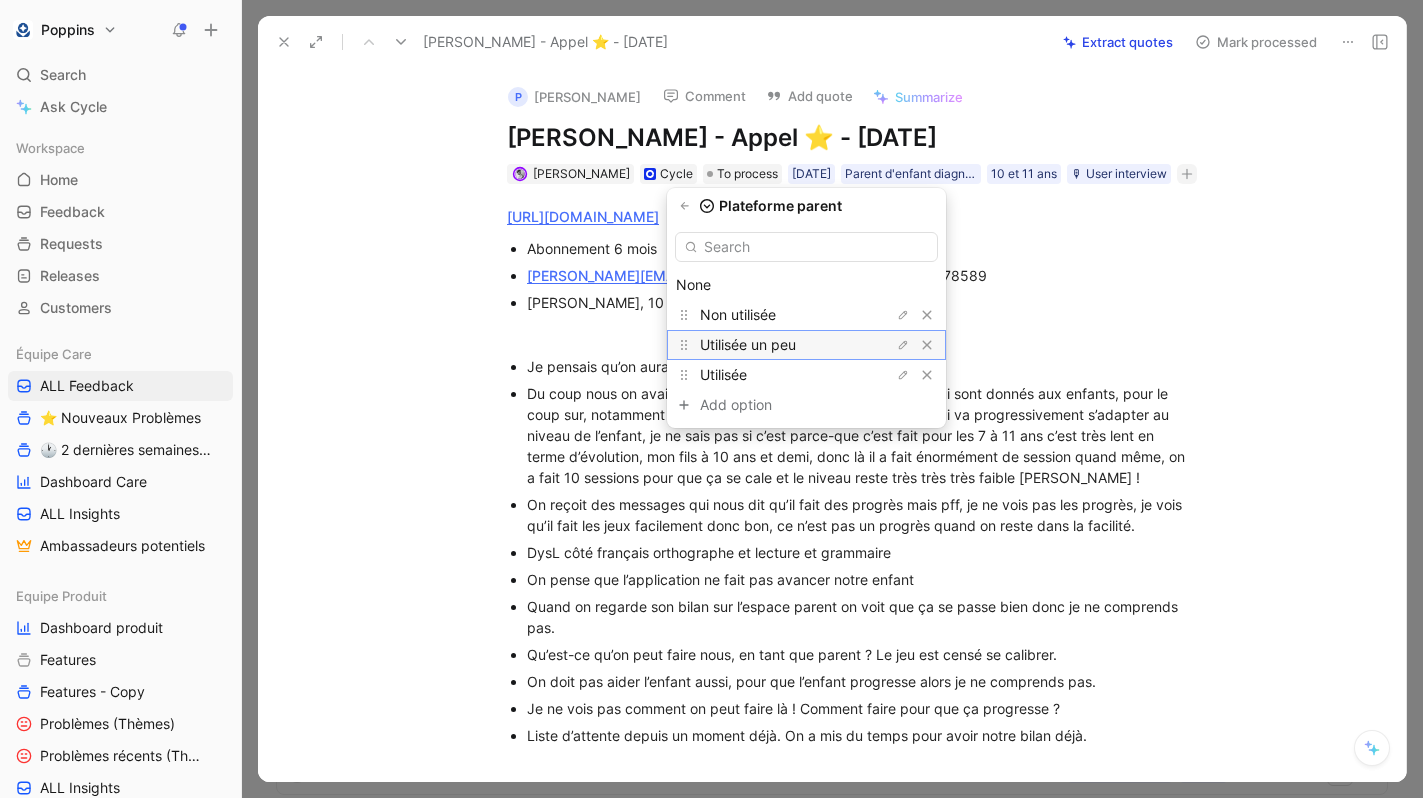click on "Utilisée un peu" at bounding box center [748, 344] 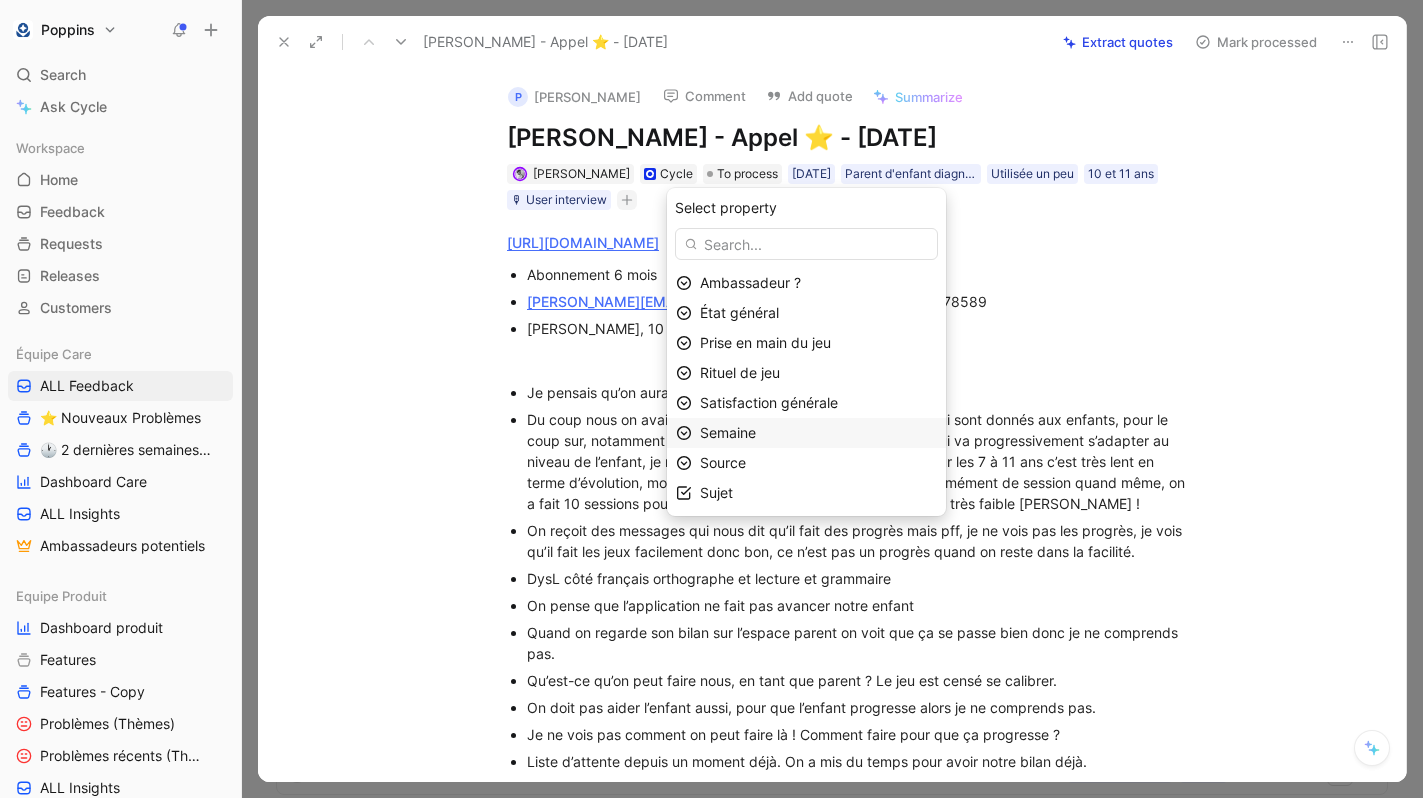 click on "Semaine" at bounding box center (818, 433) 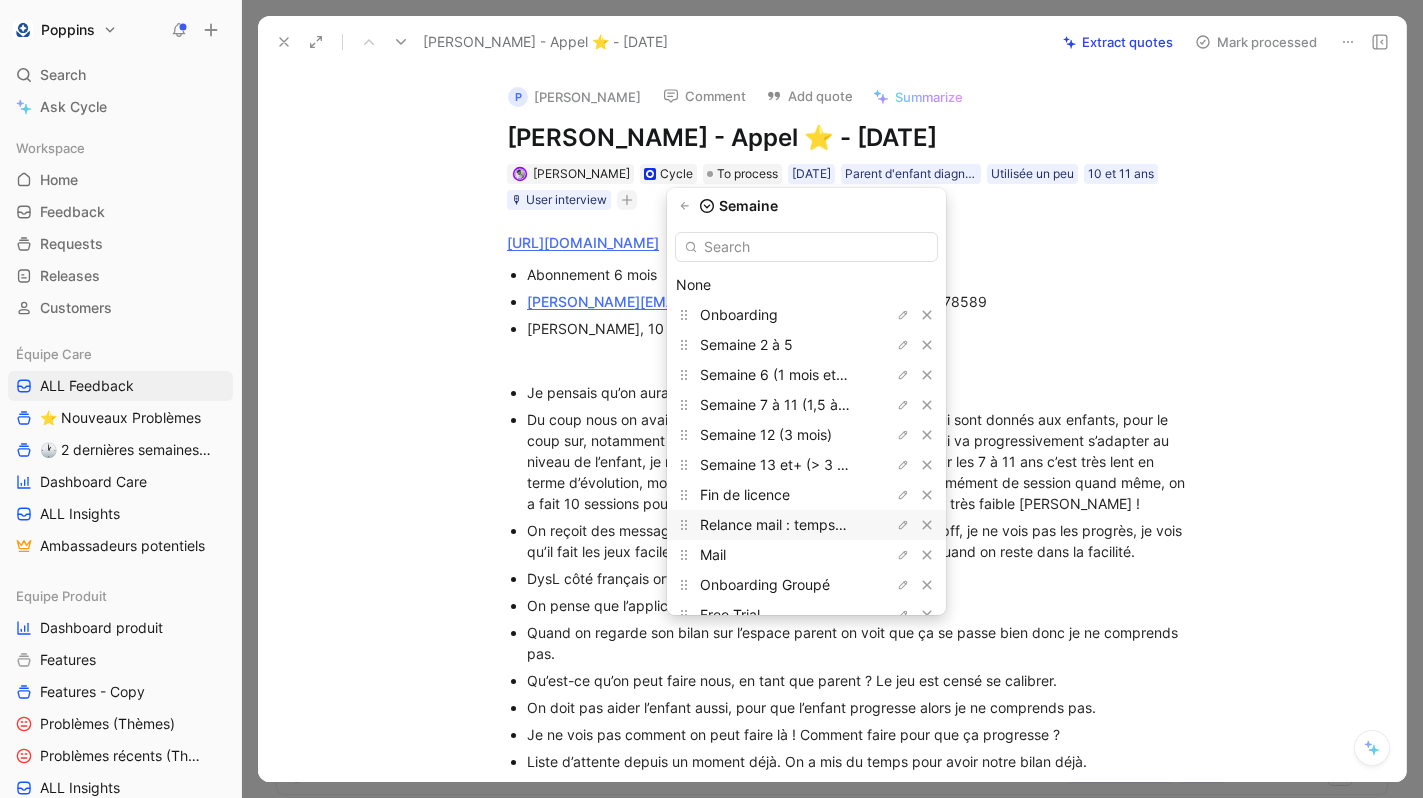 scroll, scrollTop: 113, scrollLeft: 0, axis: vertical 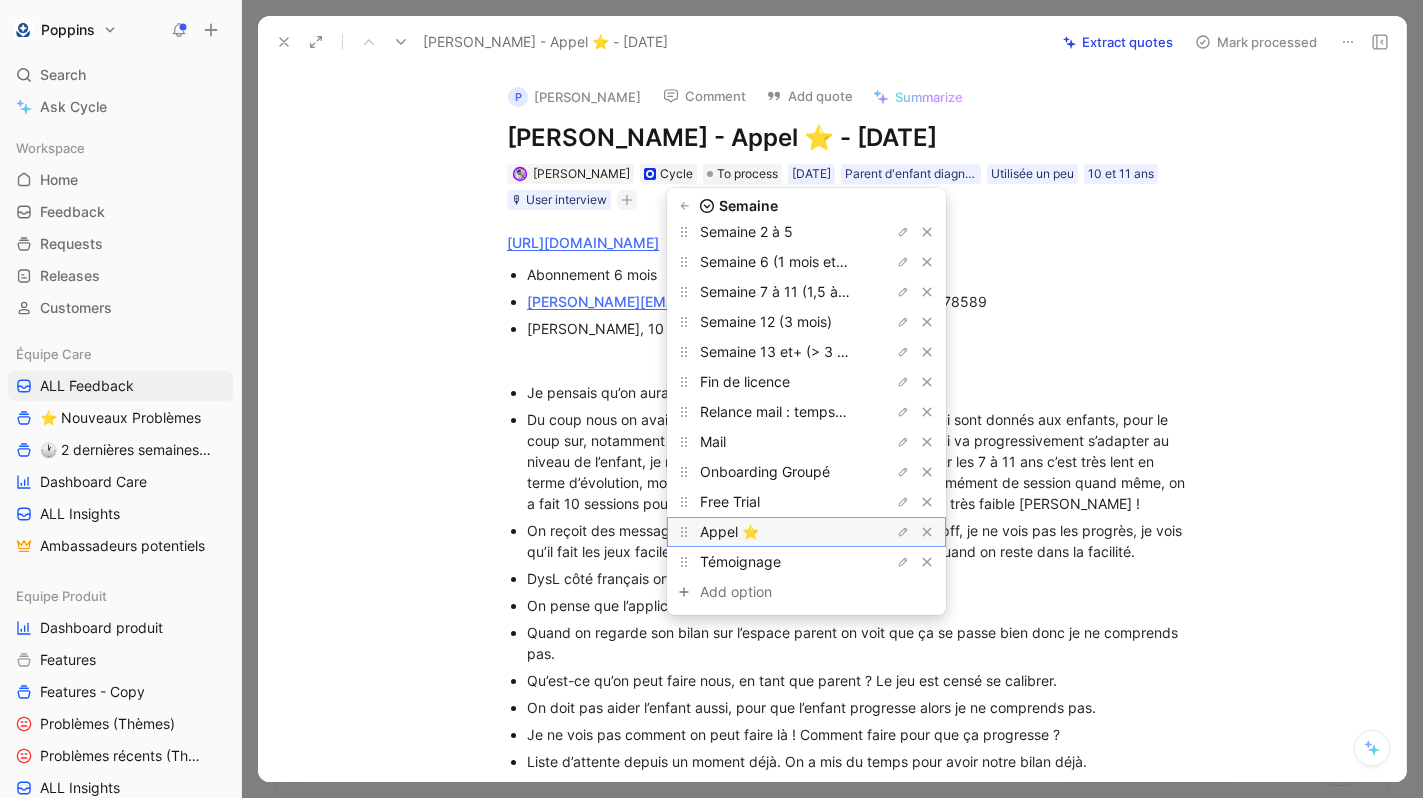 click on "Appel ⭐️" at bounding box center [775, 532] 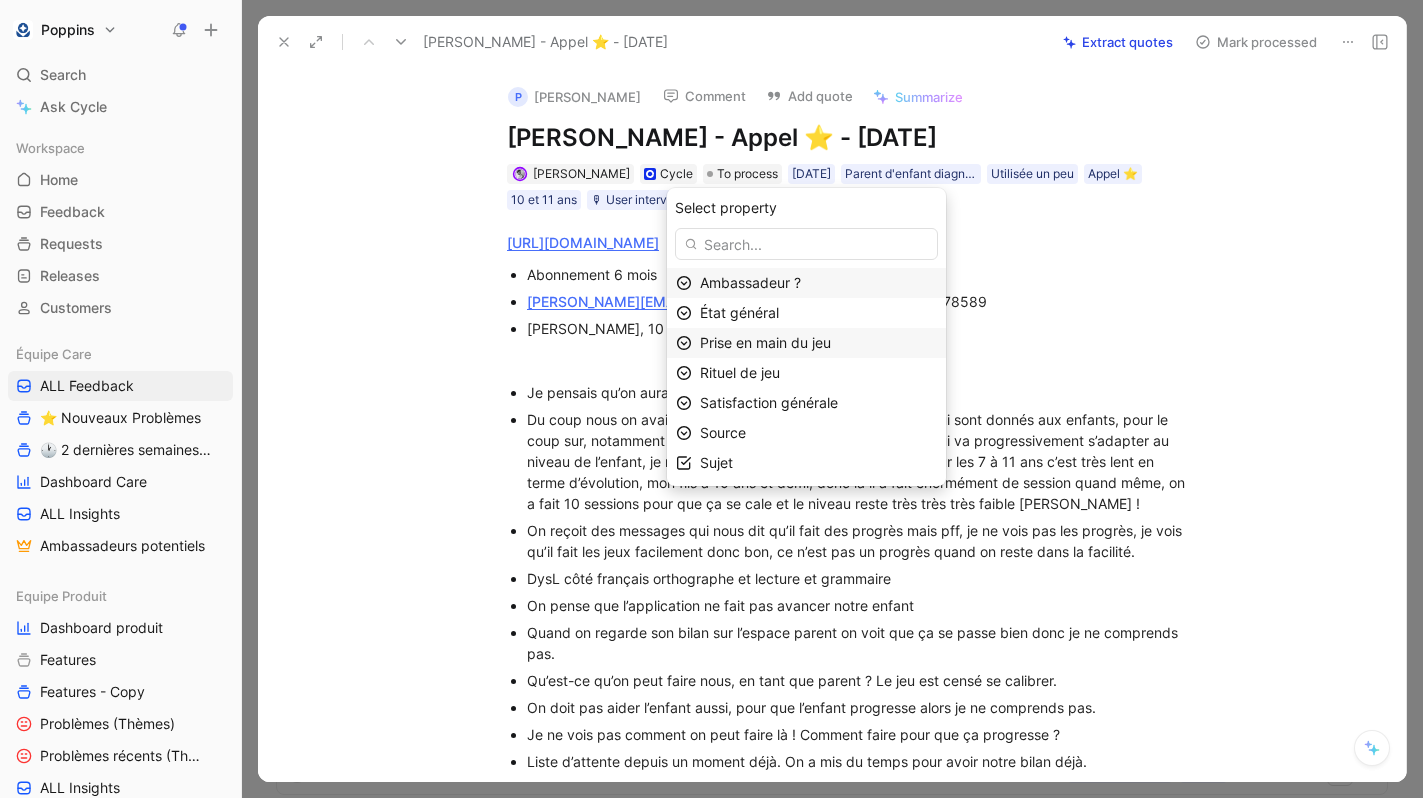 click on "Prise en main du jeu" at bounding box center (765, 342) 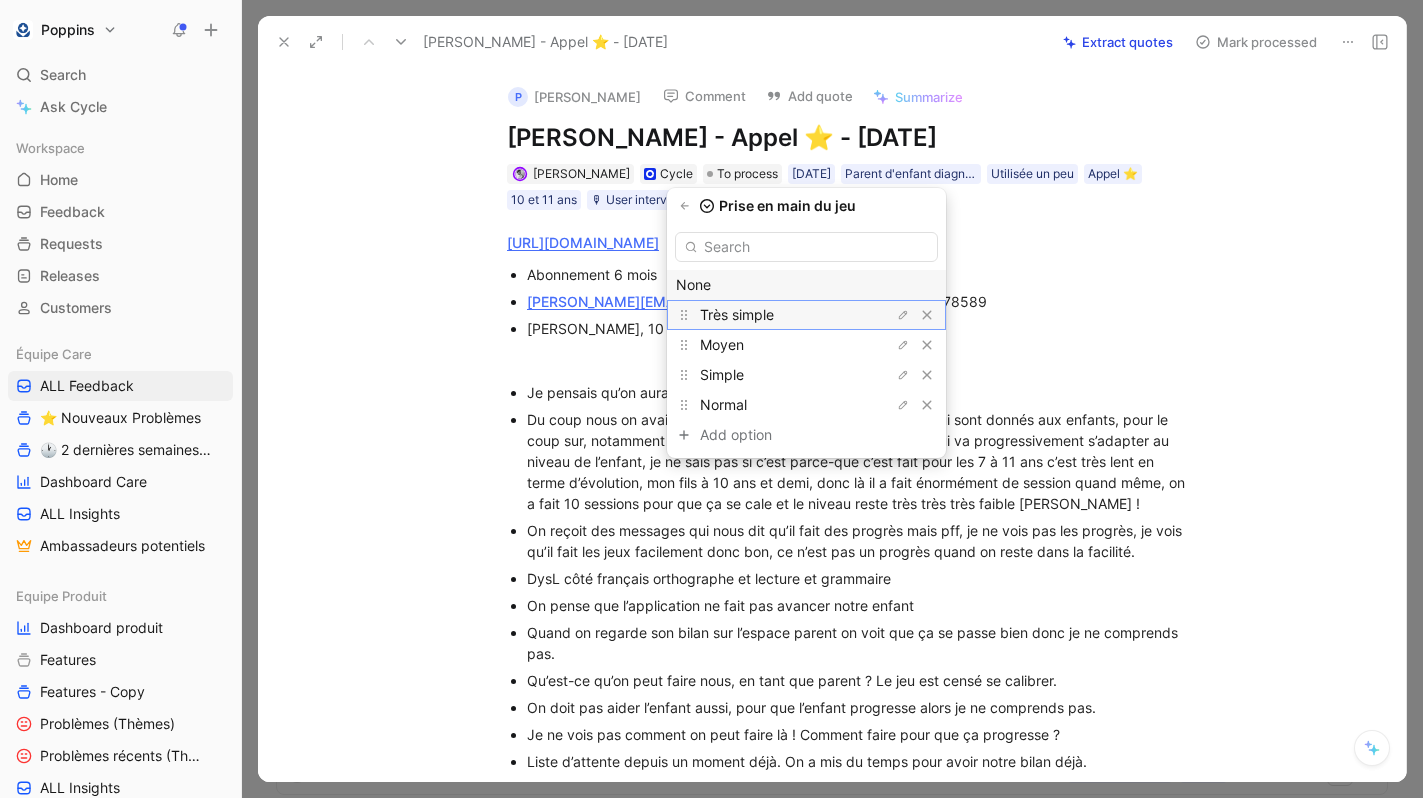 click on "Très simple" at bounding box center (737, 314) 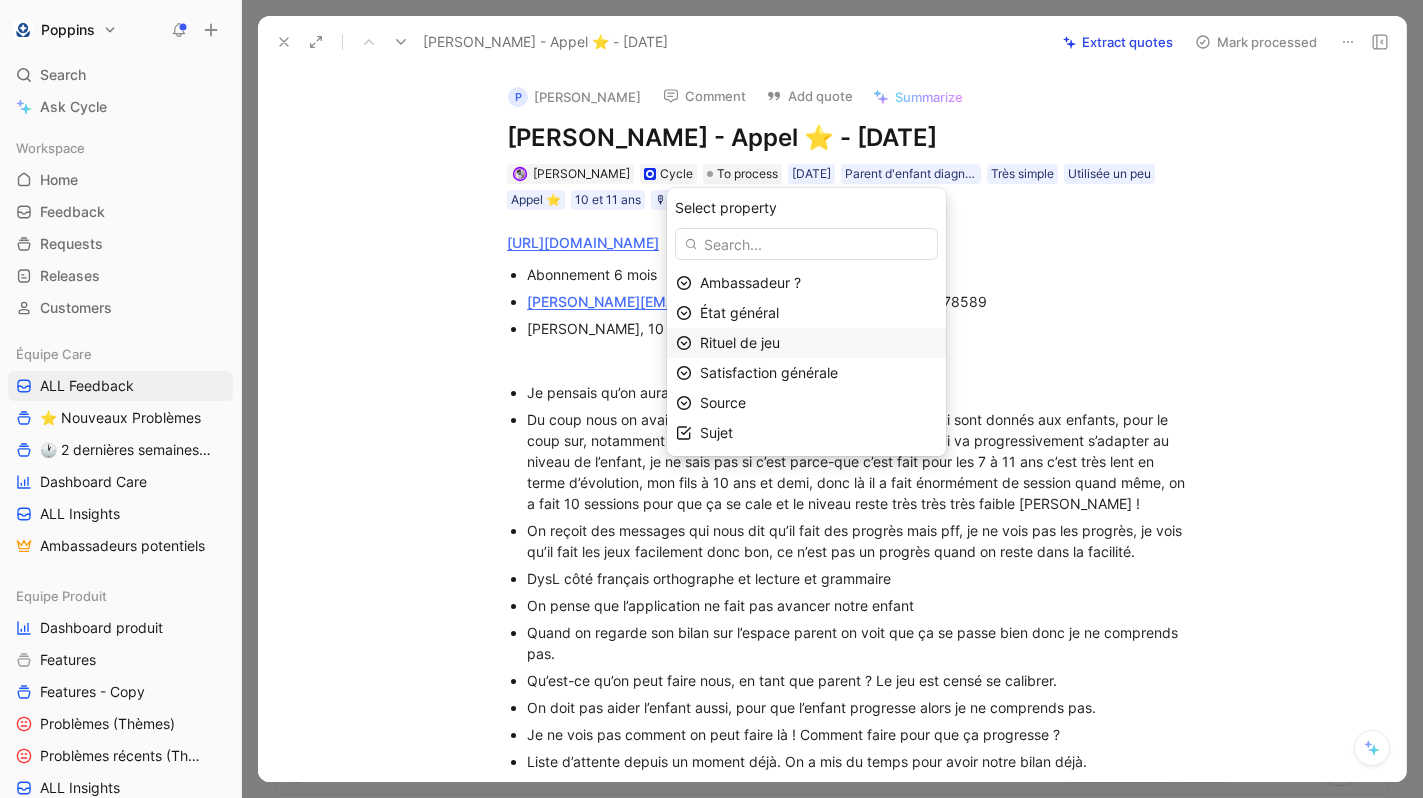 click on "Rituel de jeu" at bounding box center (740, 342) 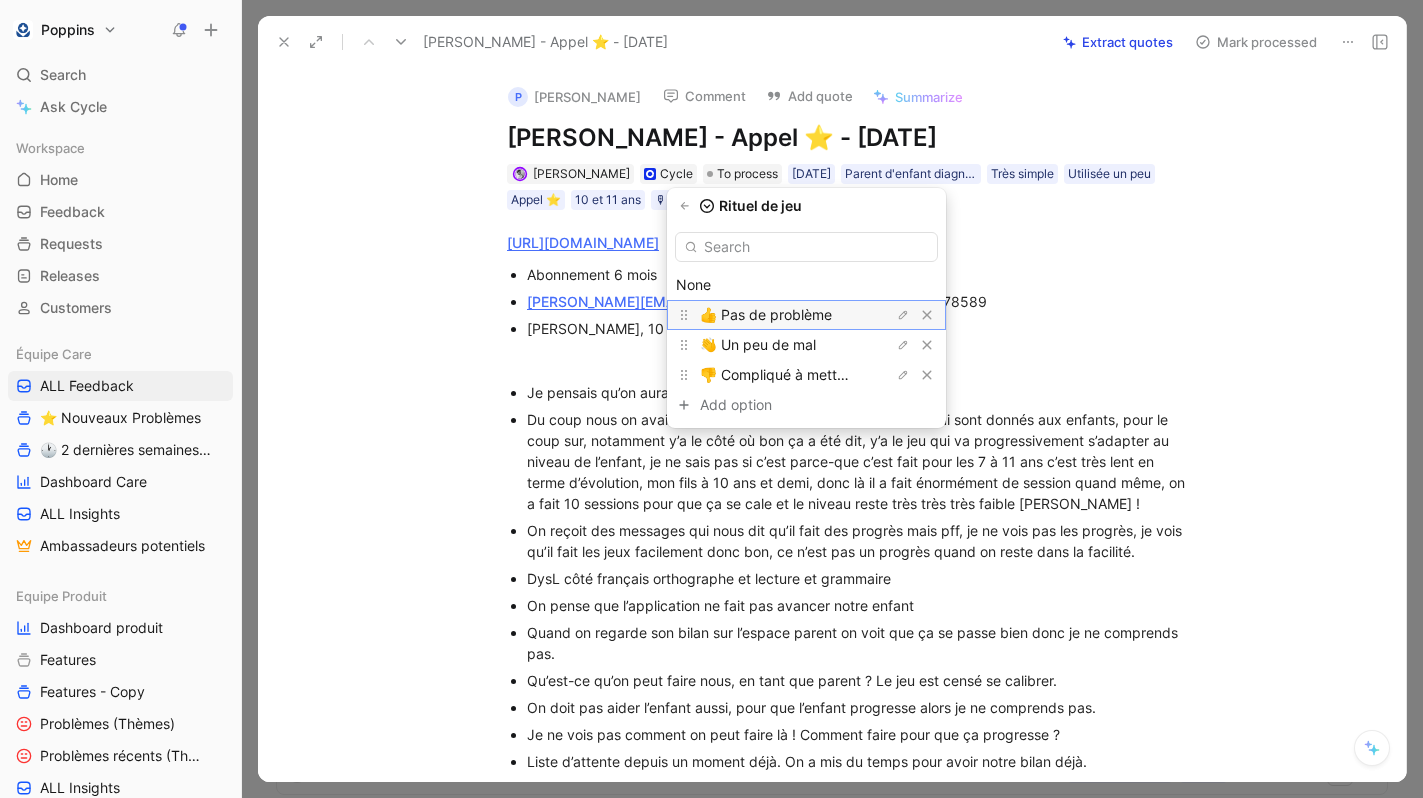 click on "👍 Pas de problème" at bounding box center [766, 314] 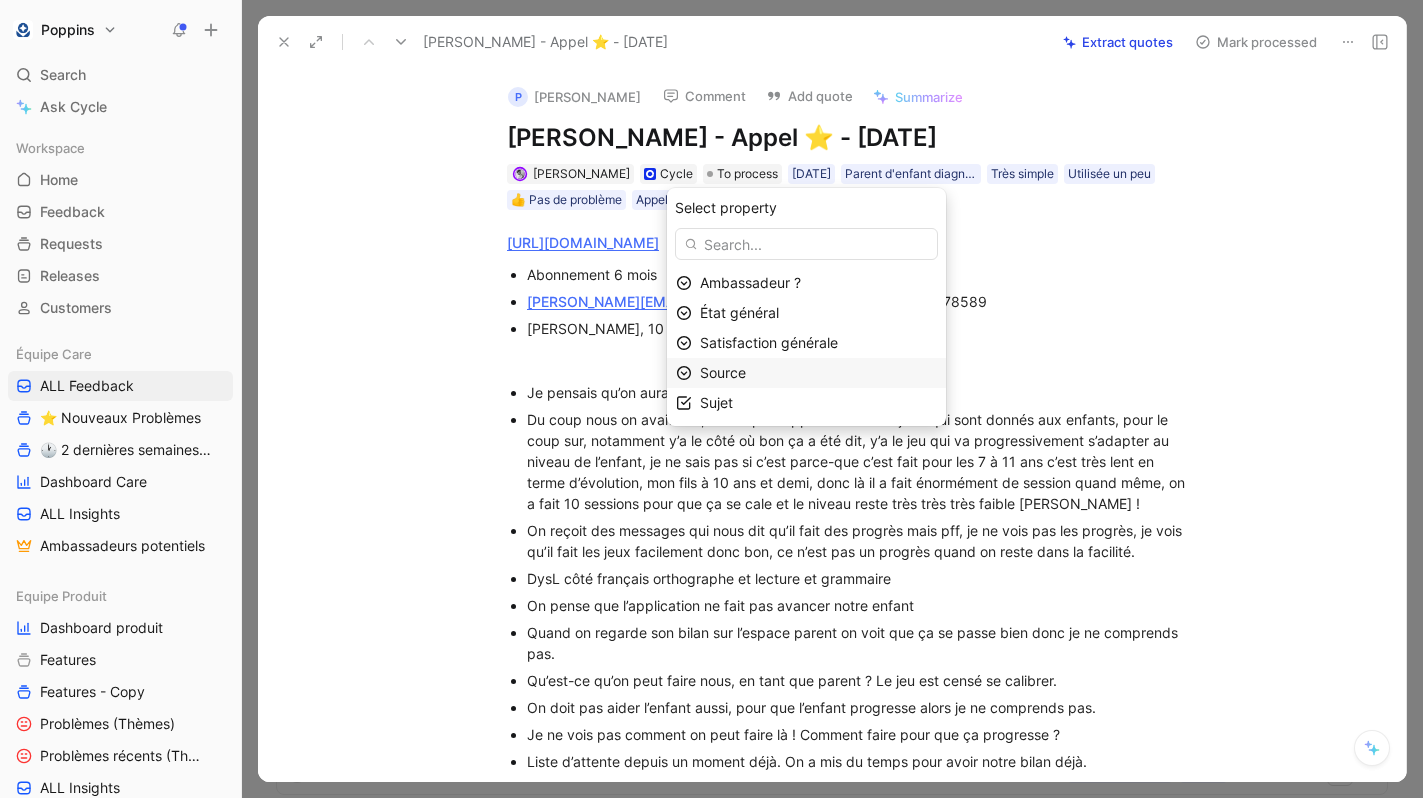 click on "Source" at bounding box center (818, 373) 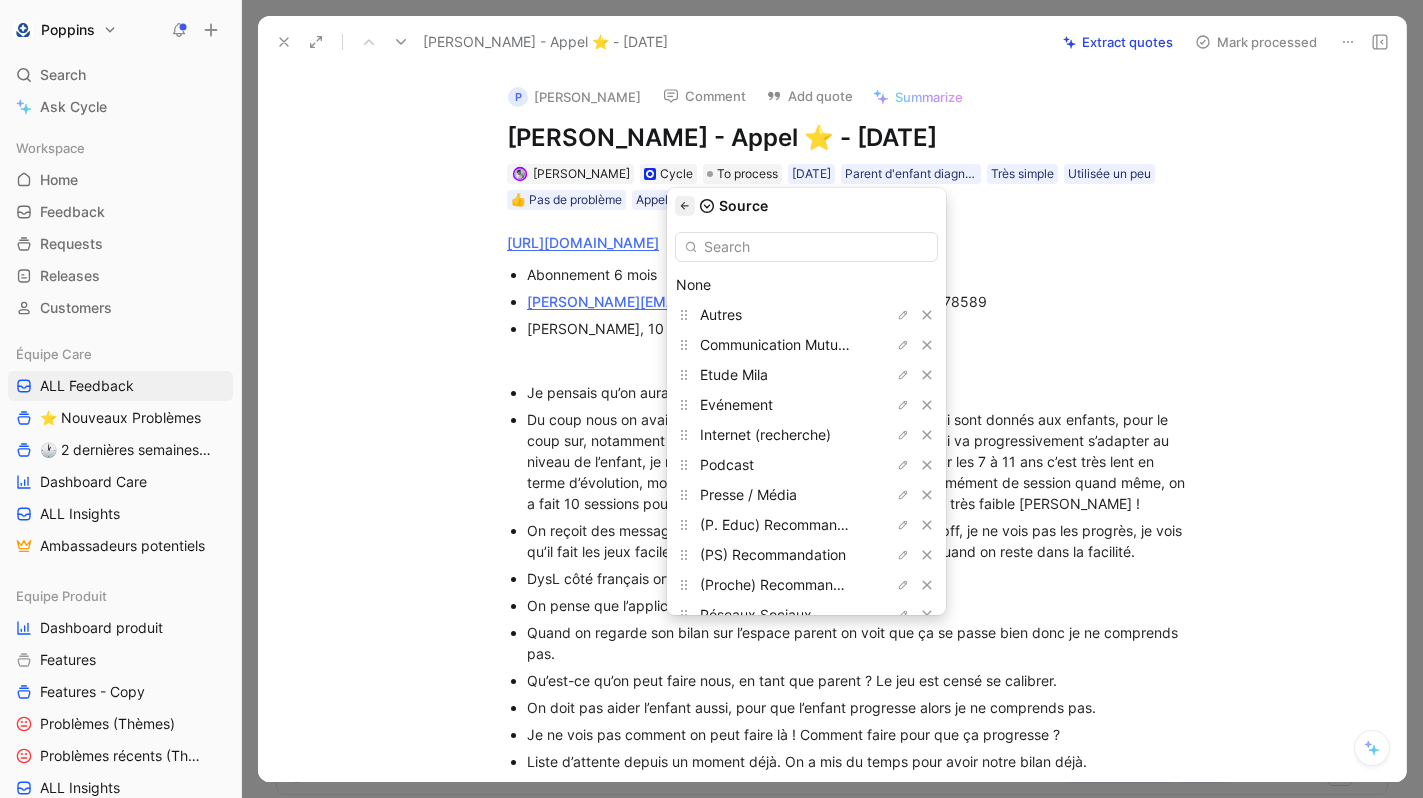 click 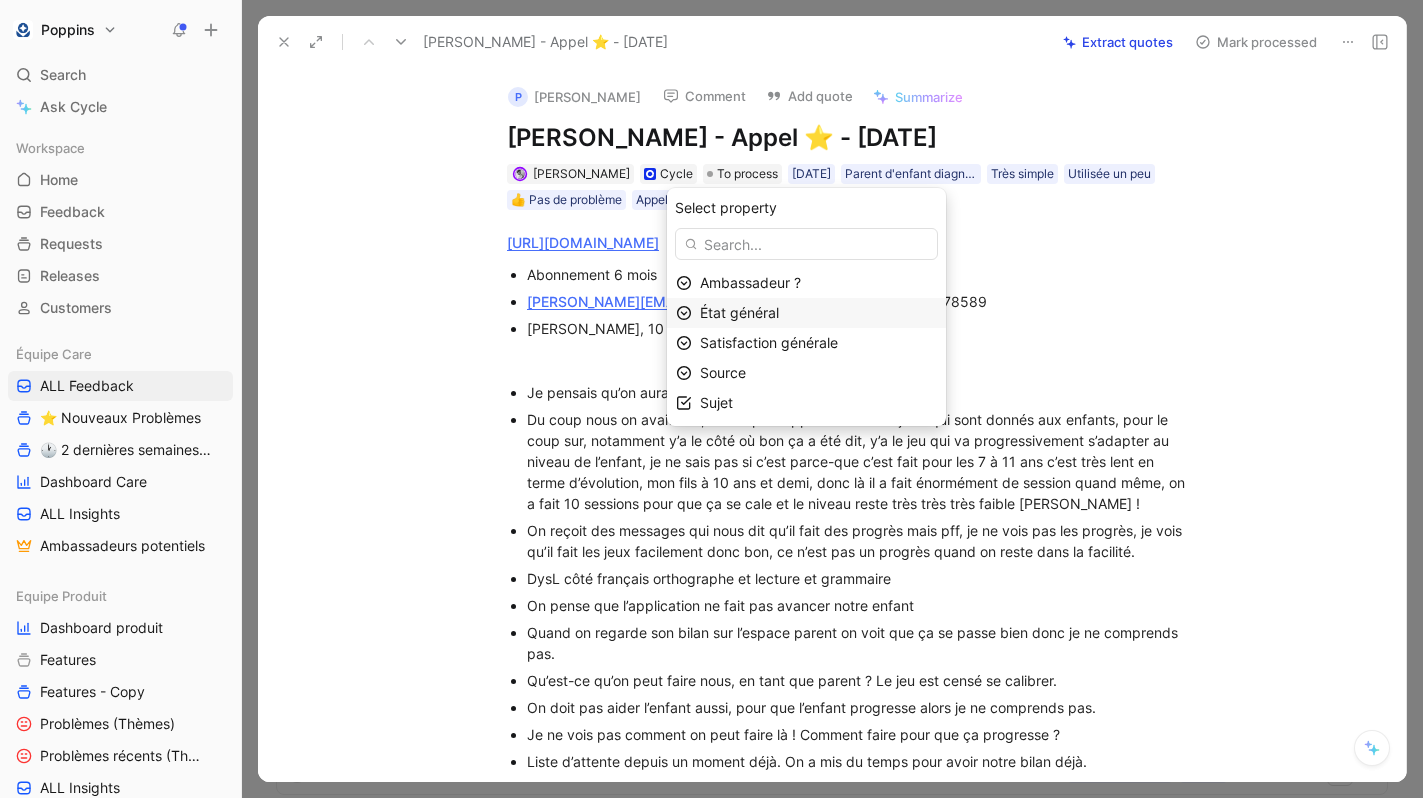click on "État général" at bounding box center [739, 312] 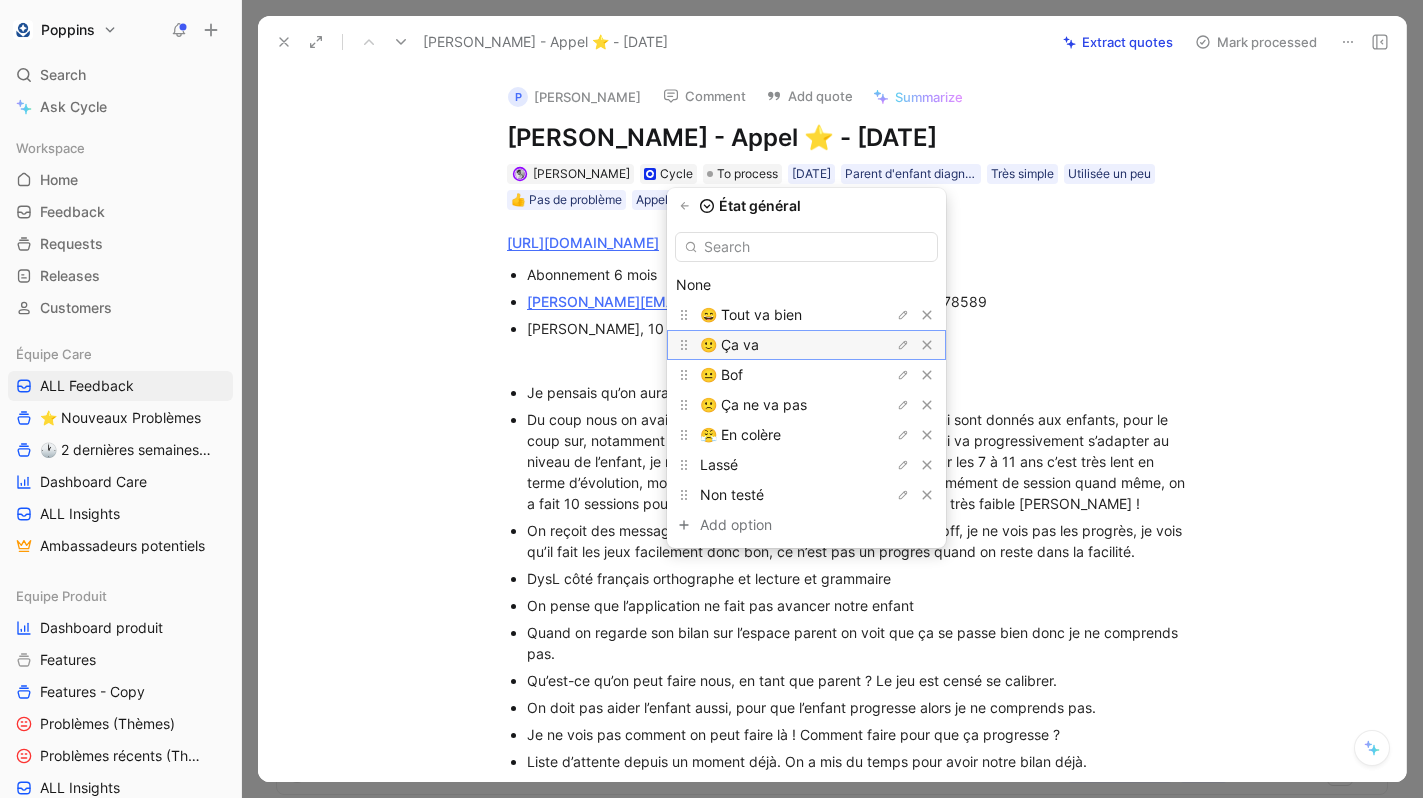 click on "🙂 Ça va" at bounding box center [775, 345] 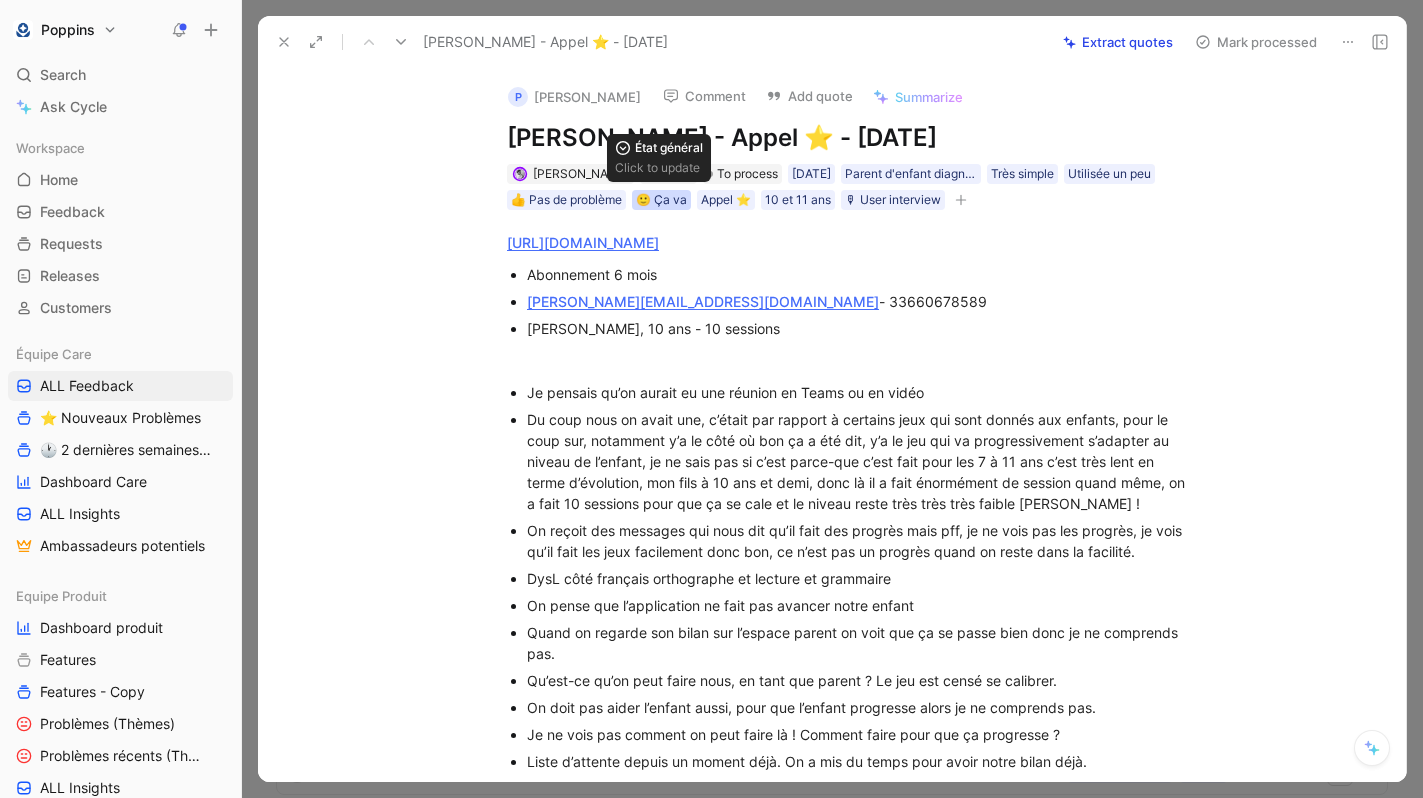 click on "🙂 Ça va" at bounding box center (661, 200) 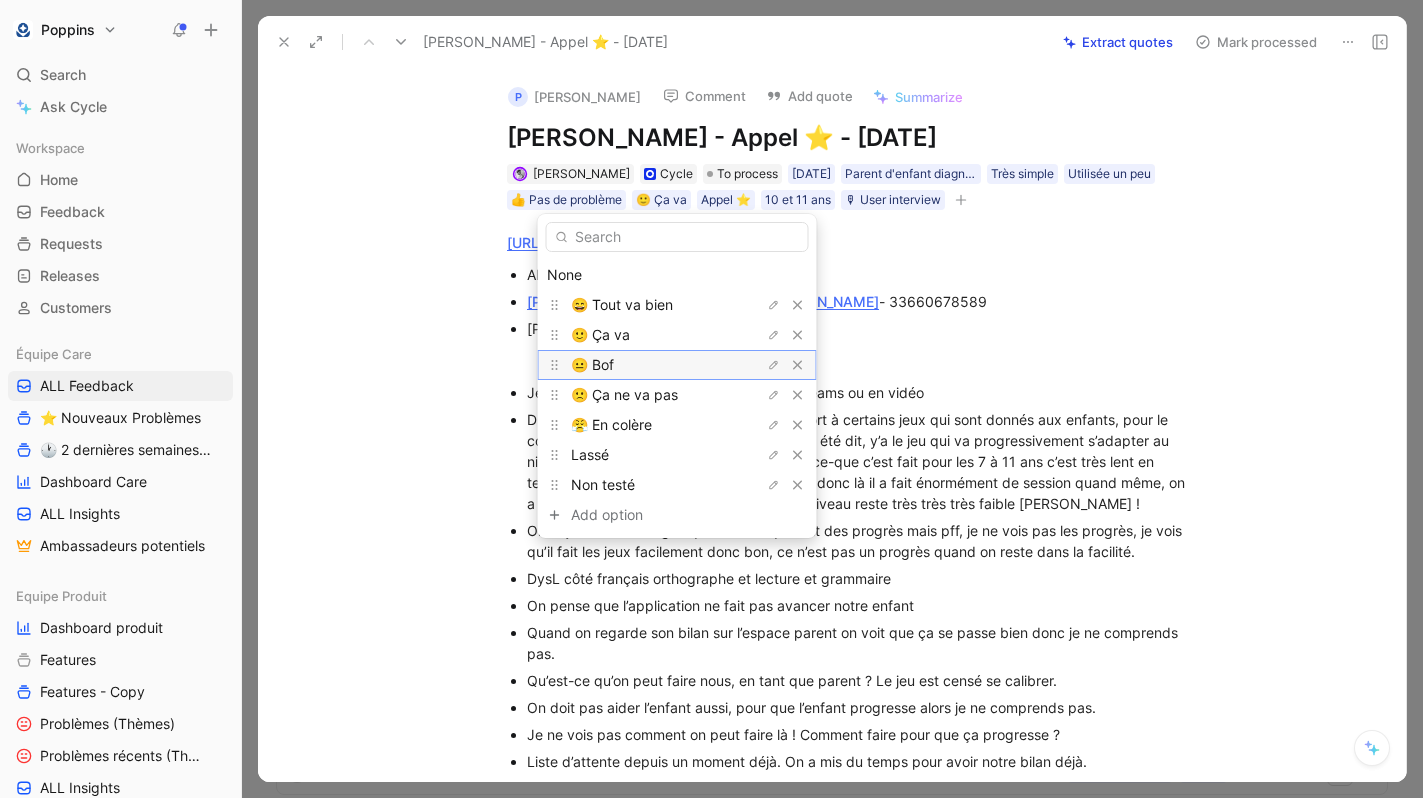 click on "😐 Bof" at bounding box center (646, 365) 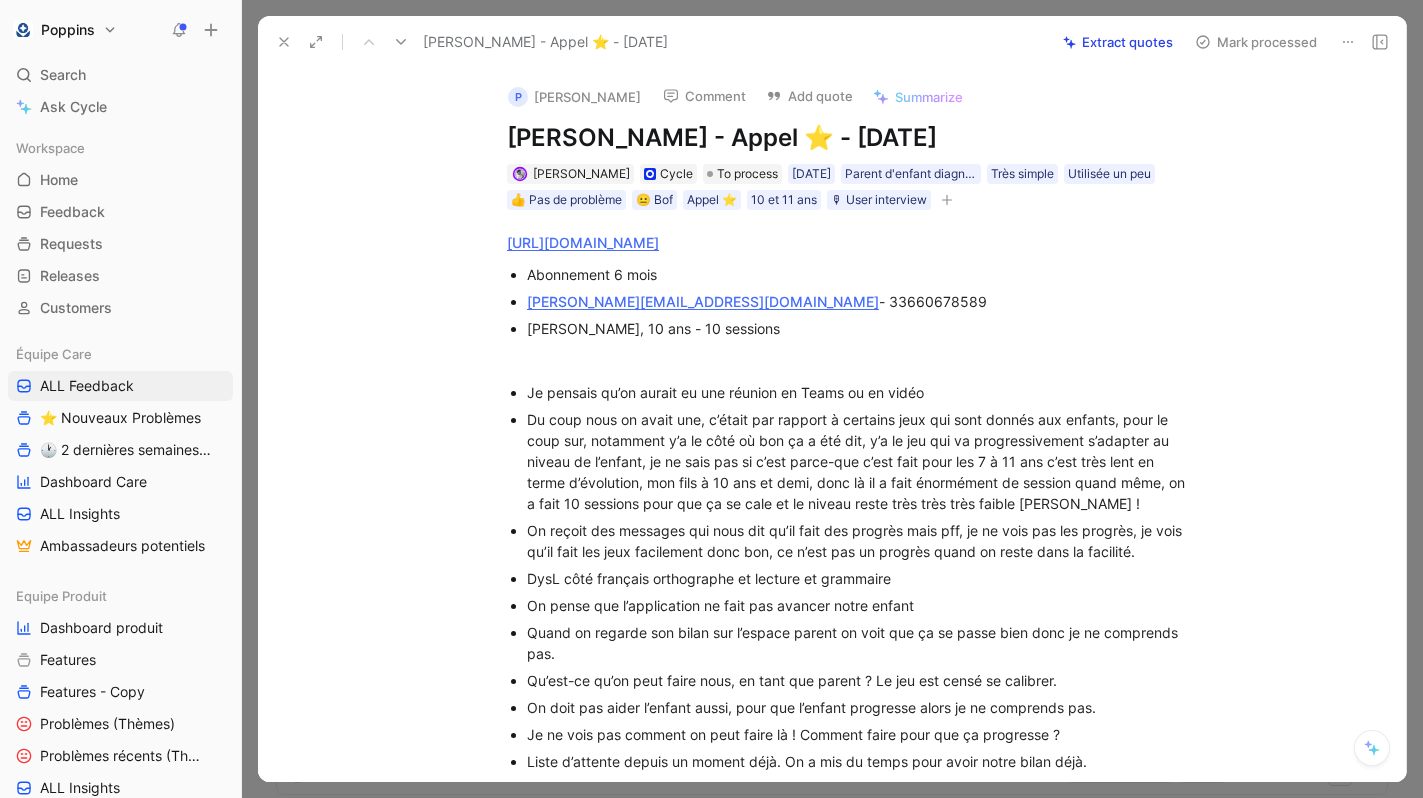 click 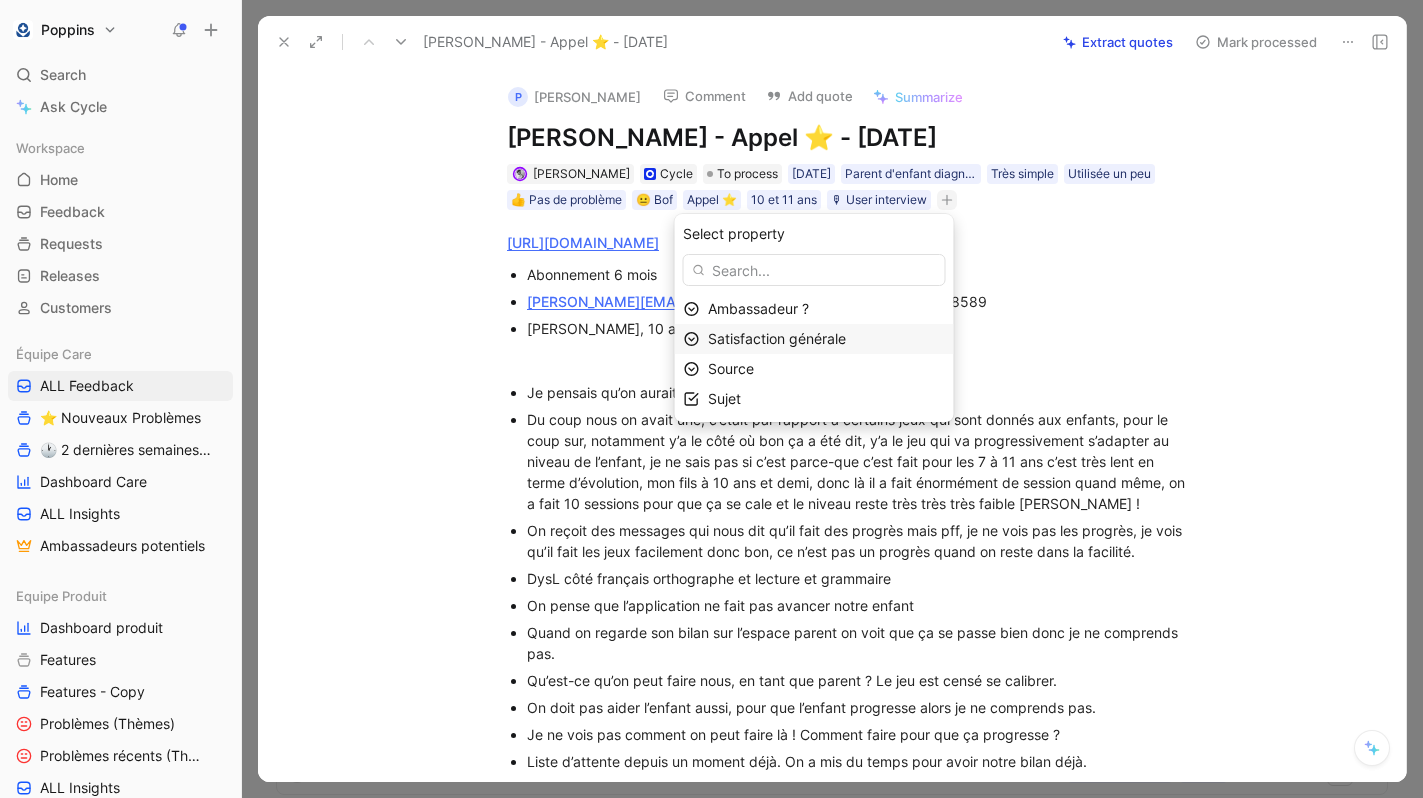 click on "Satisfaction générale" at bounding box center (777, 338) 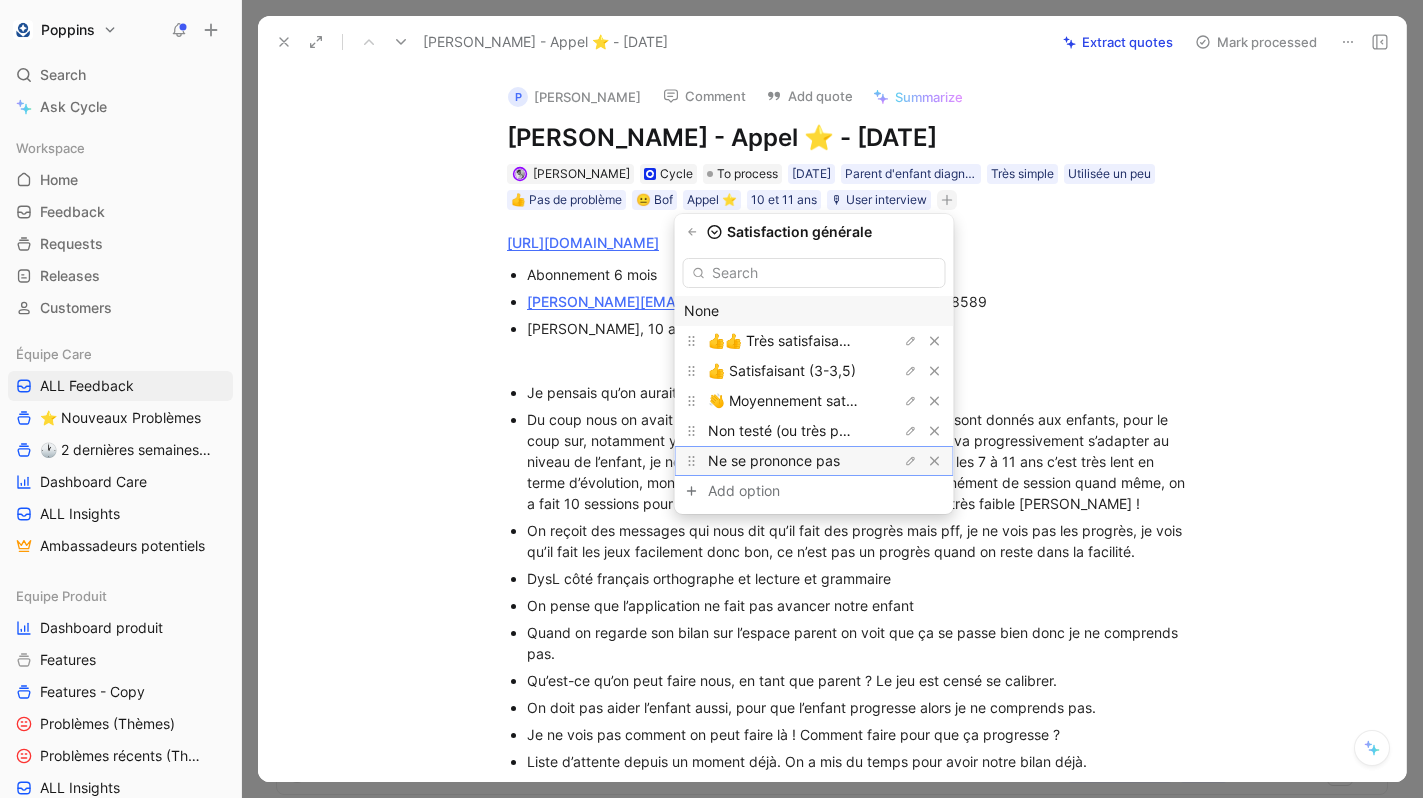 click on "Ne se prononce pas" at bounding box center (774, 460) 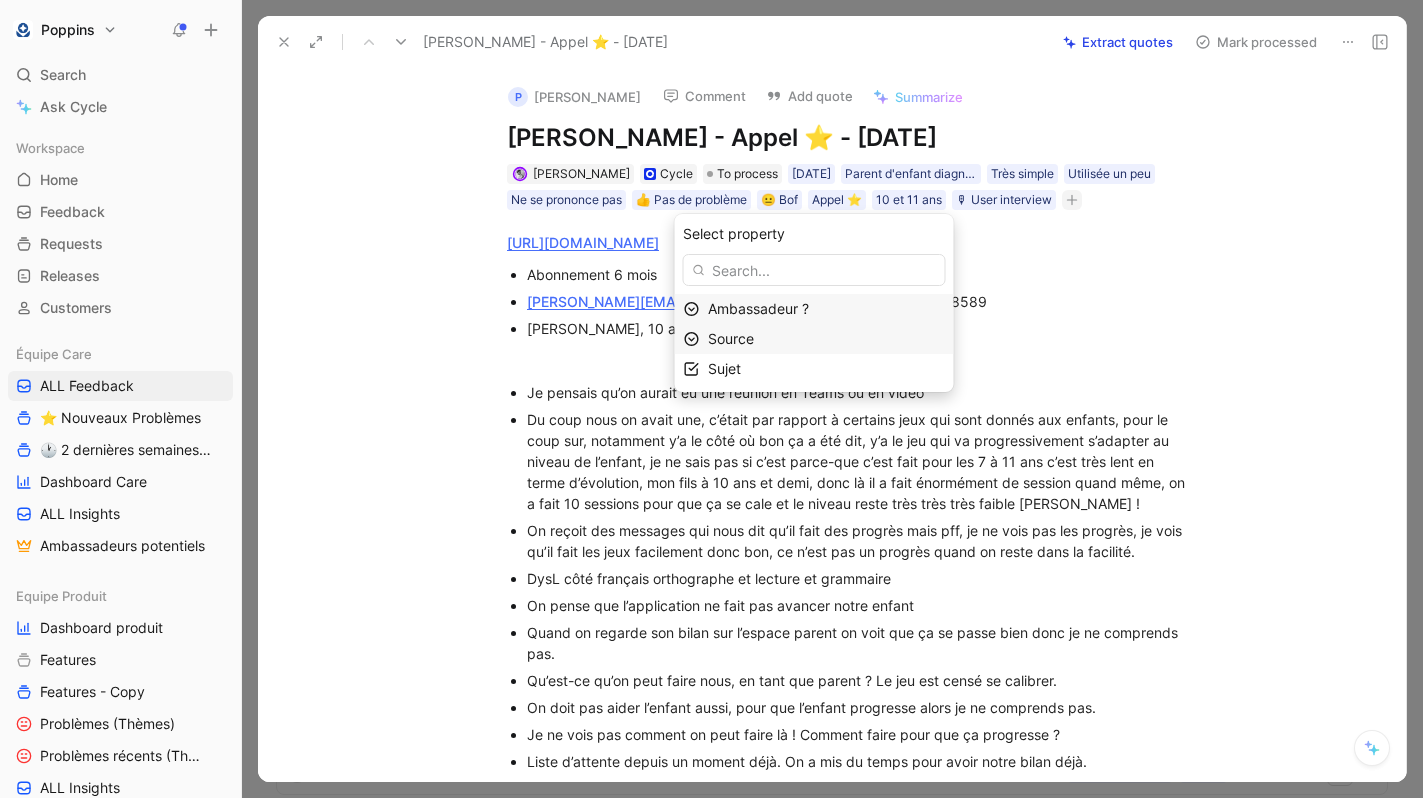 click on "Source" at bounding box center (826, 339) 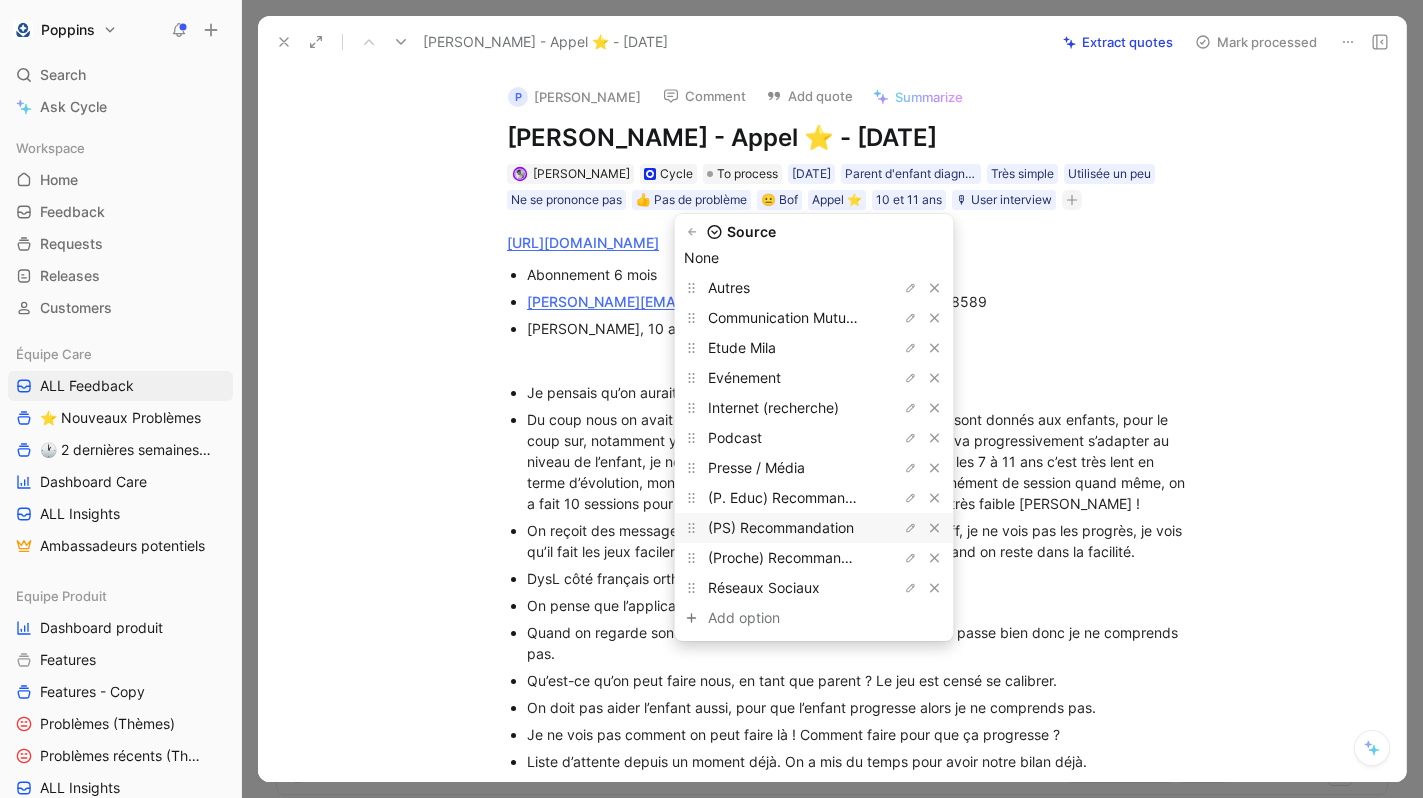 scroll, scrollTop: 0, scrollLeft: 0, axis: both 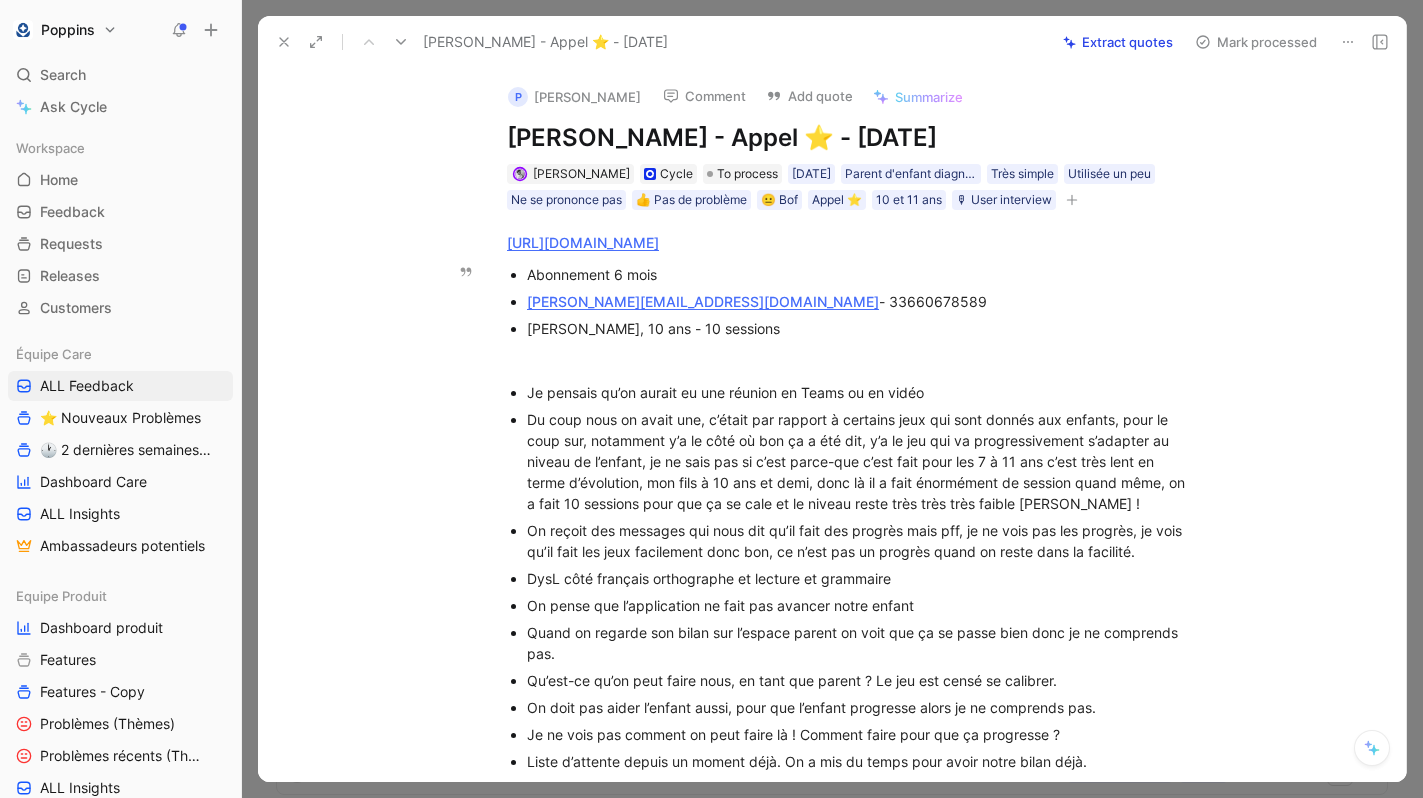click on "[PERSON_NAME] - Appel ⭐️ - [DATE]" at bounding box center (853, 138) 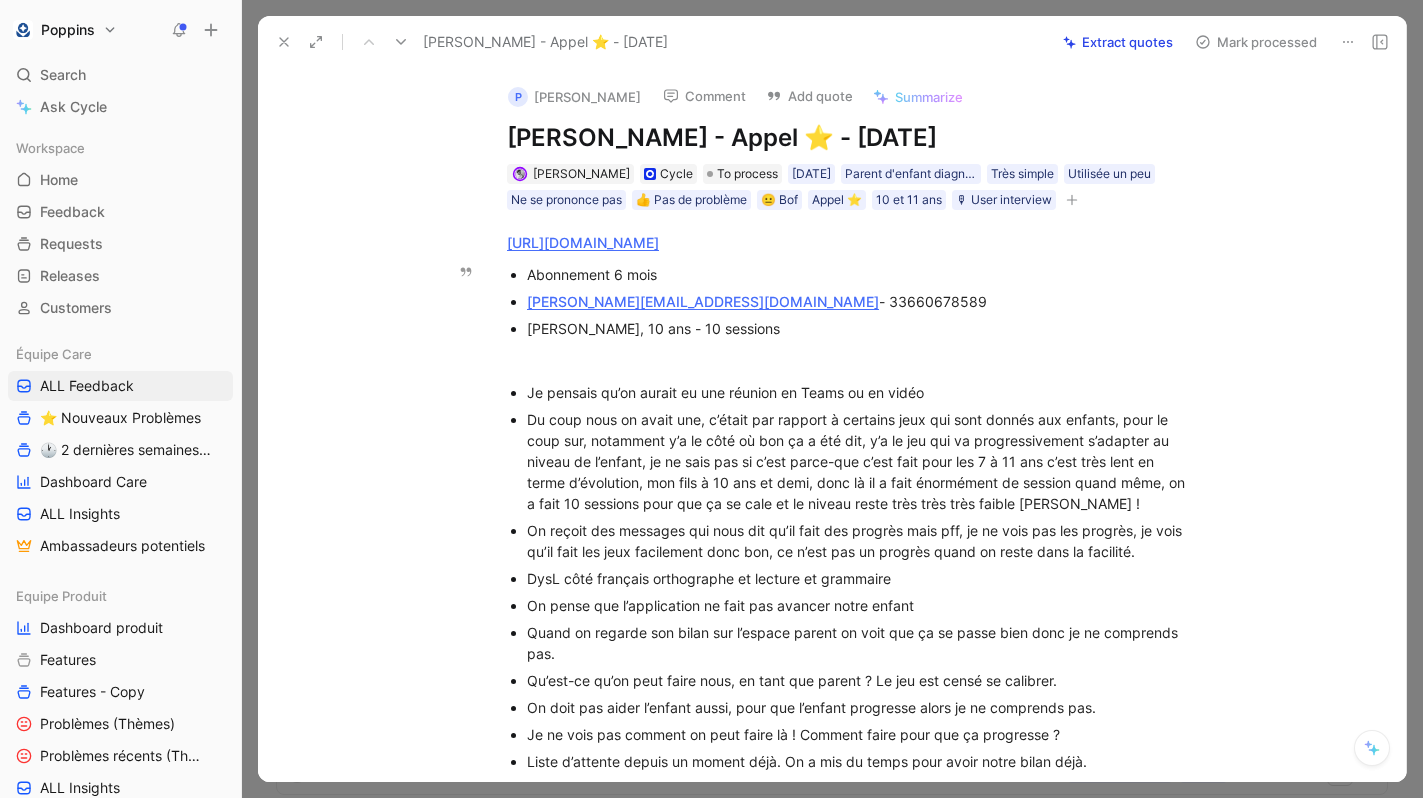 drag, startPoint x: 646, startPoint y: 142, endPoint x: 497, endPoint y: 141, distance: 149.00336 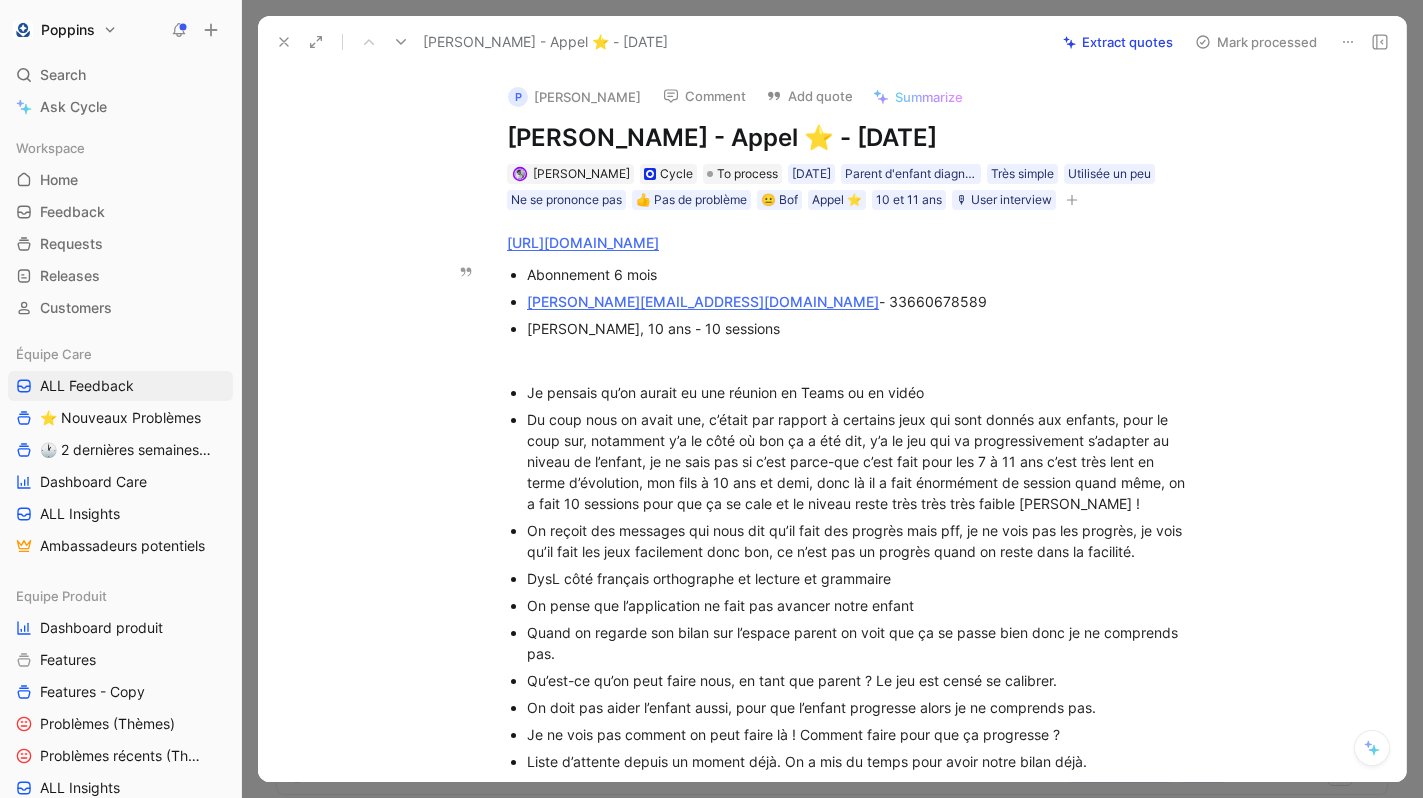 copy on "[PERSON_NAME]" 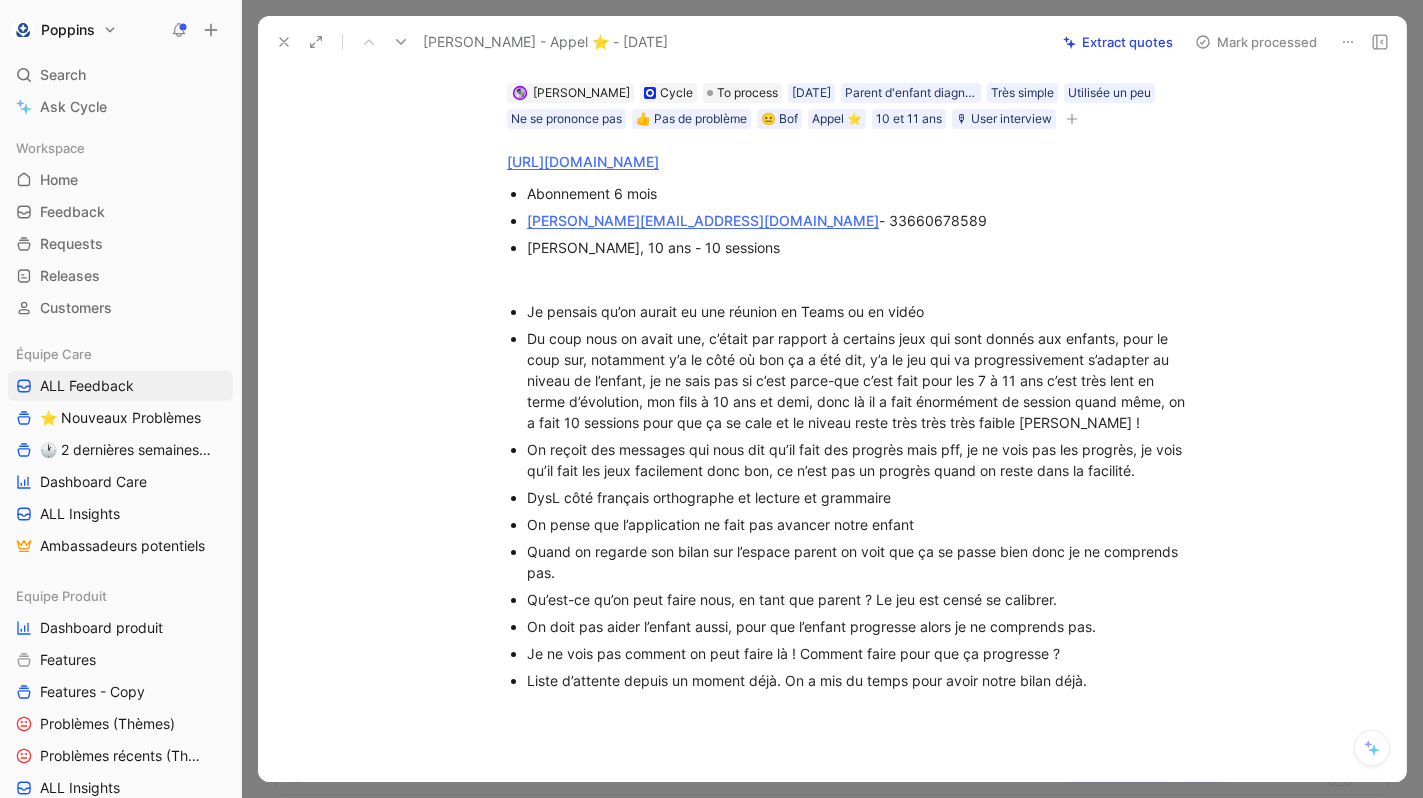scroll, scrollTop: 170, scrollLeft: 0, axis: vertical 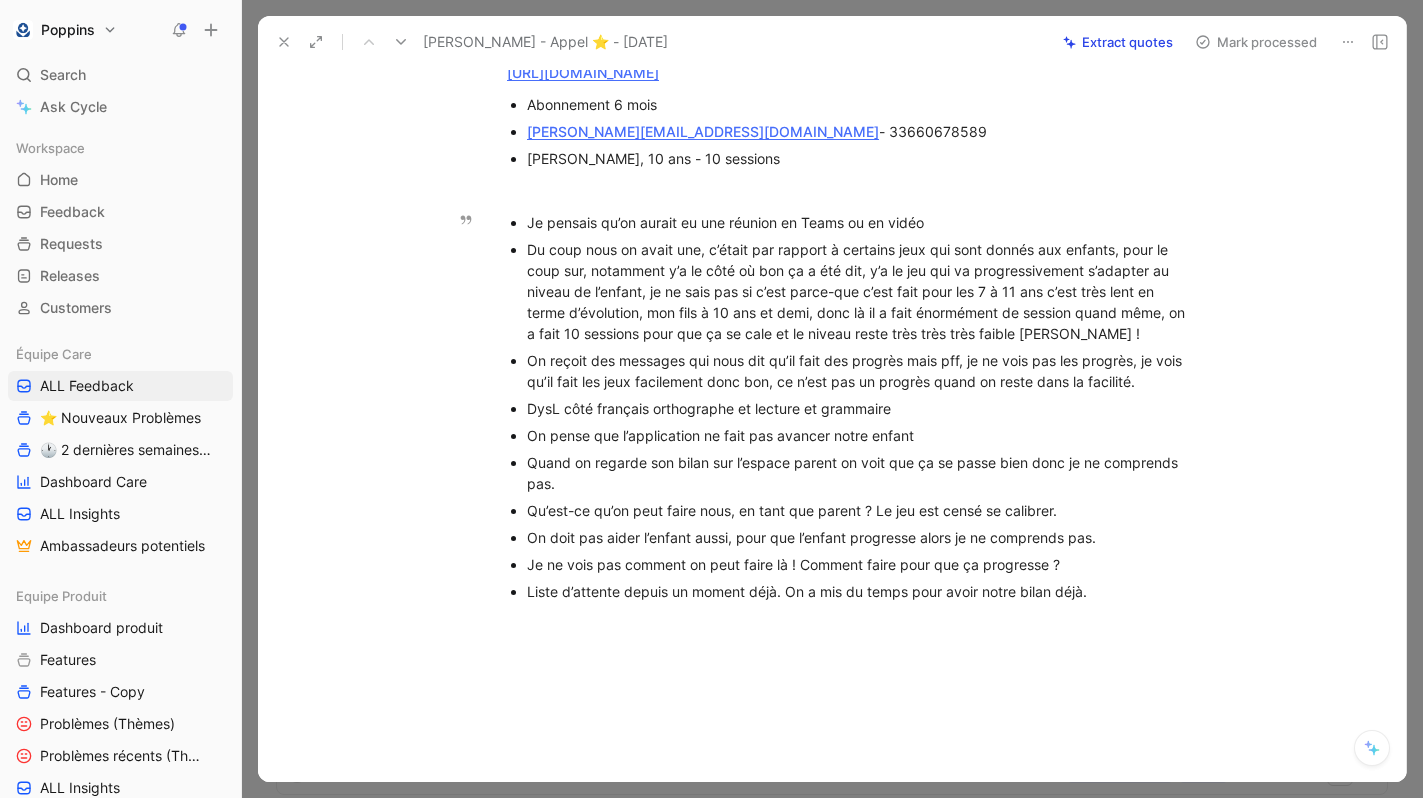 click on "Du coup nous on avait une, c’était par rapport à certains jeux qui sont donnés aux enfants, pour le coup sur, notamment y’a le côté où bon ça a été dit, y’a le jeu qui va progressivement s’adapter au niveau de l’enfant, je ne sais pas si c’est parce-que c’est fait pour les 7 à 11 ans c’est très lent en terme d’évolution, mon fils à 10 ans et demi, donc là il a fait énormément de session quand même, on a fait 10 sessions pour que ça se cale et le niveau reste très très très faible [PERSON_NAME] !" at bounding box center [863, 291] 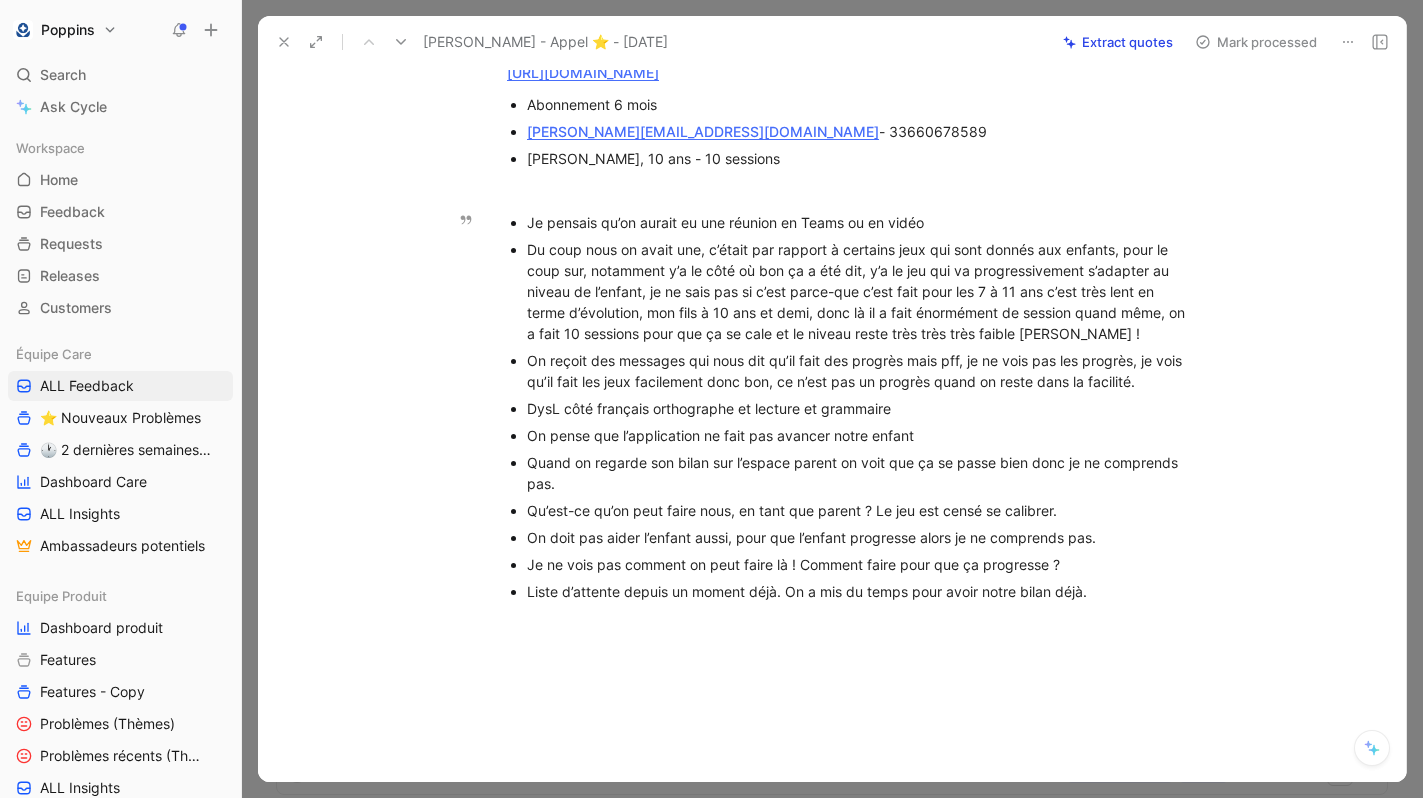 click on "Du coup nous on avait une, c’était par rapport à certains jeux qui sont donnés aux enfants, pour le coup sur, notamment y’a le côté où bon ça a été dit, y’a le jeu qui va progressivement s’adapter au niveau de l’enfant, je ne sais pas si c’est parce-que c’est fait pour les 7 à 11 ans c’est très lent en terme d’évolution, mon fils à 10 ans et demi, donc là il a fait énormément de session quand même, on a fait 10 sessions pour que ça se cale et le niveau reste très très très faible [PERSON_NAME] !" at bounding box center [863, 291] 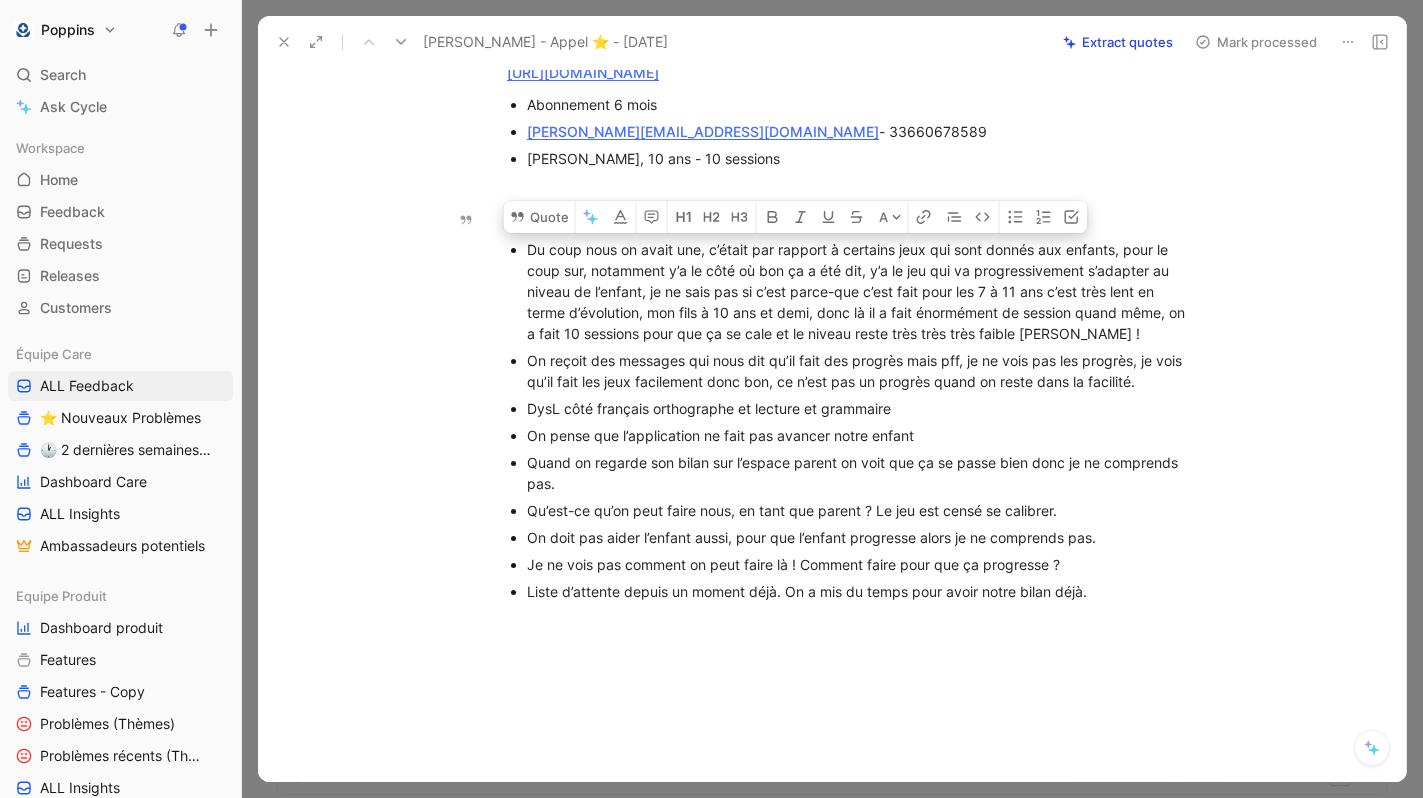 drag, startPoint x: 525, startPoint y: 244, endPoint x: 1066, endPoint y: 343, distance: 549.98364 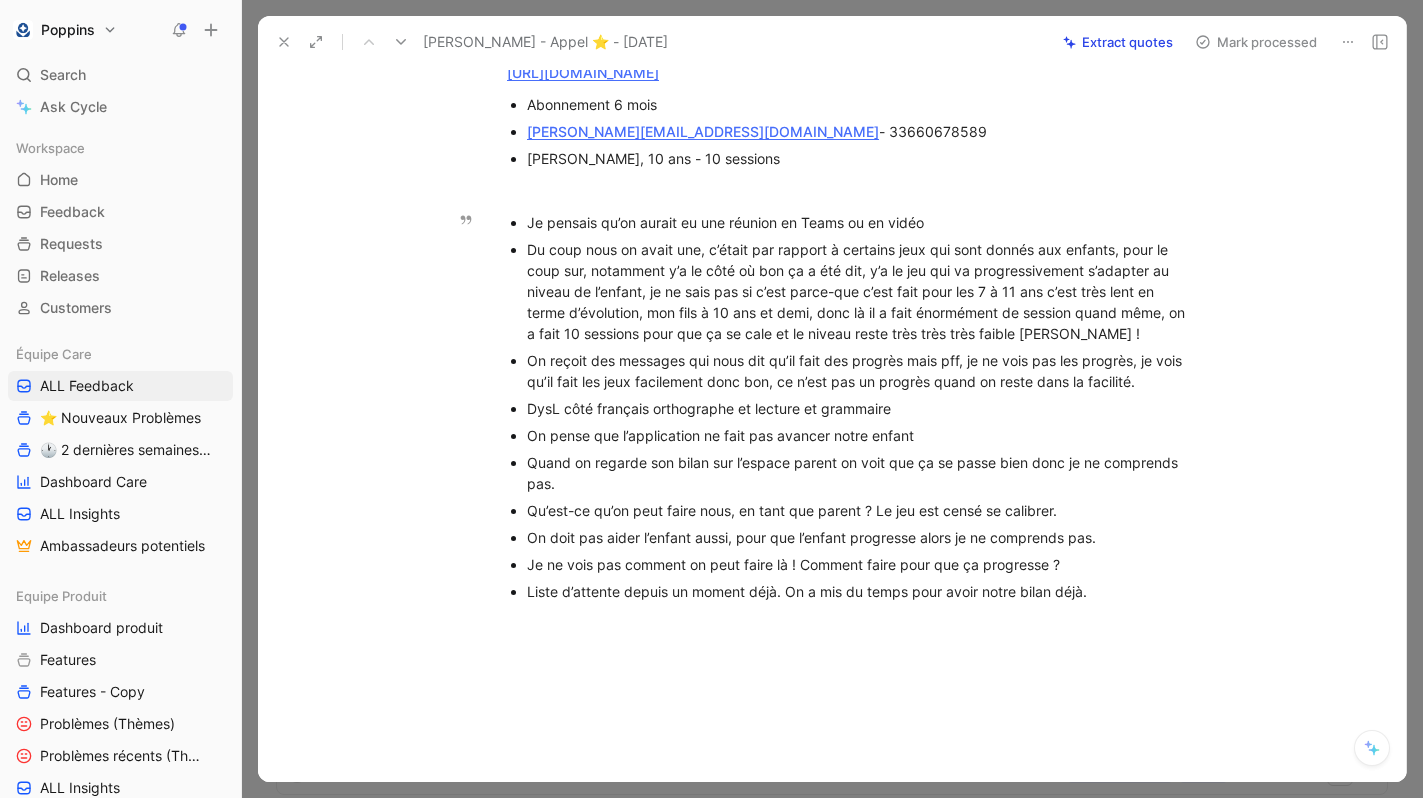 click on "Du coup nous on avait une, c’était par rapport à certains jeux qui sont donnés aux enfants, pour le coup sur, notamment y’a le côté où bon ça a été dit, y’a le jeu qui va progressivement s’adapter au niveau de l’enfant, je ne sais pas si c’est parce-que c’est fait pour les 7 à 11 ans c’est très lent en terme d’évolution, mon fils à 10 ans et demi, donc là il a fait énormément de session quand même, on a fait 10 sessions pour que ça se cale et le niveau reste très très très faible [PERSON_NAME] !" at bounding box center (863, 291) 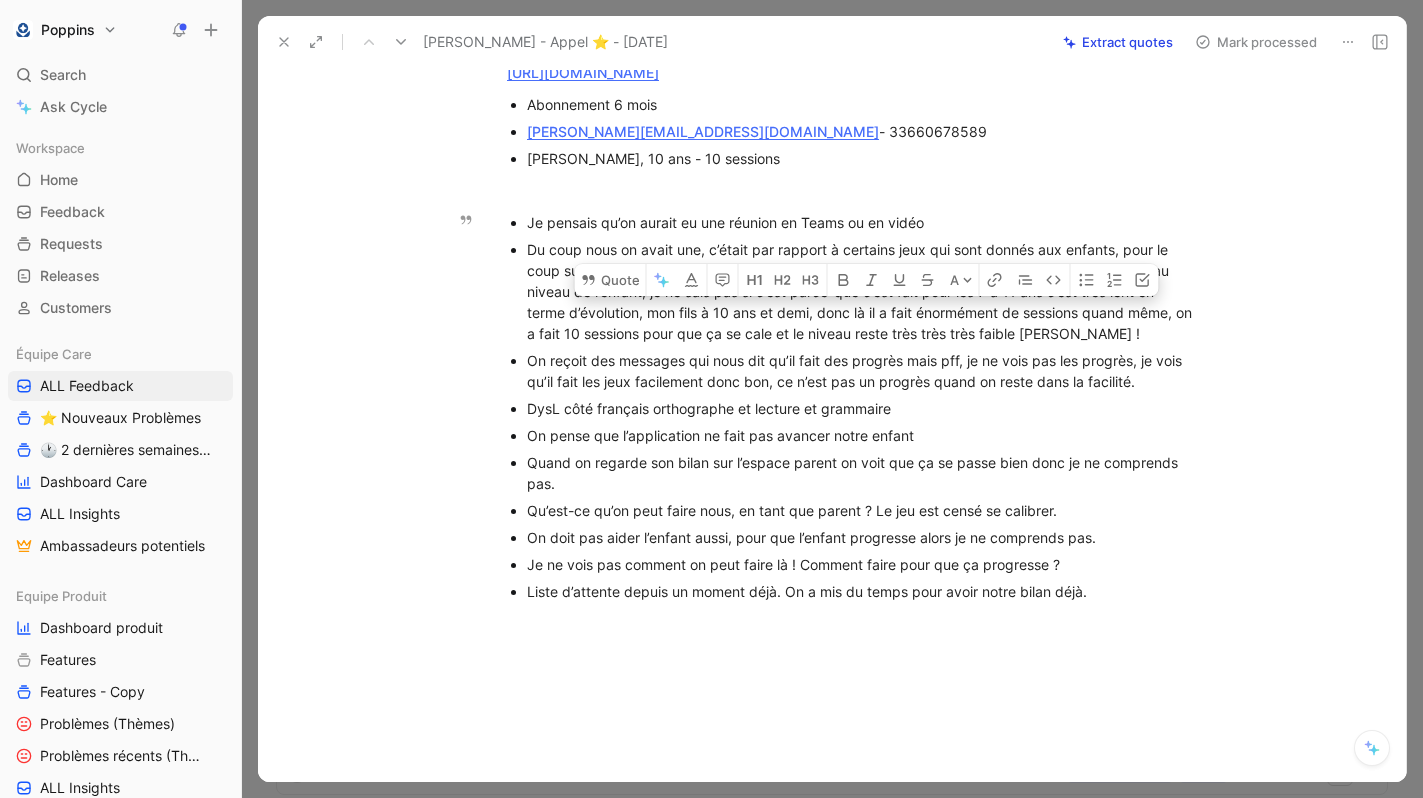 drag, startPoint x: 1093, startPoint y: 342, endPoint x: 648, endPoint y: 321, distance: 445.49524 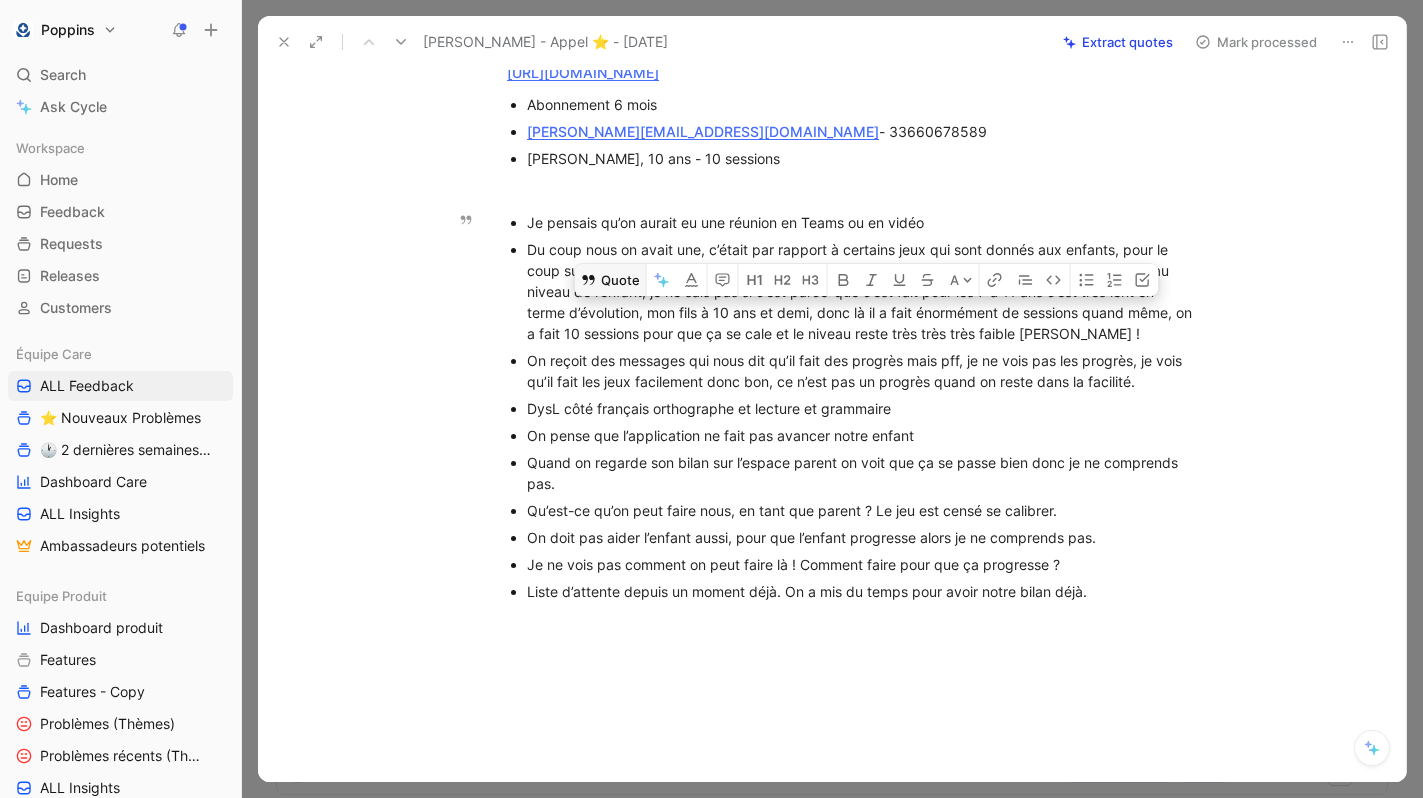click on "Quote" at bounding box center [610, 280] 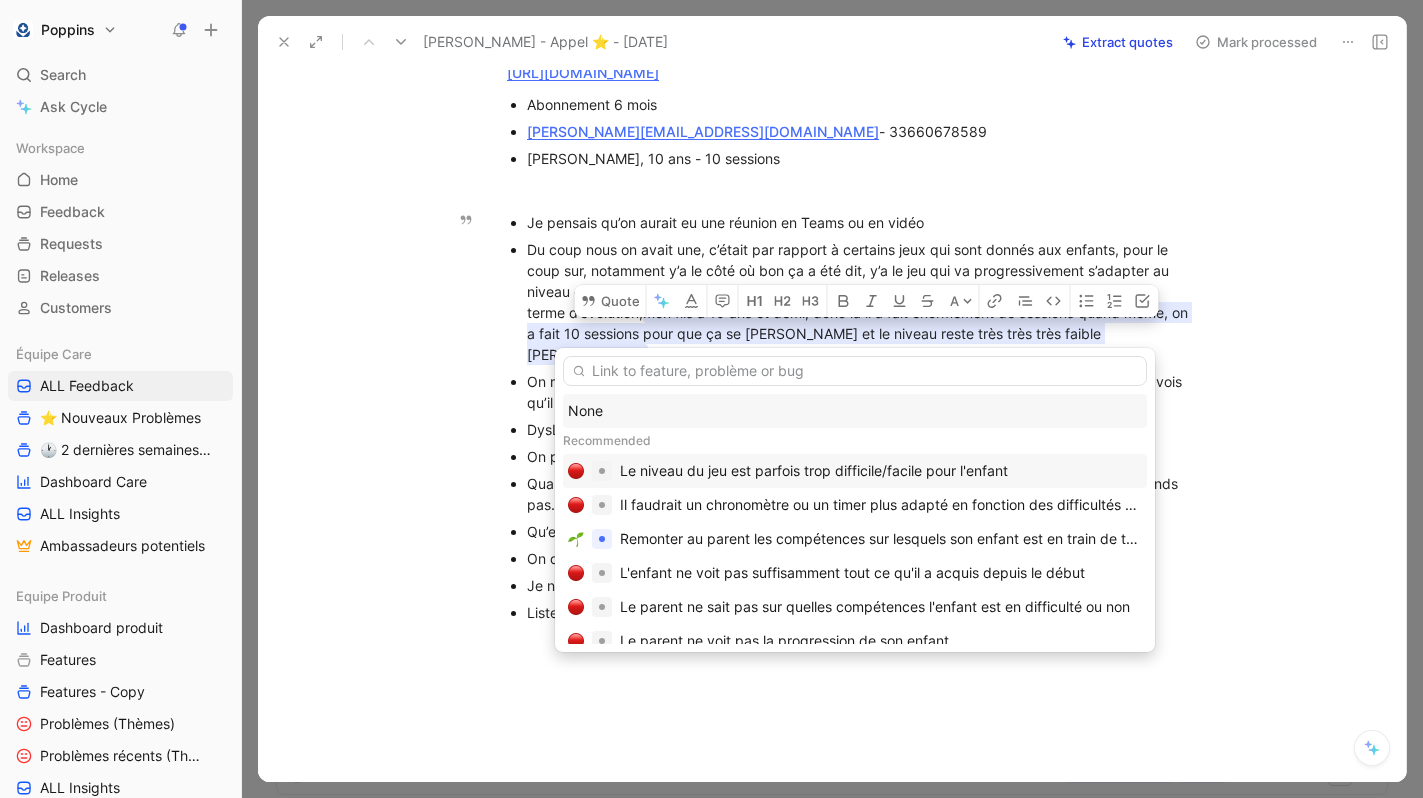 click on "Le niveau du jeu est parfois trop difficile/facile pour l'enfant" at bounding box center [814, 471] 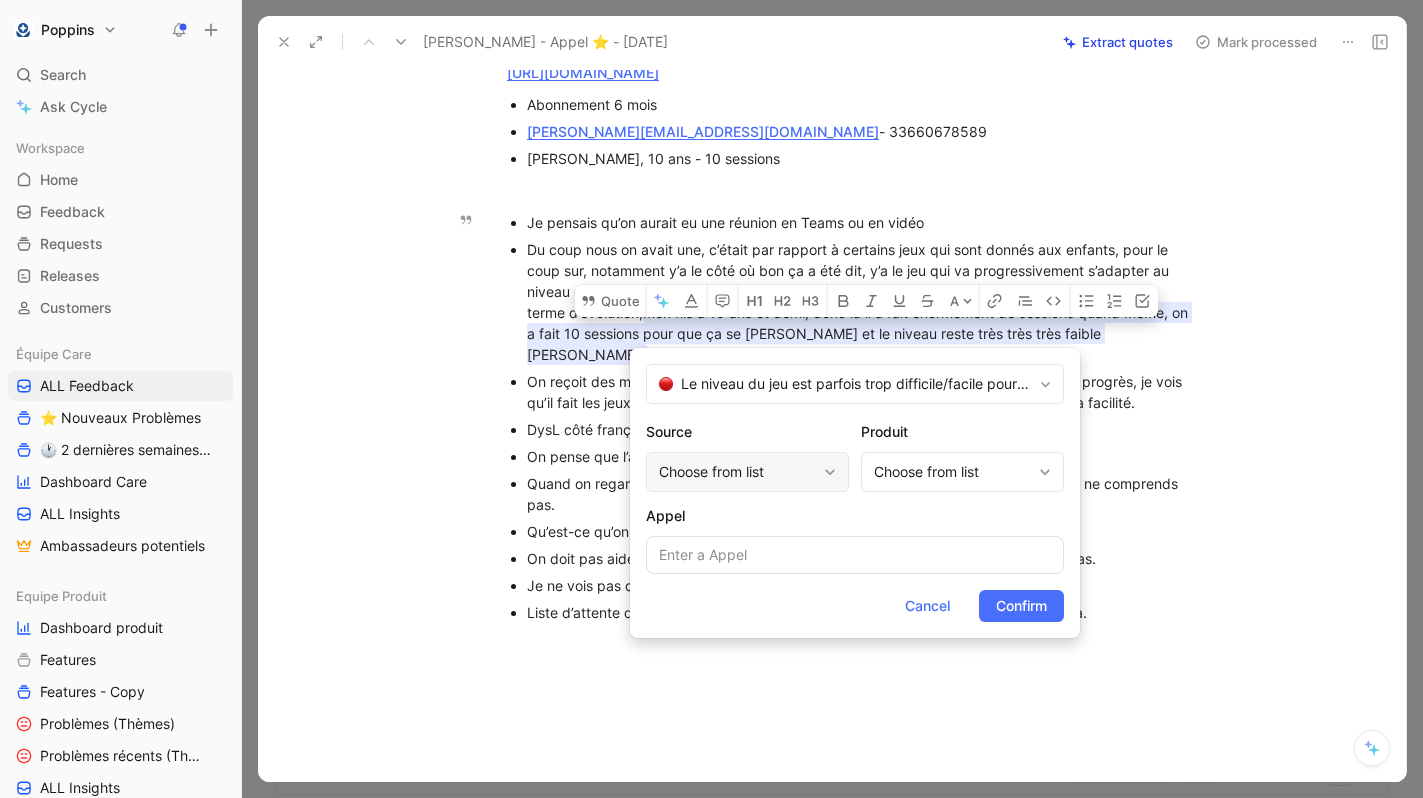click on "Choose from list" at bounding box center [737, 472] 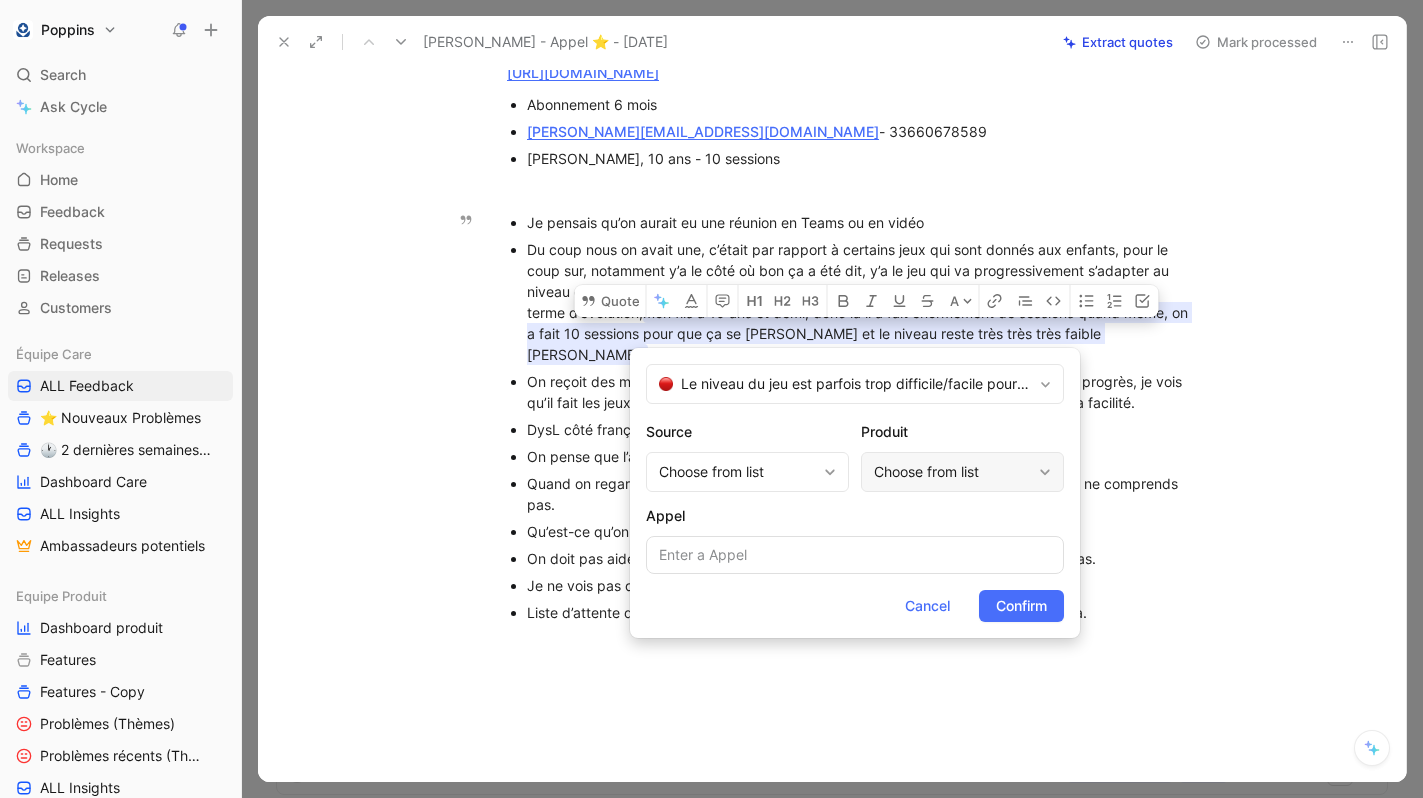 click on "Choose from list" at bounding box center [952, 472] 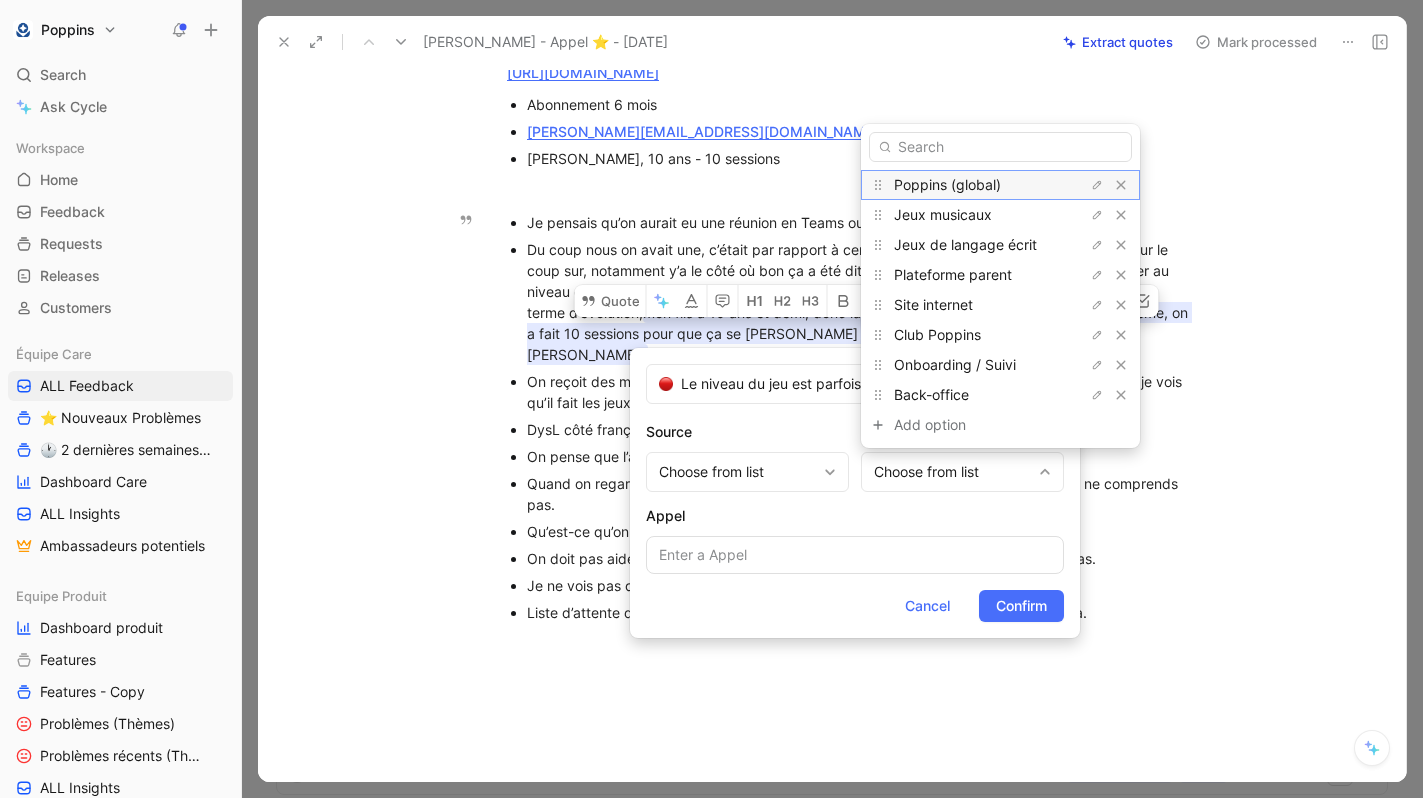 click on "Poppins (global)" at bounding box center [947, 184] 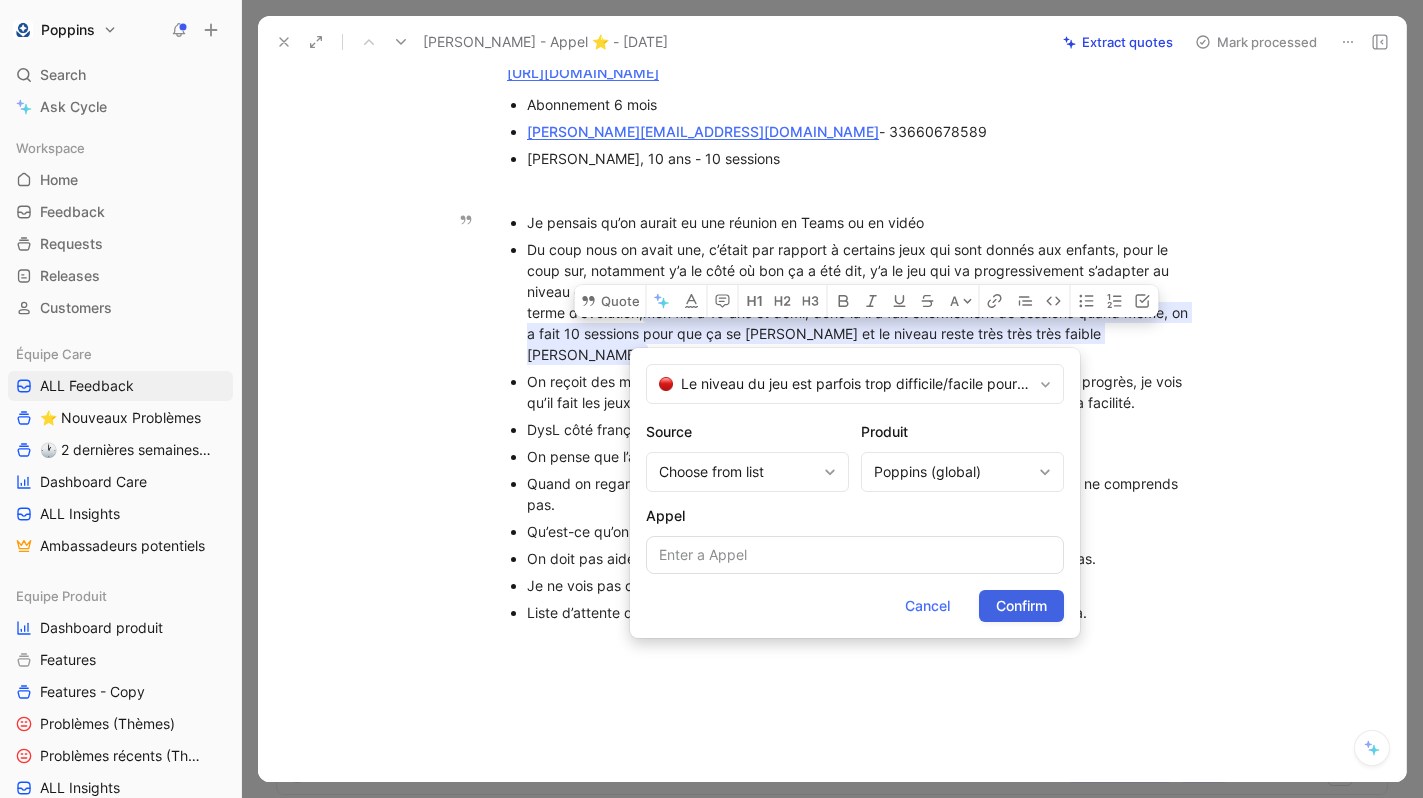 click on "Confirm" at bounding box center (1021, 606) 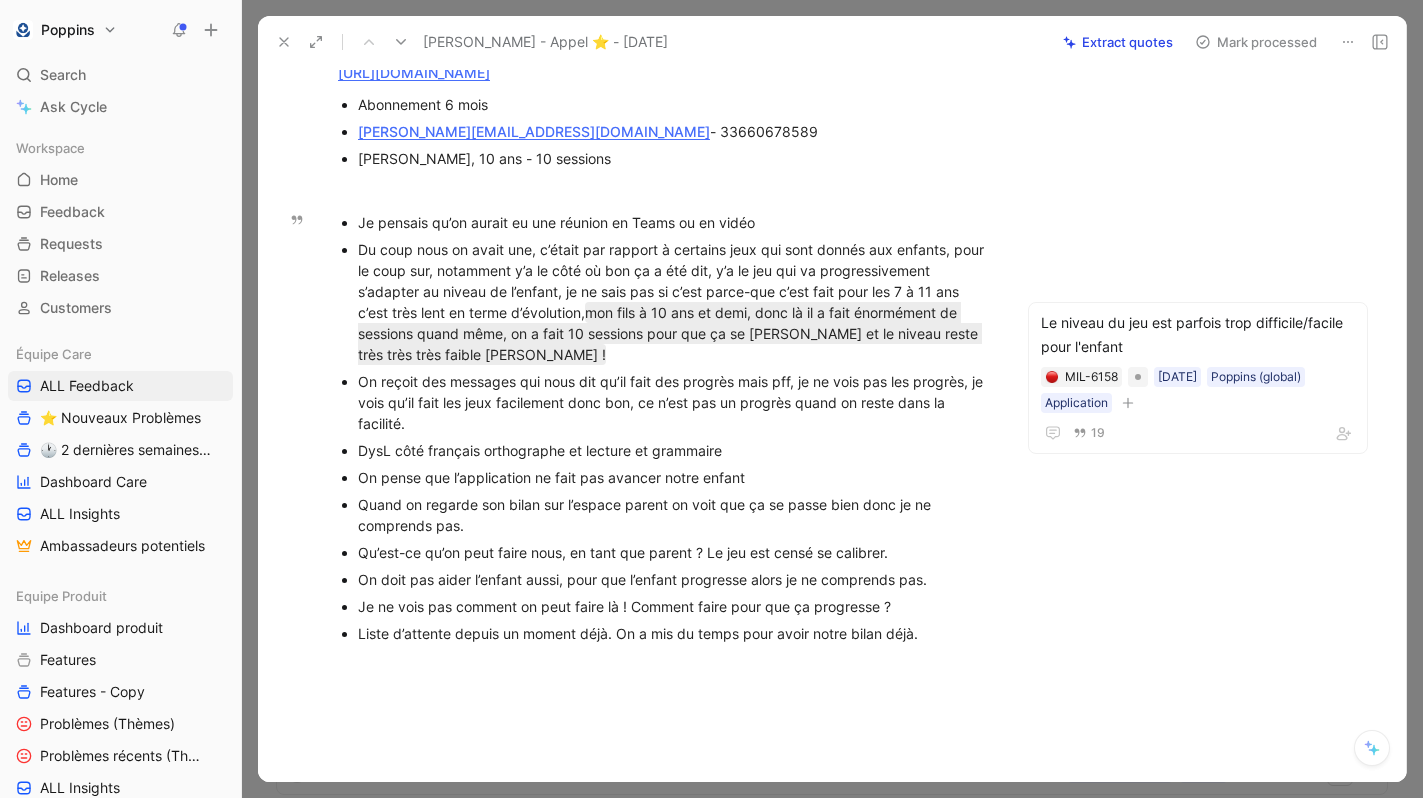 drag, startPoint x: 350, startPoint y: 406, endPoint x: 475, endPoint y: 450, distance: 132.51793 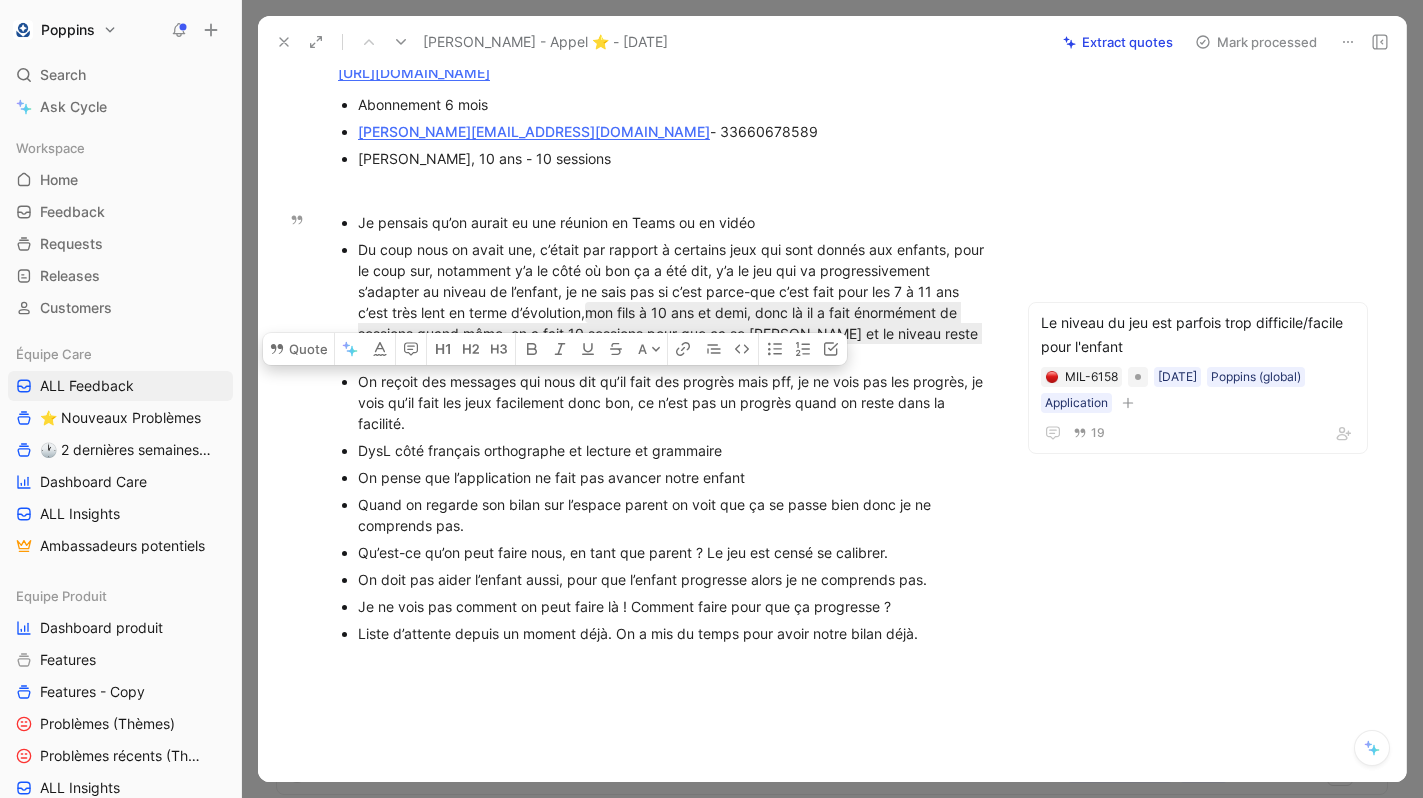 copy on "On reçoit des messages qui nous dit qu’il fait des progrès mais pff, je ne vois pas les progrès, je vois qu’il fait les jeux facilement donc bon, ce n’est pas un progrès quand on reste dans la facilité." 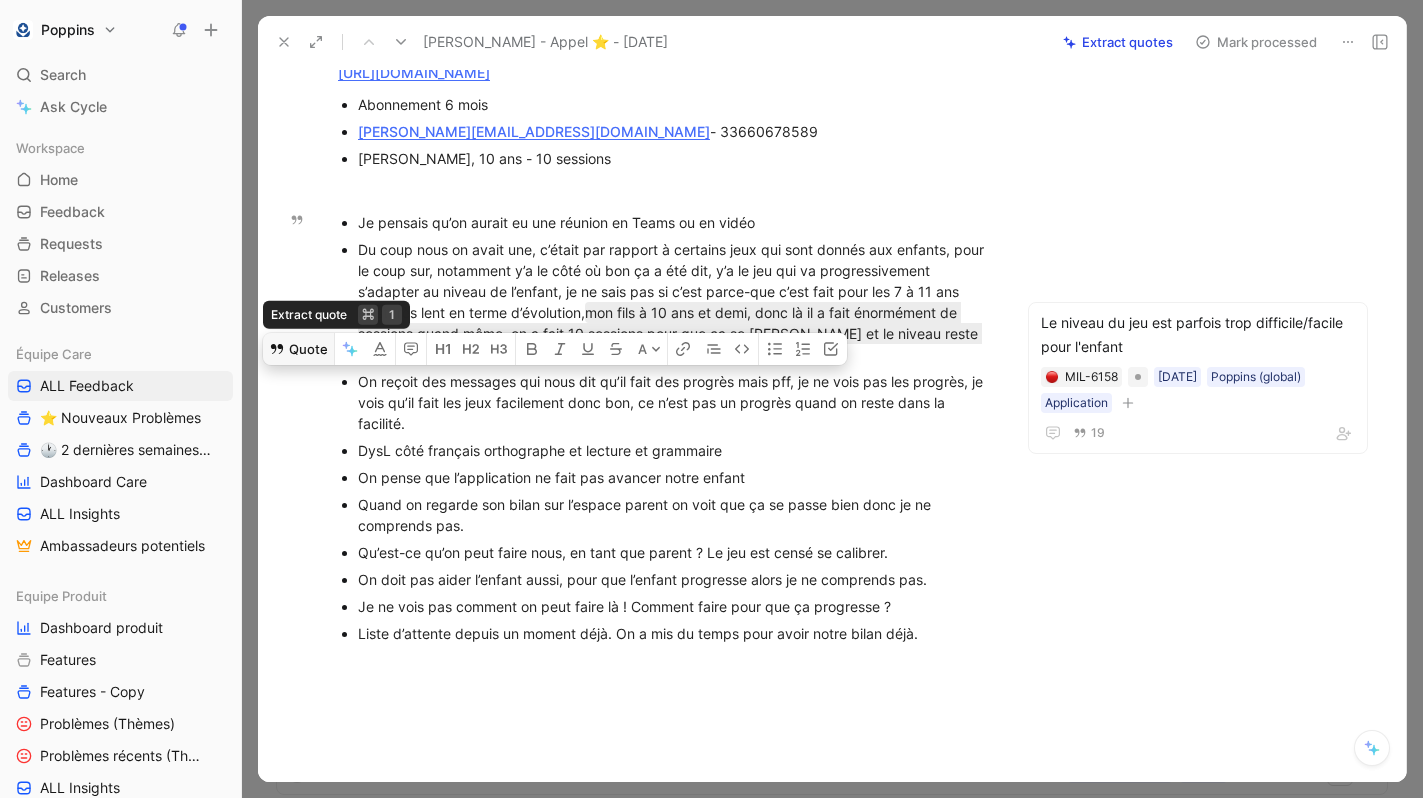 click 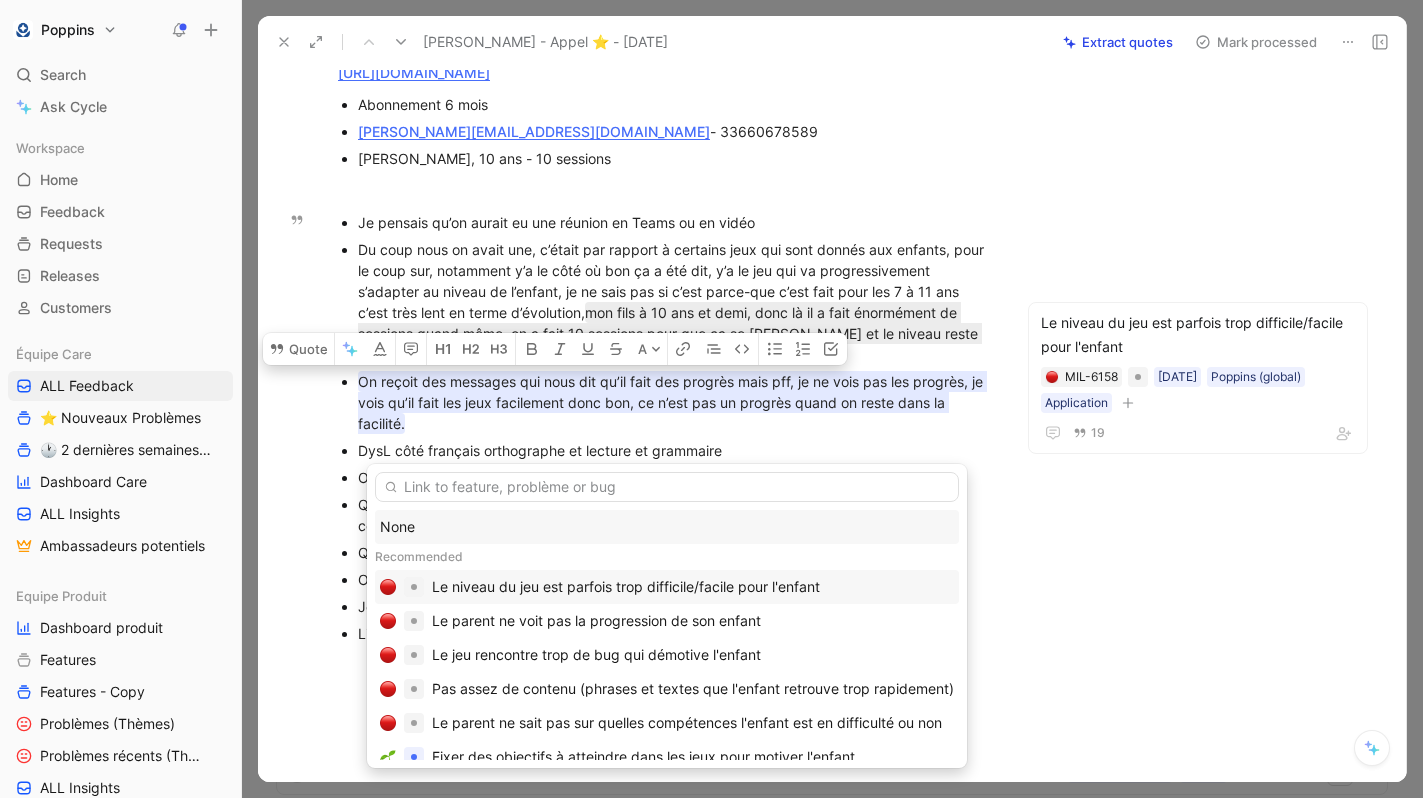 click on "Le niveau du jeu est parfois trop difficile/facile pour l'enfant" at bounding box center (626, 587) 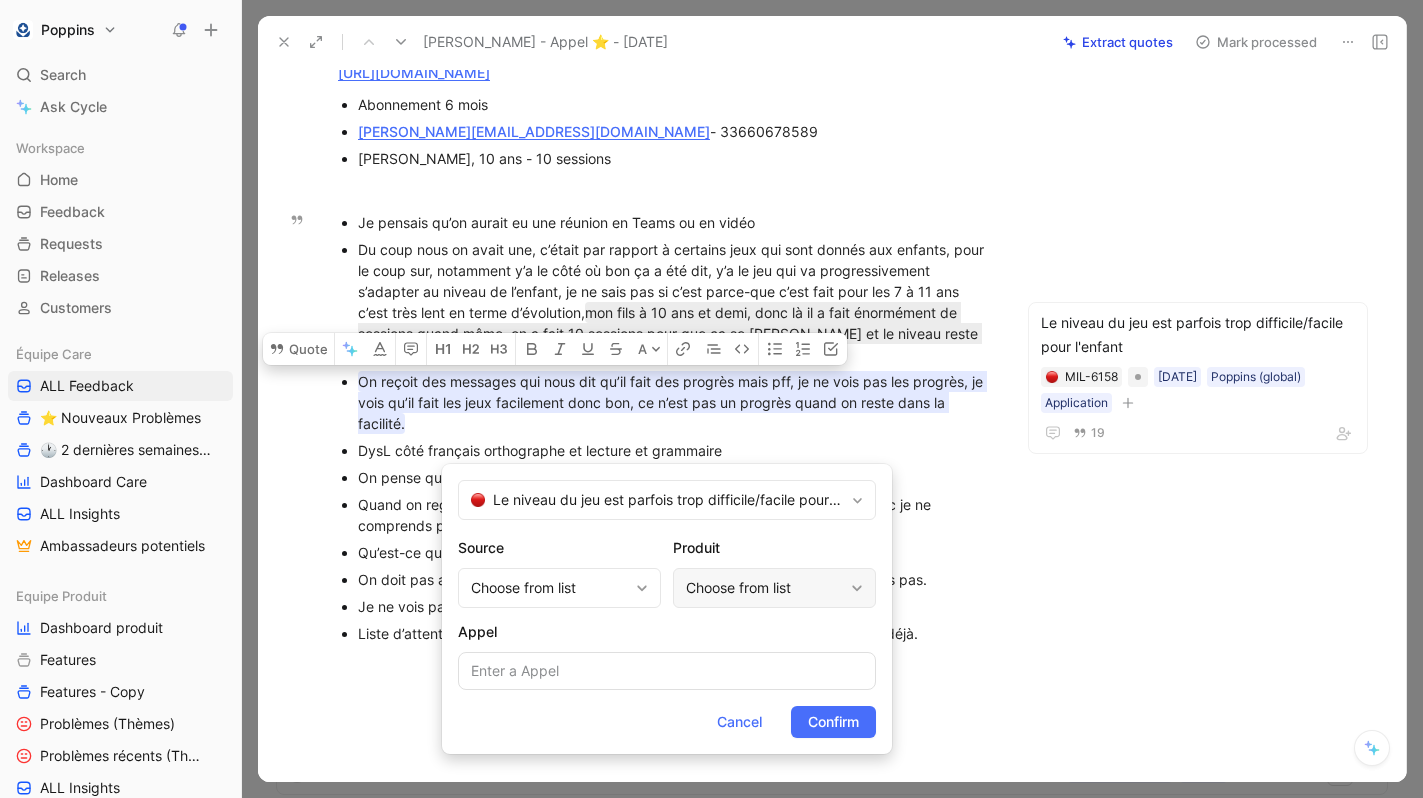 click on "Choose from list" at bounding box center [764, 588] 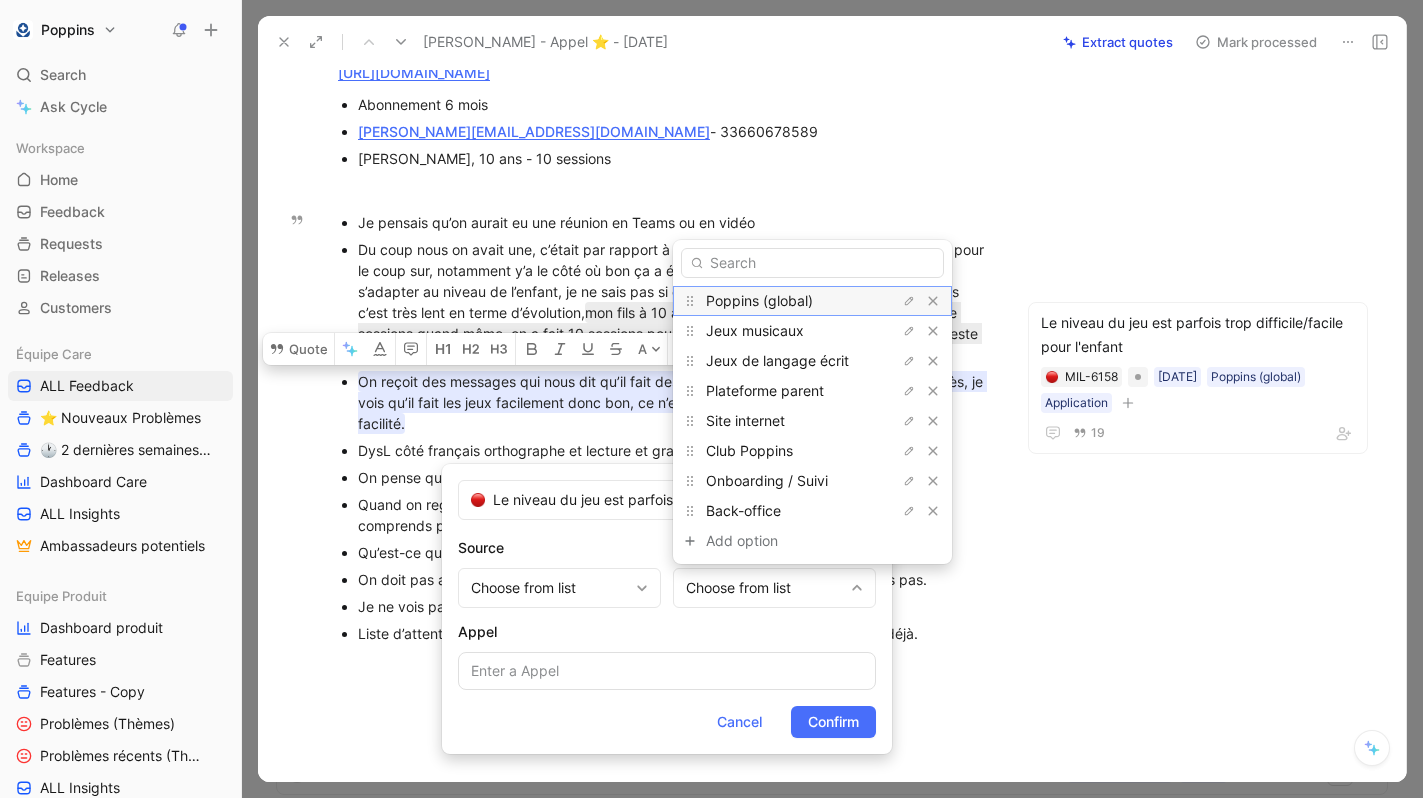 click on "Poppins (global)" at bounding box center [781, 301] 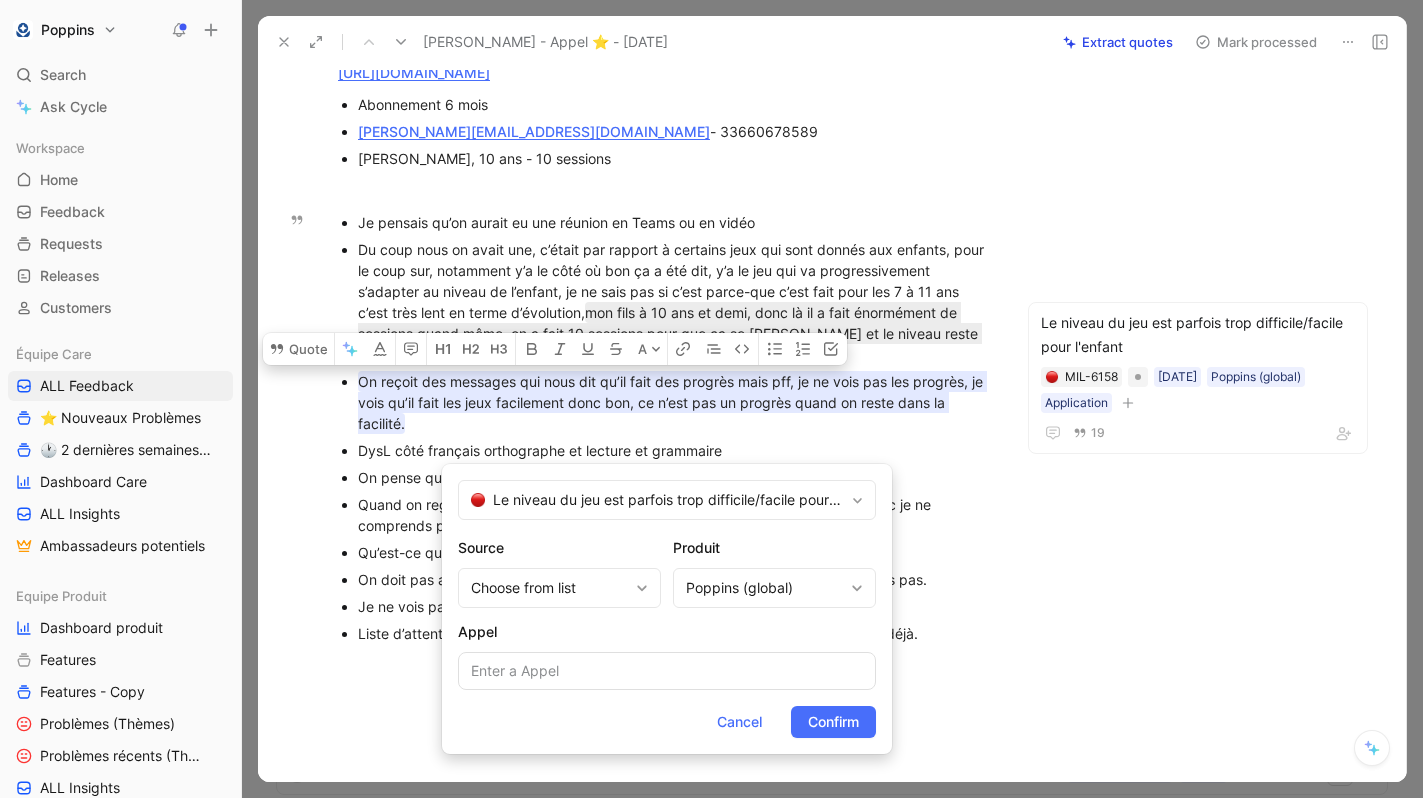 click on "Confirm" at bounding box center (833, 722) 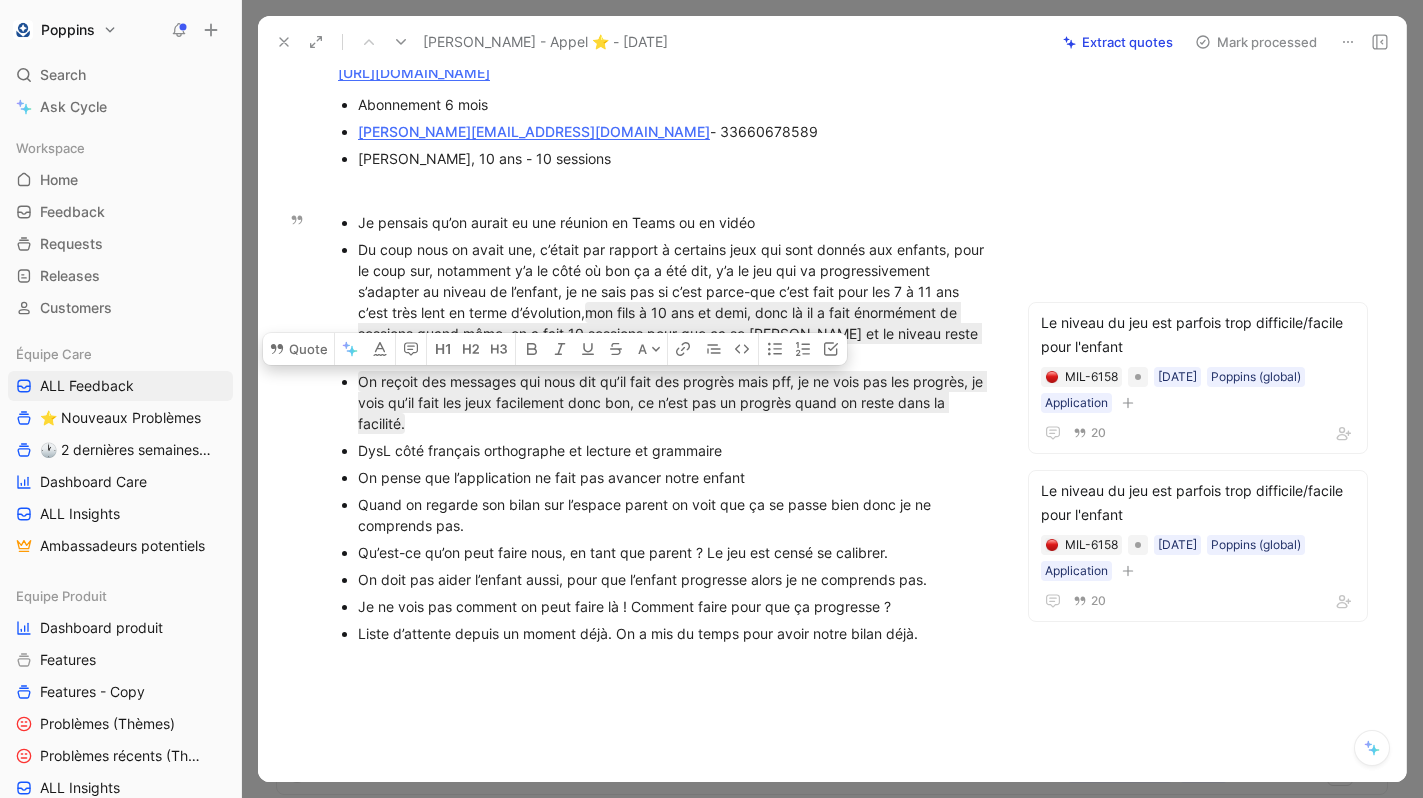 click on "DysL côté français orthographe et lecture et grammaire" at bounding box center [674, 450] 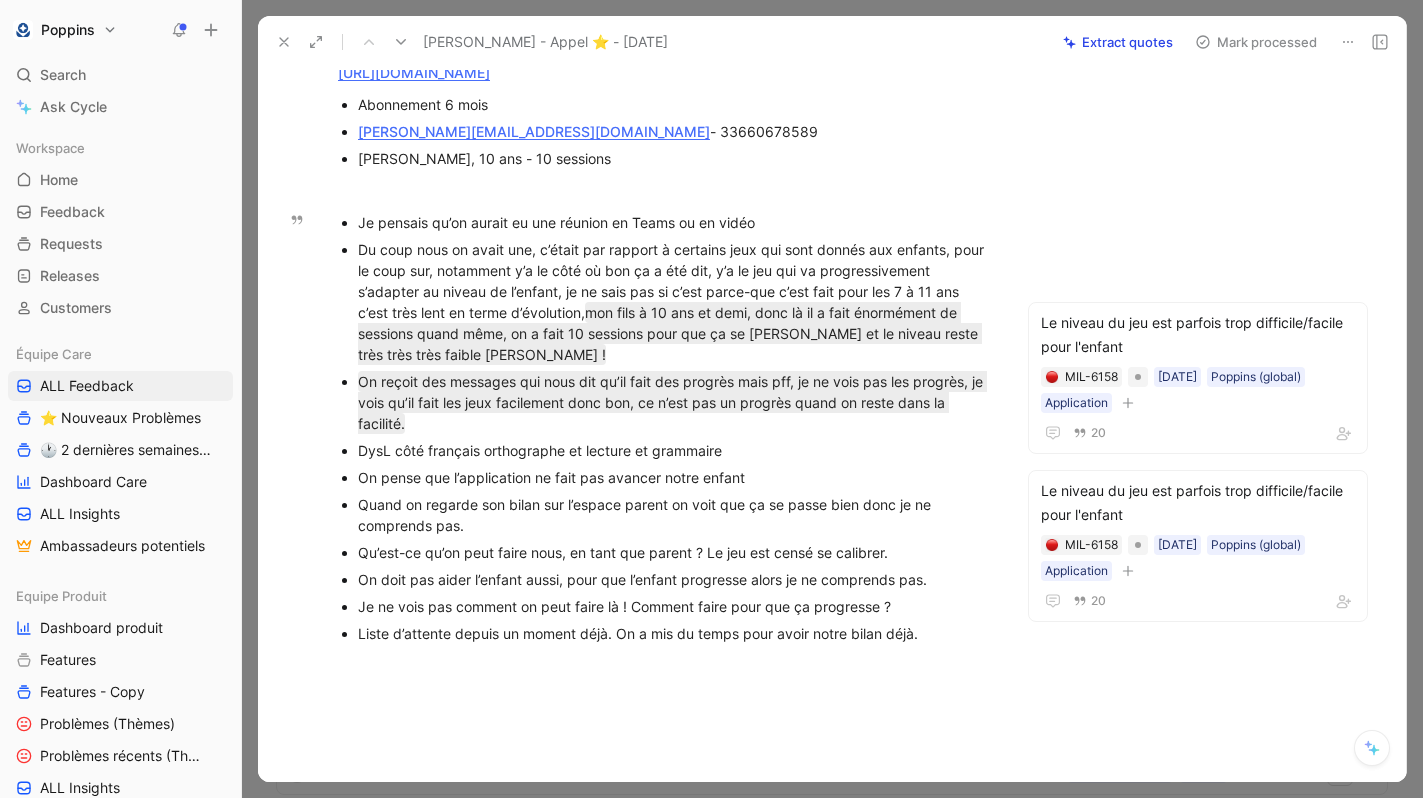 click on "Quand on regarde son bilan sur l’espace parent on voit que ça se passe bien donc je ne comprends pas." at bounding box center [674, 515] 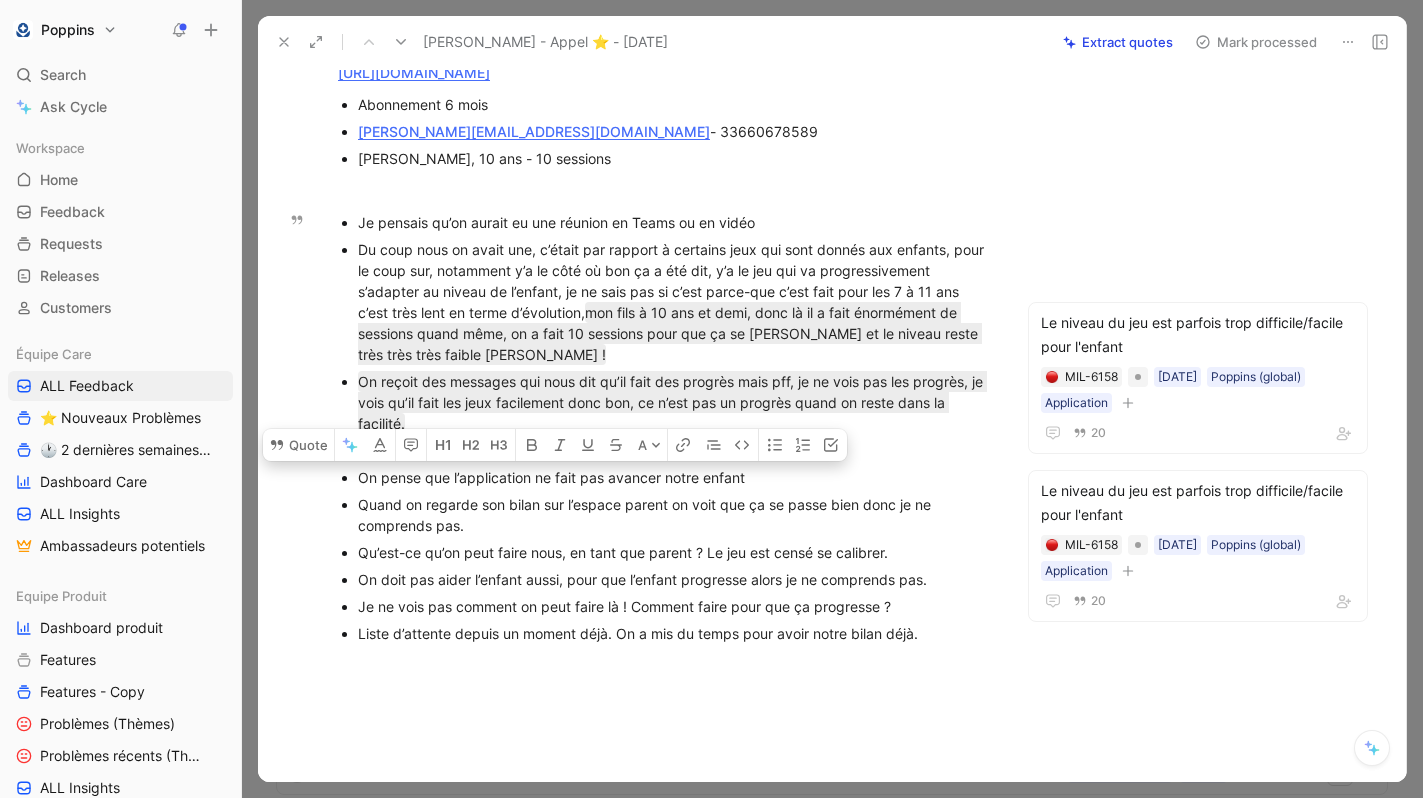 click on "Quand on regarde son bilan sur l’espace parent on voit que ça se passe bien donc je ne comprends pas." at bounding box center (674, 515) 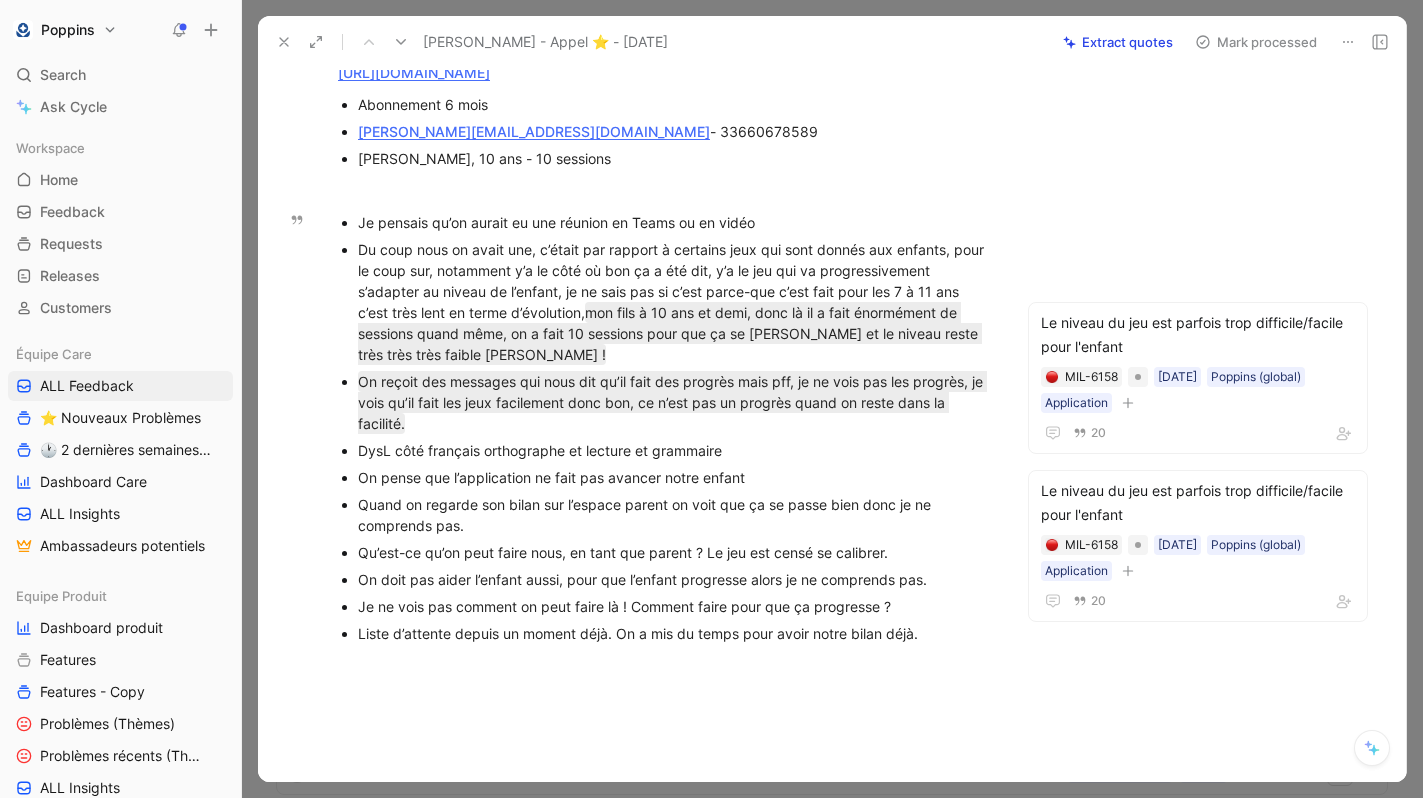 drag, startPoint x: 497, startPoint y: 543, endPoint x: 342, endPoint y: 521, distance: 156.55351 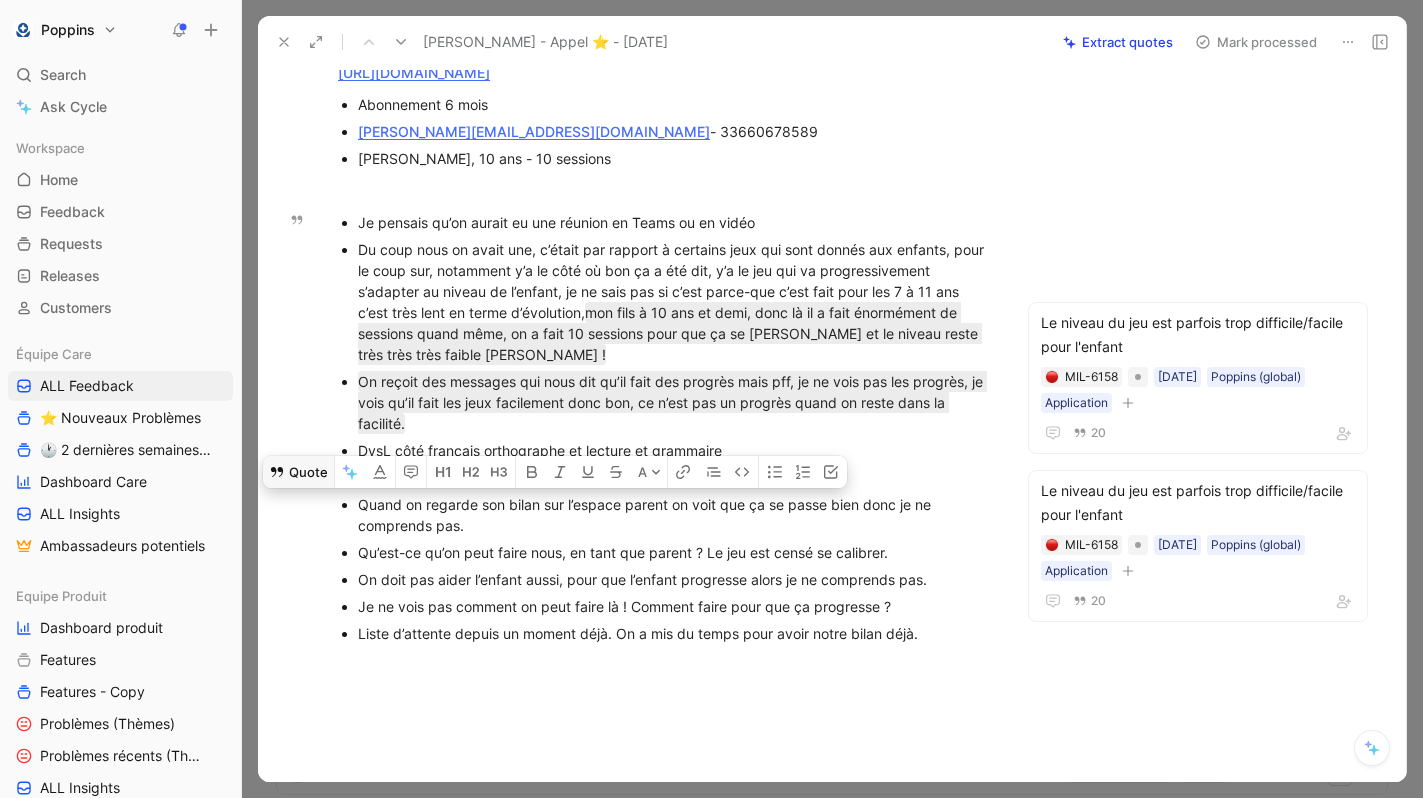 click on "Quote" at bounding box center (298, 472) 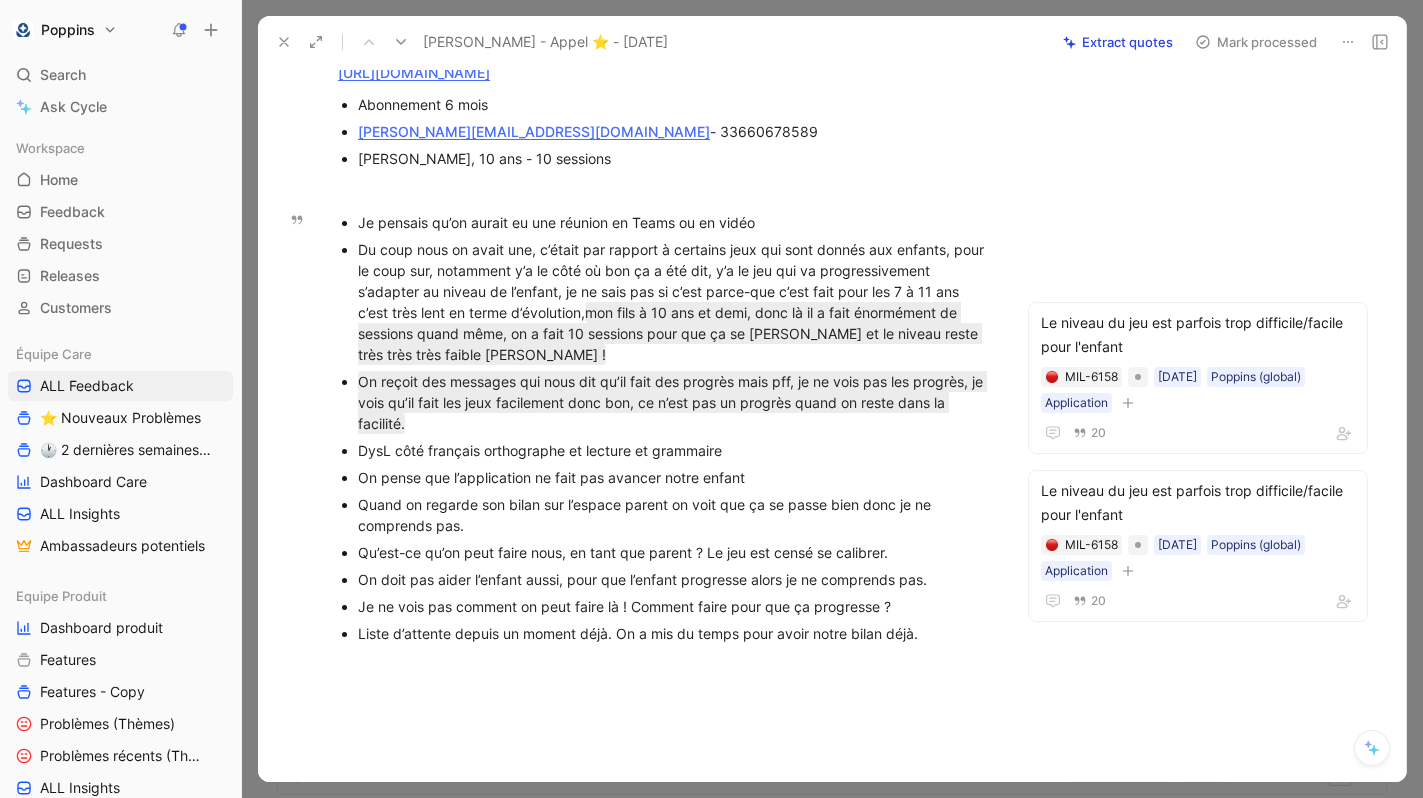 click on "Je ne vois pas comment on peut faire là ! Comment faire pour que ça progresse ?" at bounding box center [674, 606] 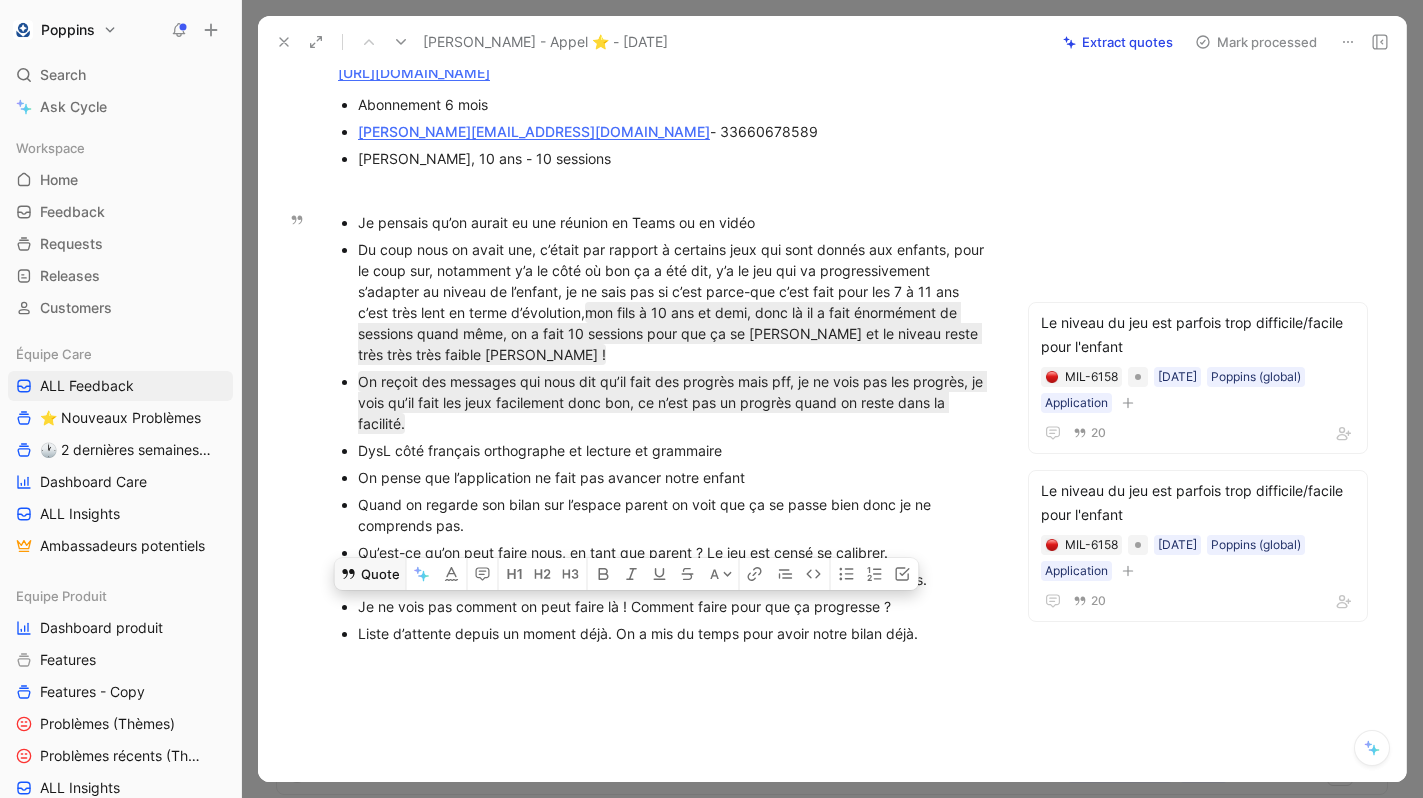click on "Quote" at bounding box center [370, 574] 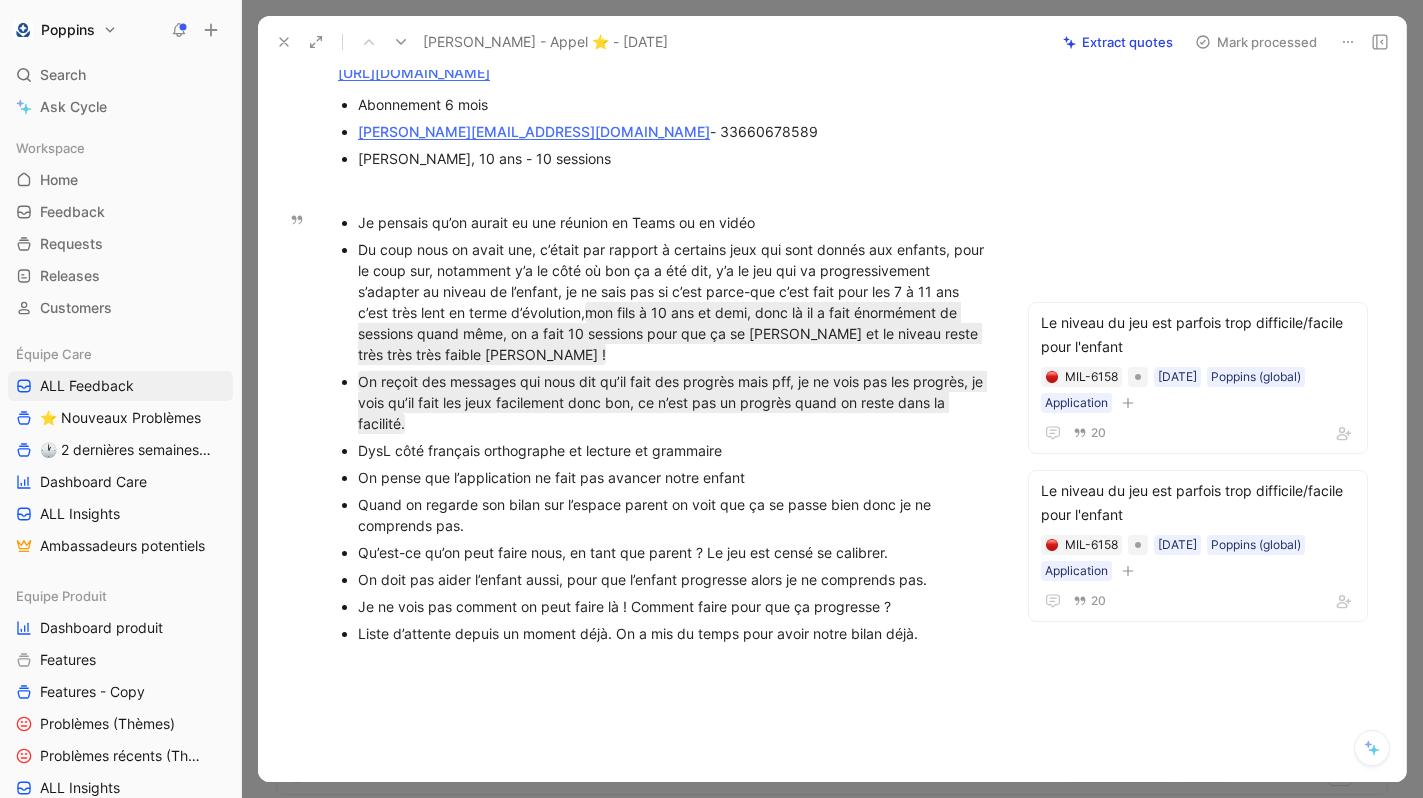 click on "Je pensais qu’on aurait eu une réunion en Teams ou en vidéo  Du coup nous on avait une, c’était par rapport à certains jeux qui sont donnés aux enfants, pour le coup sur, notamment y’a le côté où bon ça a été dit, y’a le jeu qui va progressivement s’adapter au niveau de l’enfant, je ne sais pas si c’est parce-que c’est fait pour les 7 à 11 ans c’est très lent en terme d’évolution,  mon fils à 10 ans et demi, donc là il a fait énormément de sessions quand même, on a fait 10 sessions pour que ça se cale et le niveau reste très très très faible [PERSON_NAME] !  On reçoit des messages qui nous dit qu’il fait des progrès mais pff, je ne vois pas les progrès, je vois qu’il fait les jeux facilement donc bon, ce n’est pas un progrès quand on reste dans la facilité.  DysL côté français orthographe et lecture et grammaire On pense que l’application ne fait pas avancer notre enfant  Qu’est-ce qu’on peut faire nous, en tant que parent ? Le jeu est censé se calibrer." at bounding box center (664, 428) 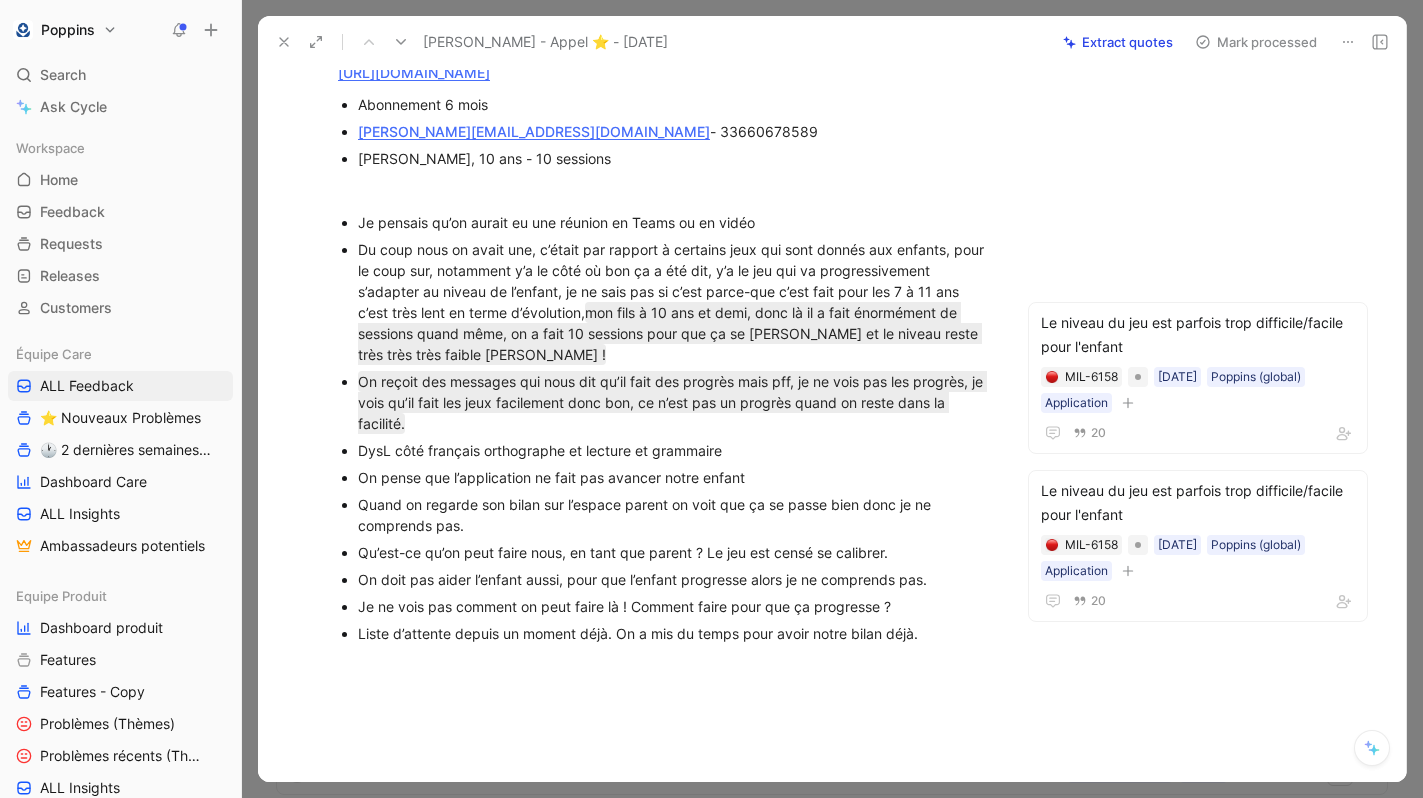 scroll, scrollTop: 0, scrollLeft: 0, axis: both 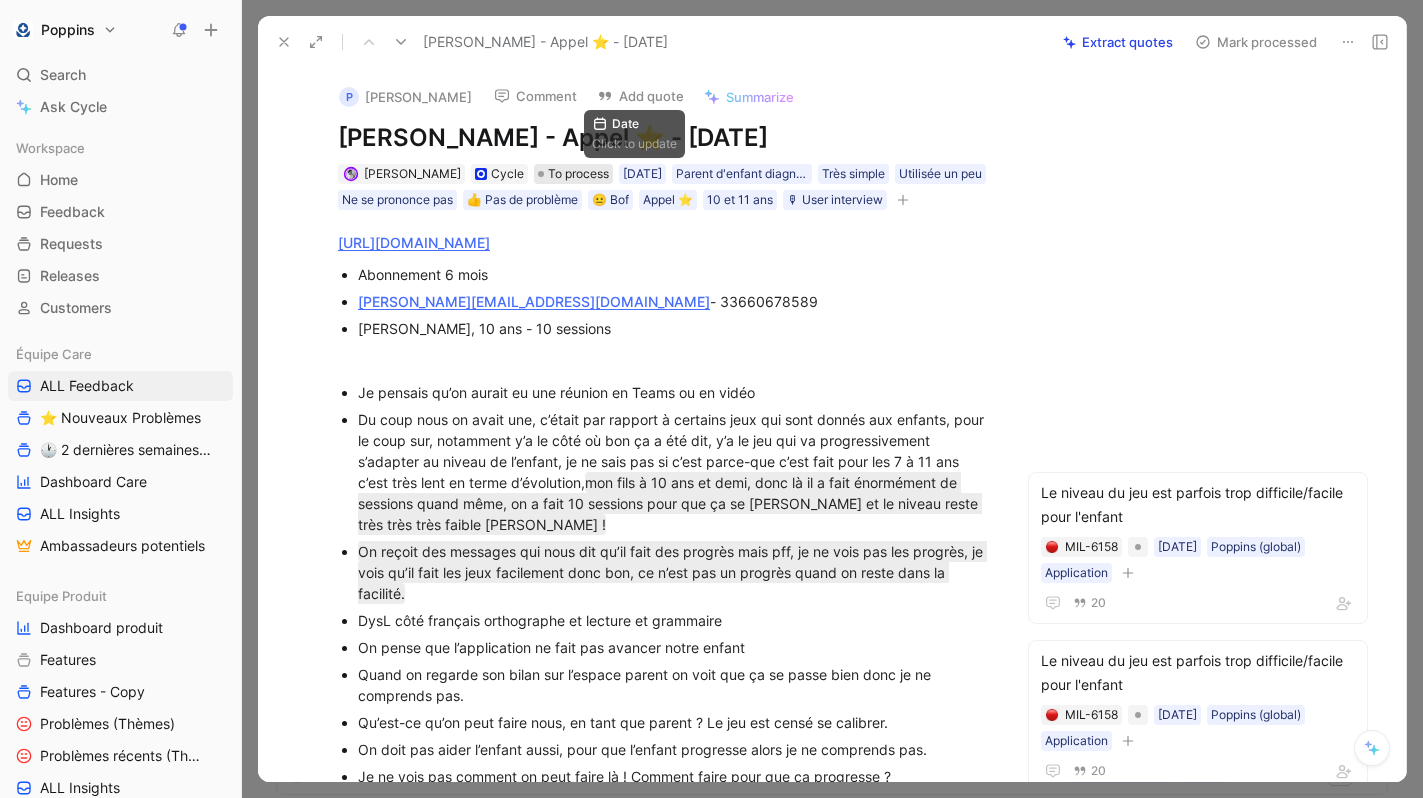 click on "To process" at bounding box center [578, 174] 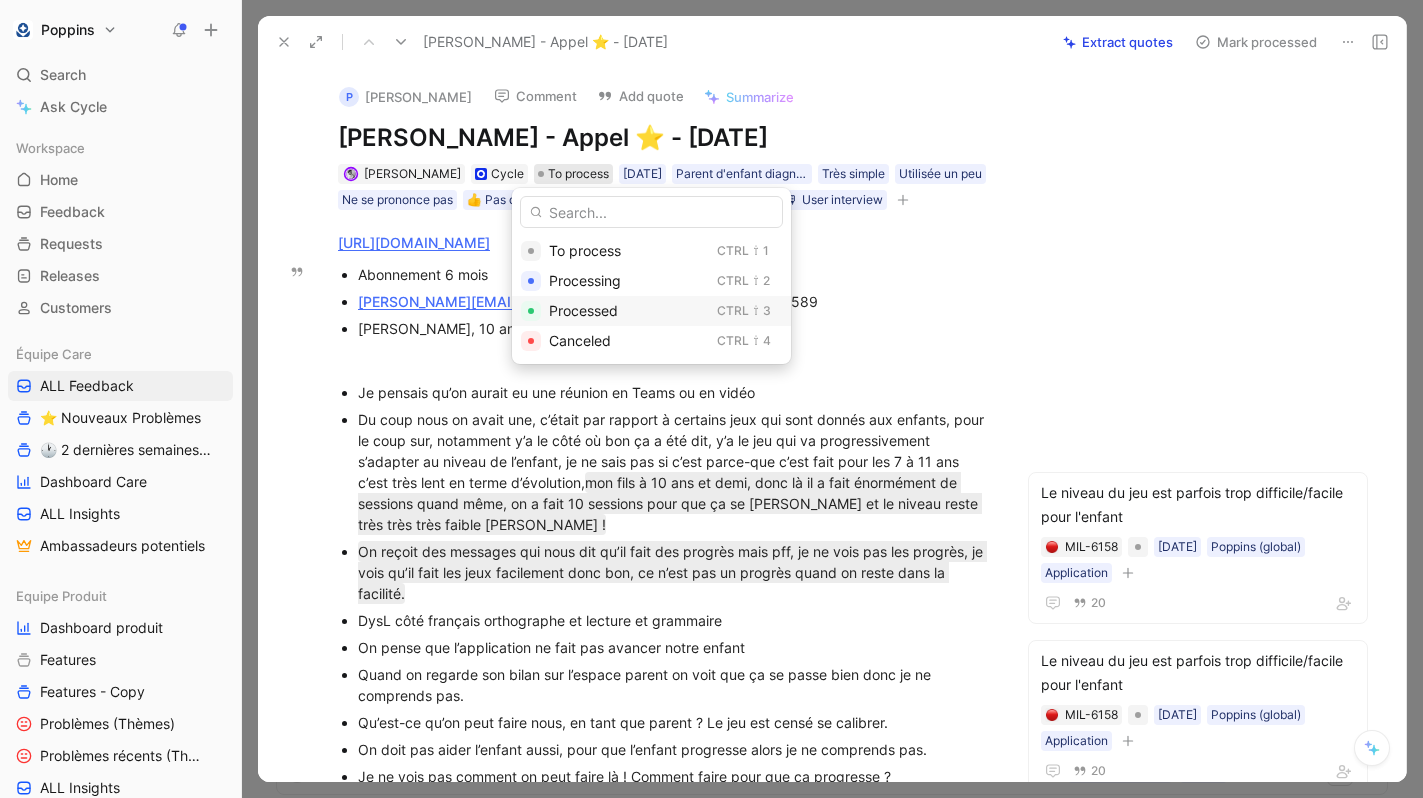 click on "Processed" at bounding box center [583, 310] 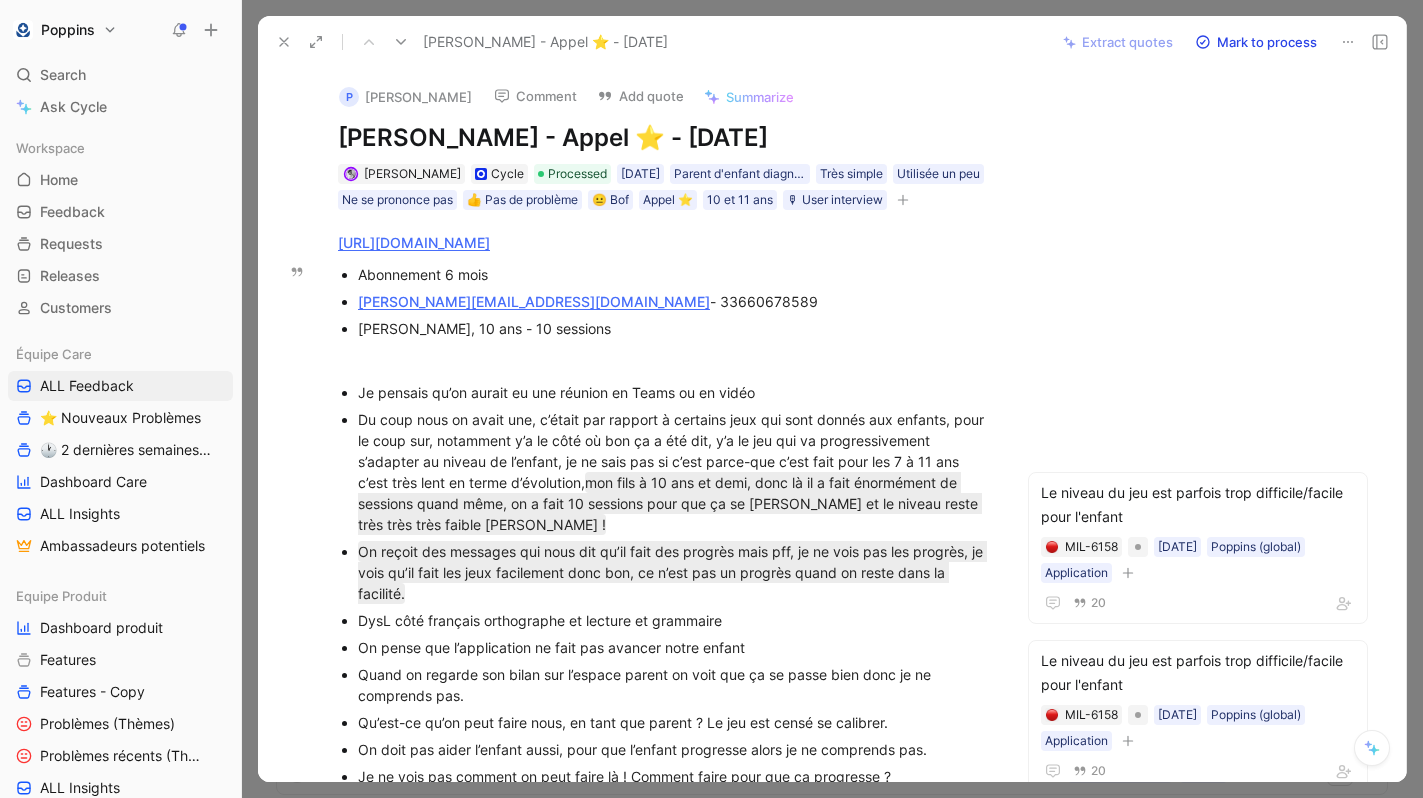 click 